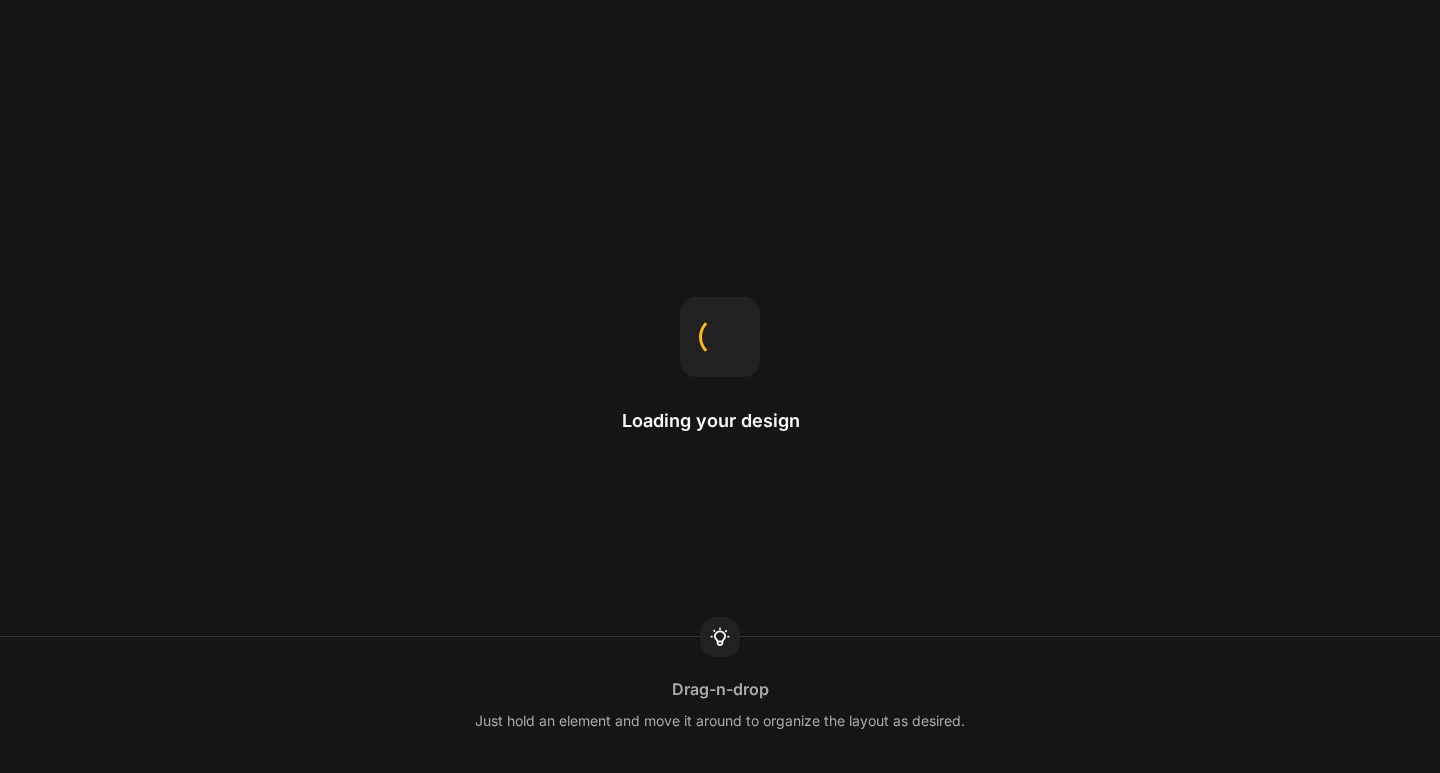 scroll, scrollTop: 0, scrollLeft: 0, axis: both 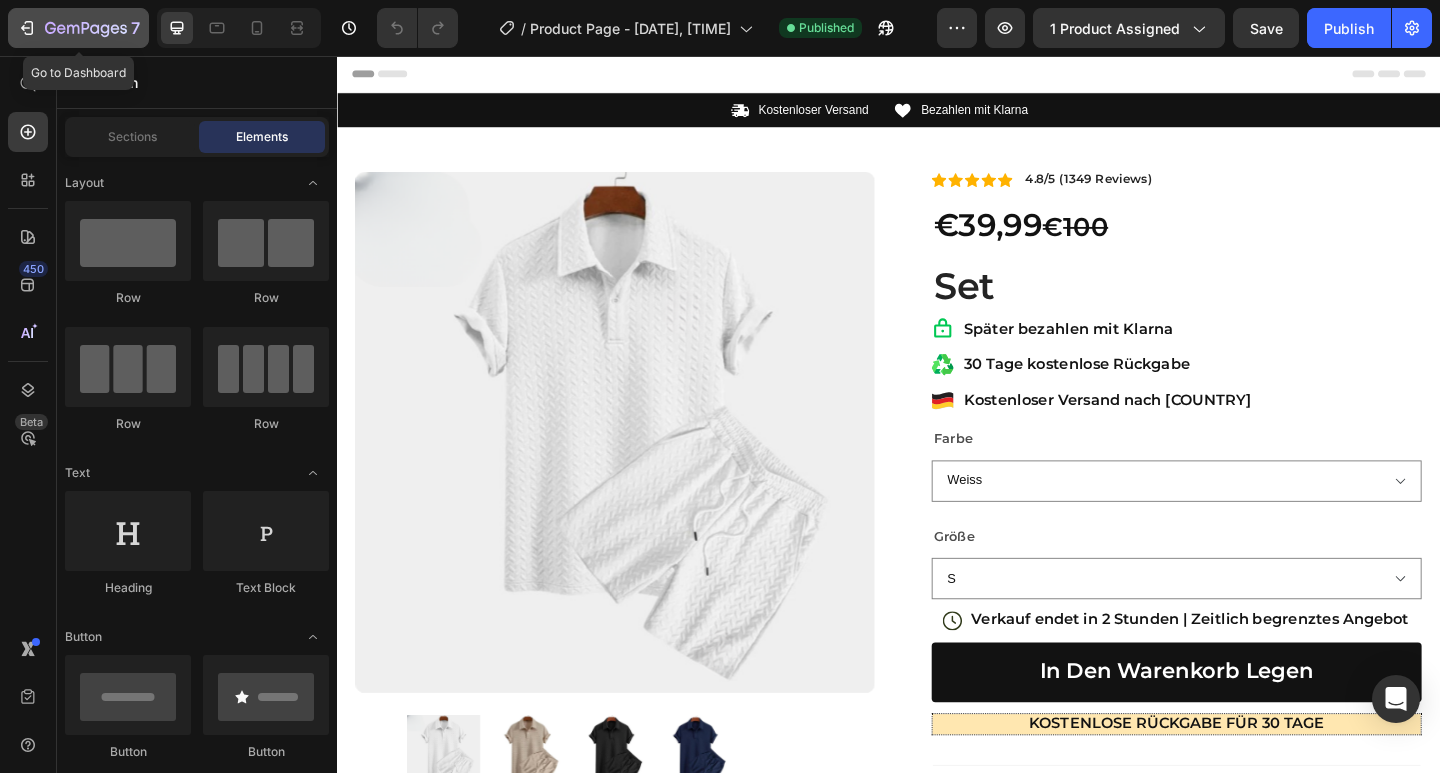 click 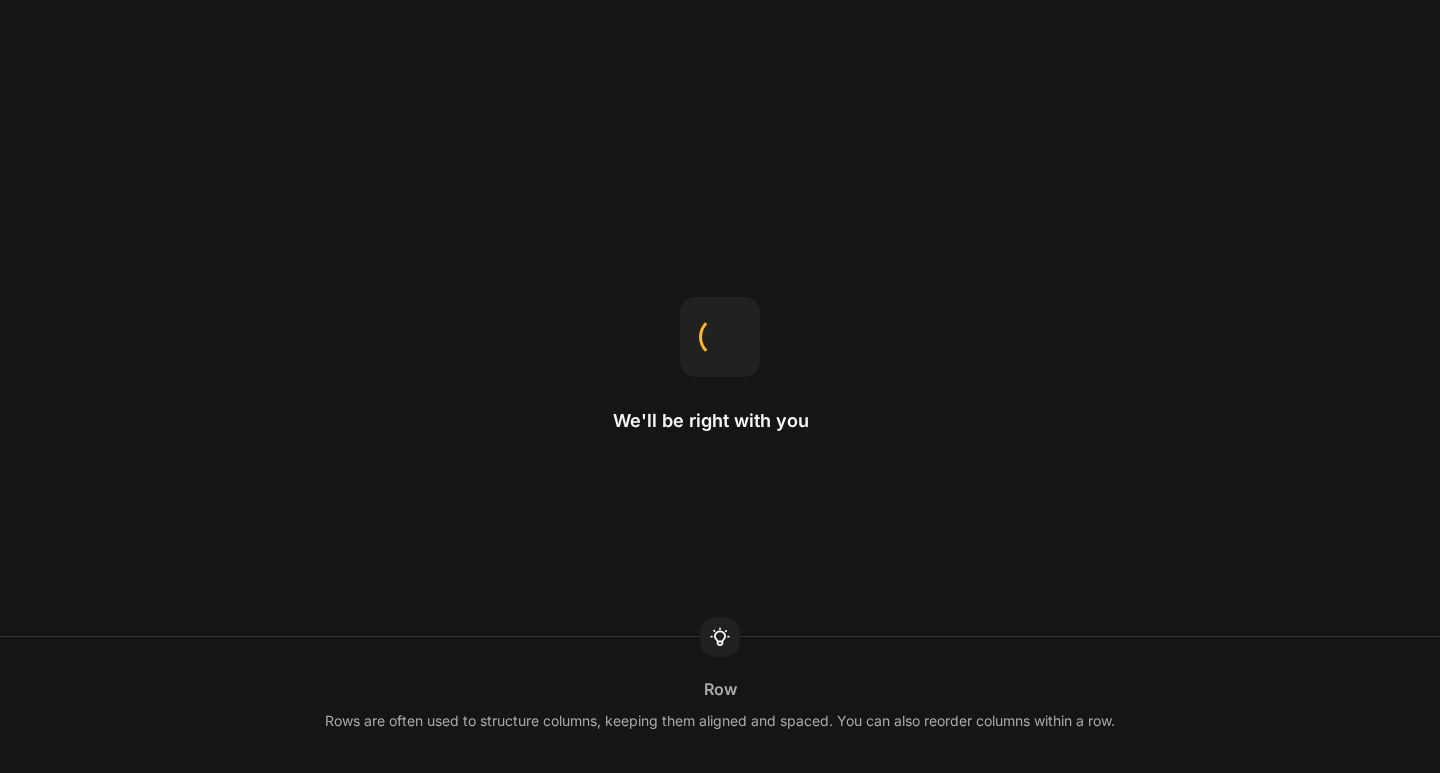 scroll, scrollTop: 0, scrollLeft: 0, axis: both 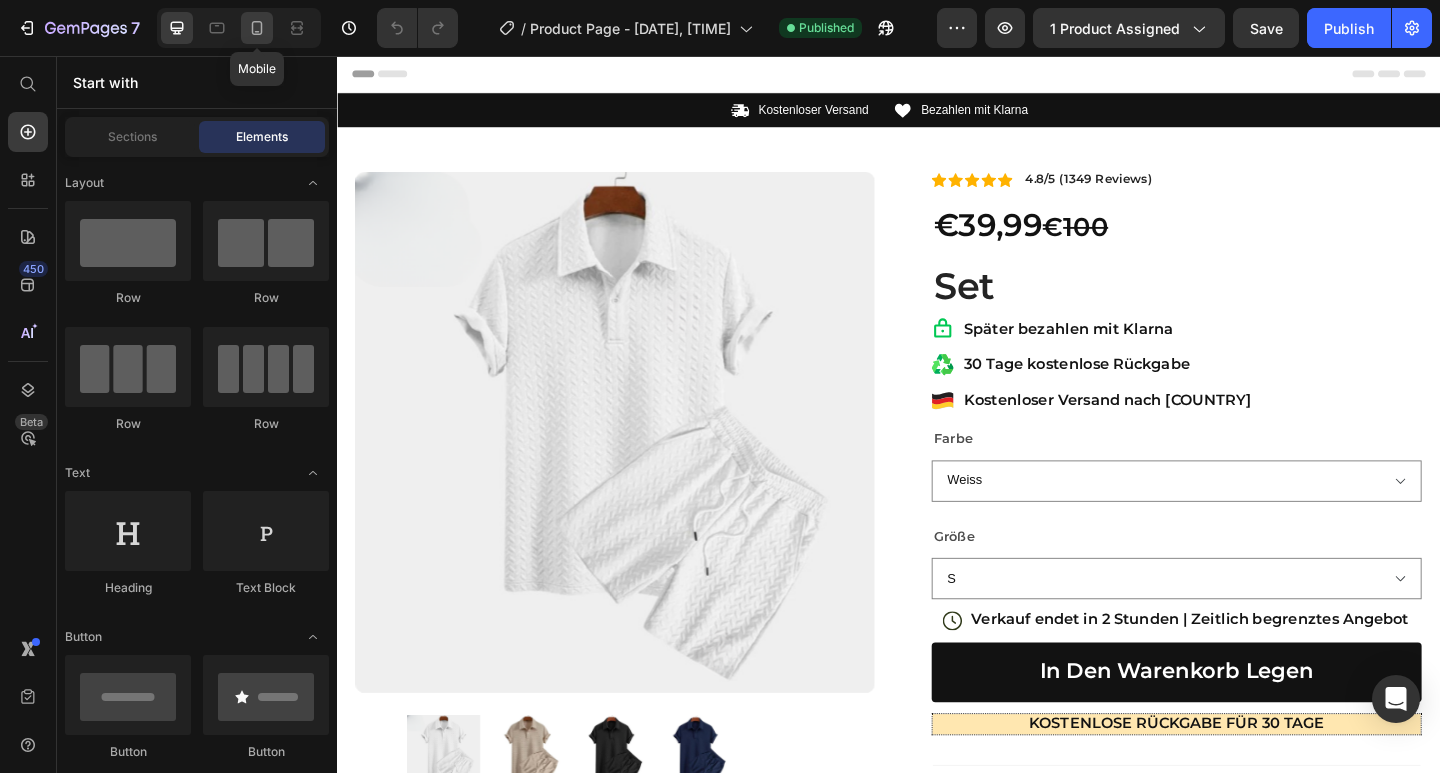 click 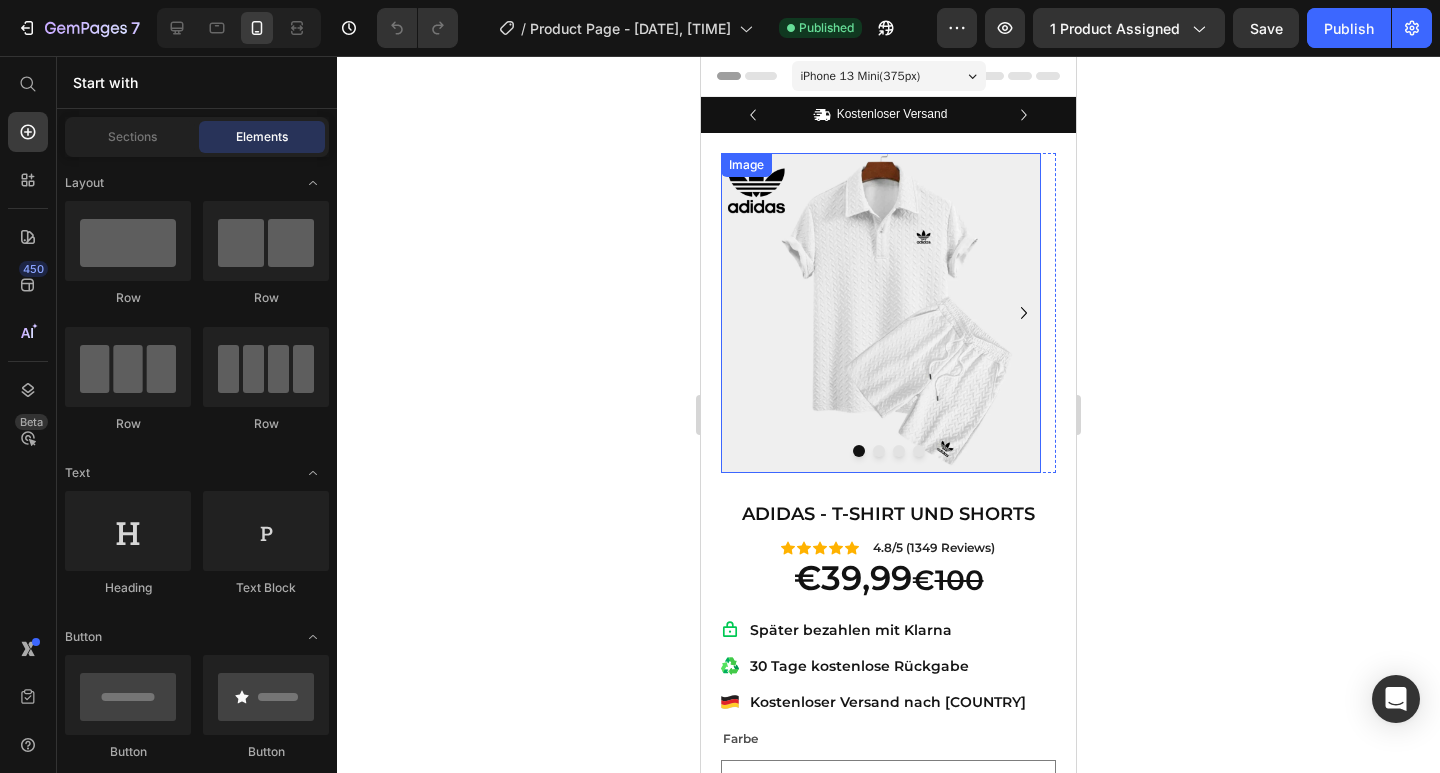 click at bounding box center [881, 313] 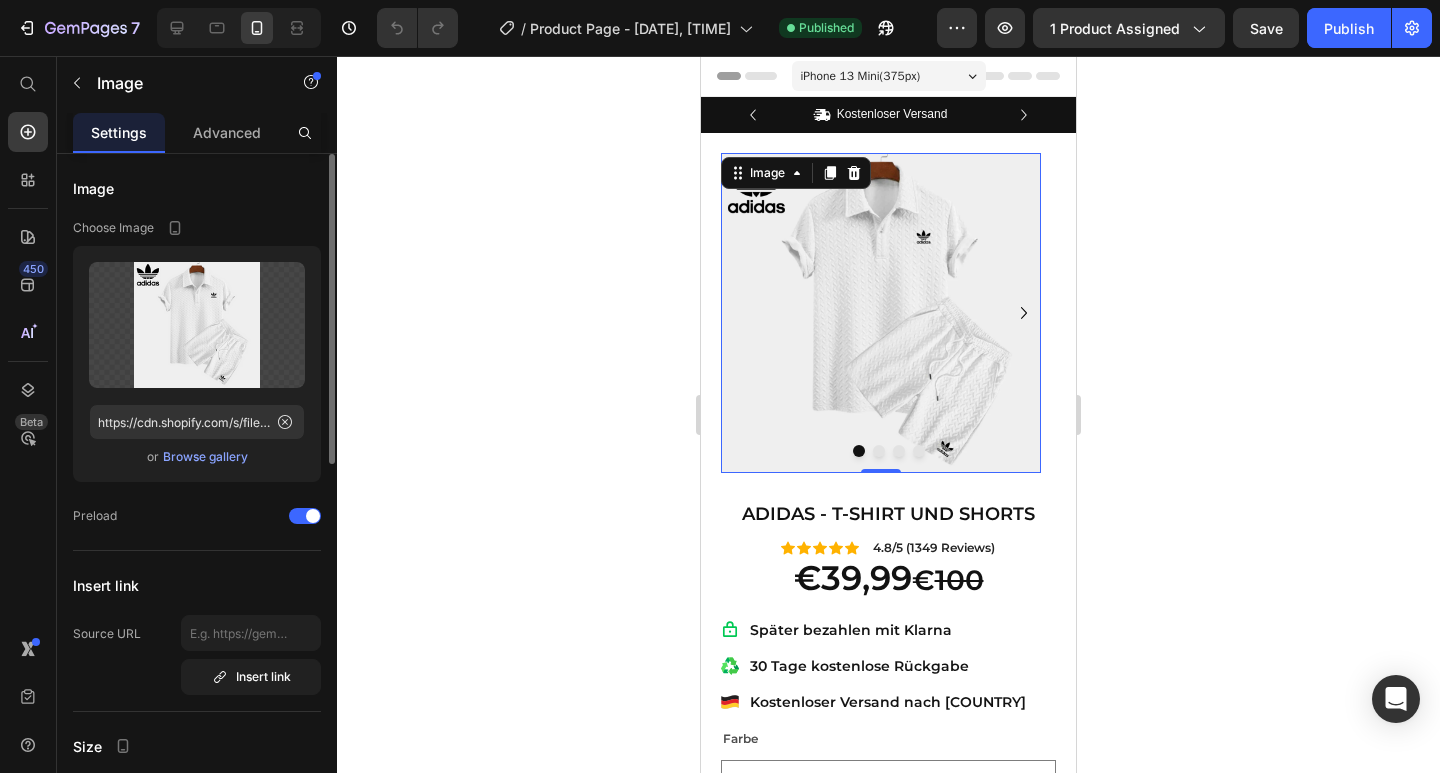 click on "Browse gallery" at bounding box center (205, 457) 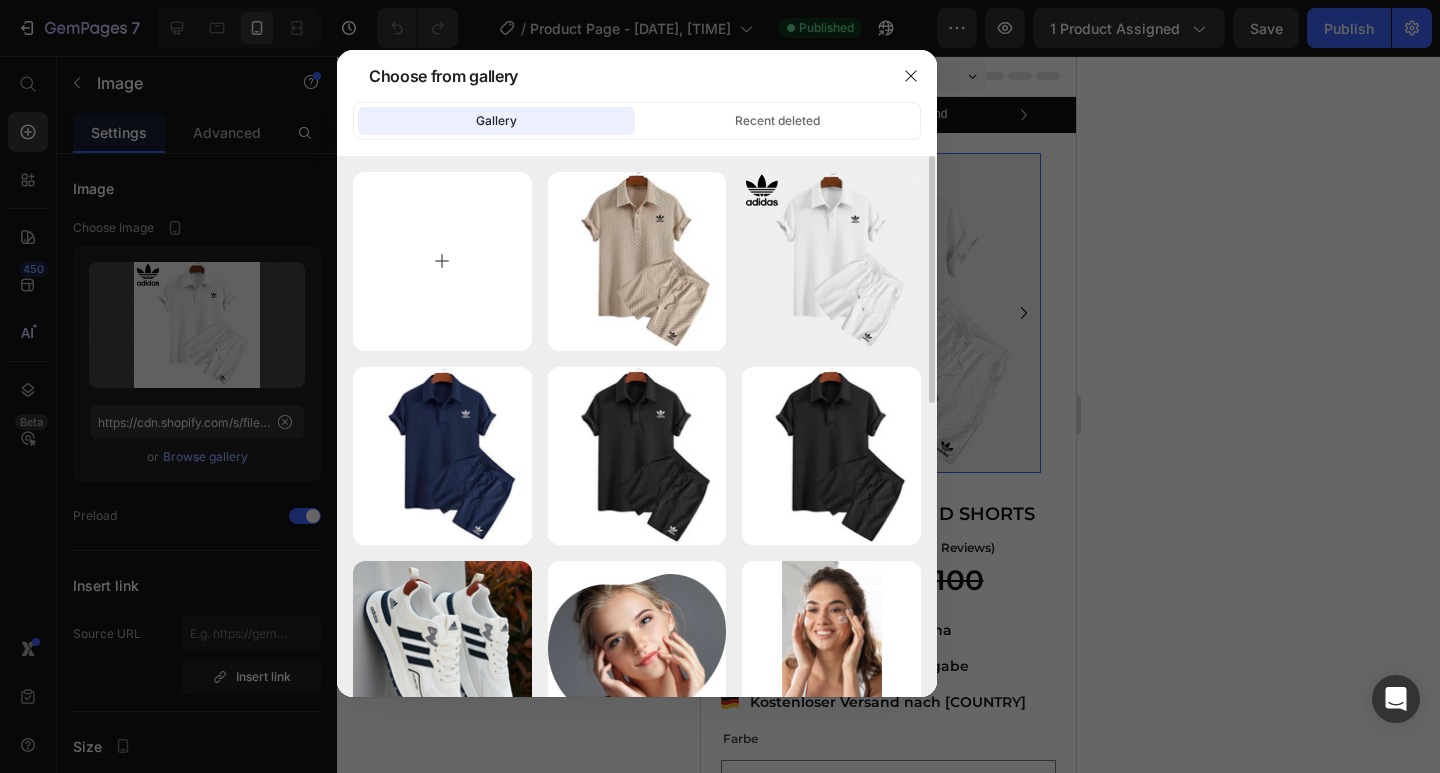 click at bounding box center (442, 261) 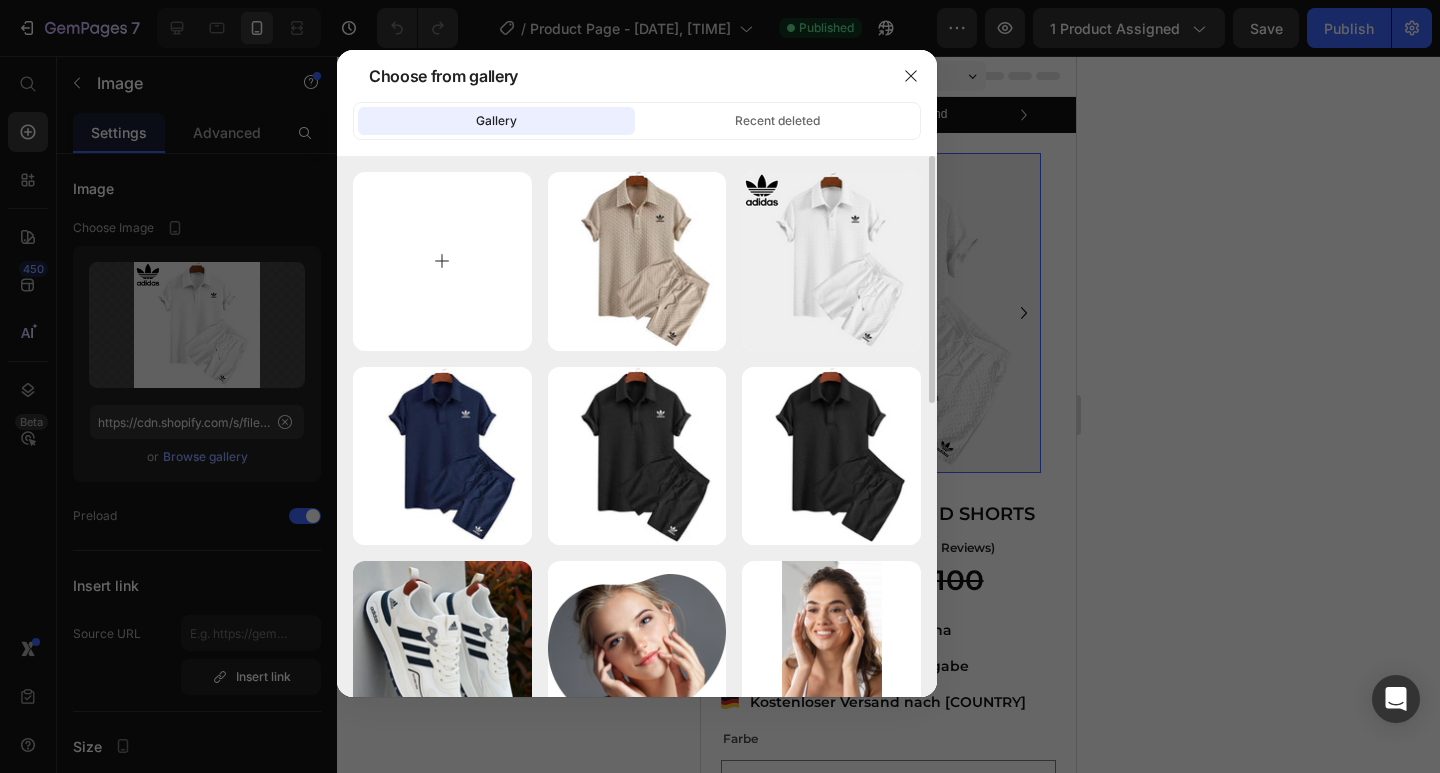 type on "C:\fakepath\2.png" 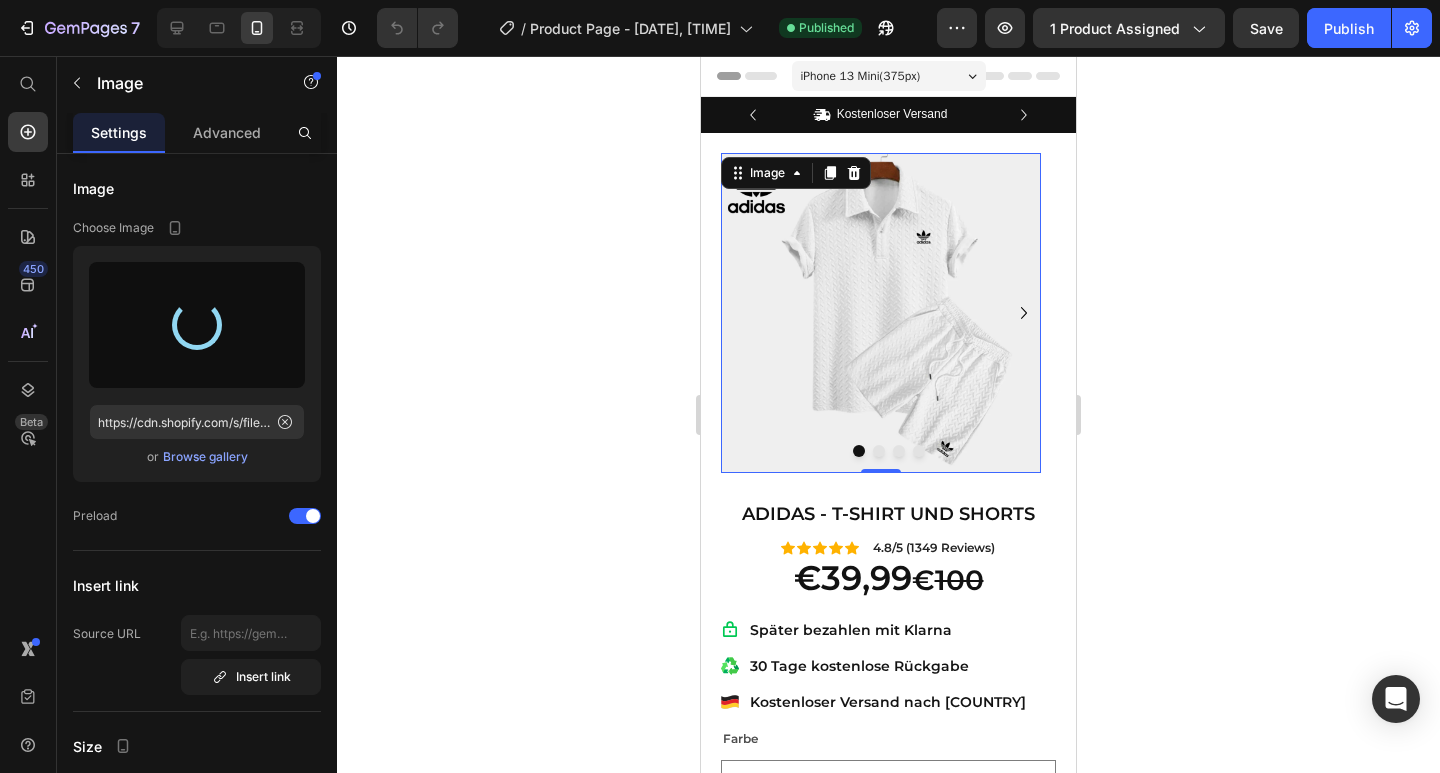 type on "https://cdn.shopify.com/s/files/1/0924/0864/3928/files/gempages_574120060541469742-ab18ac43-8722-40db-ae29-3527ce14aa2b.png" 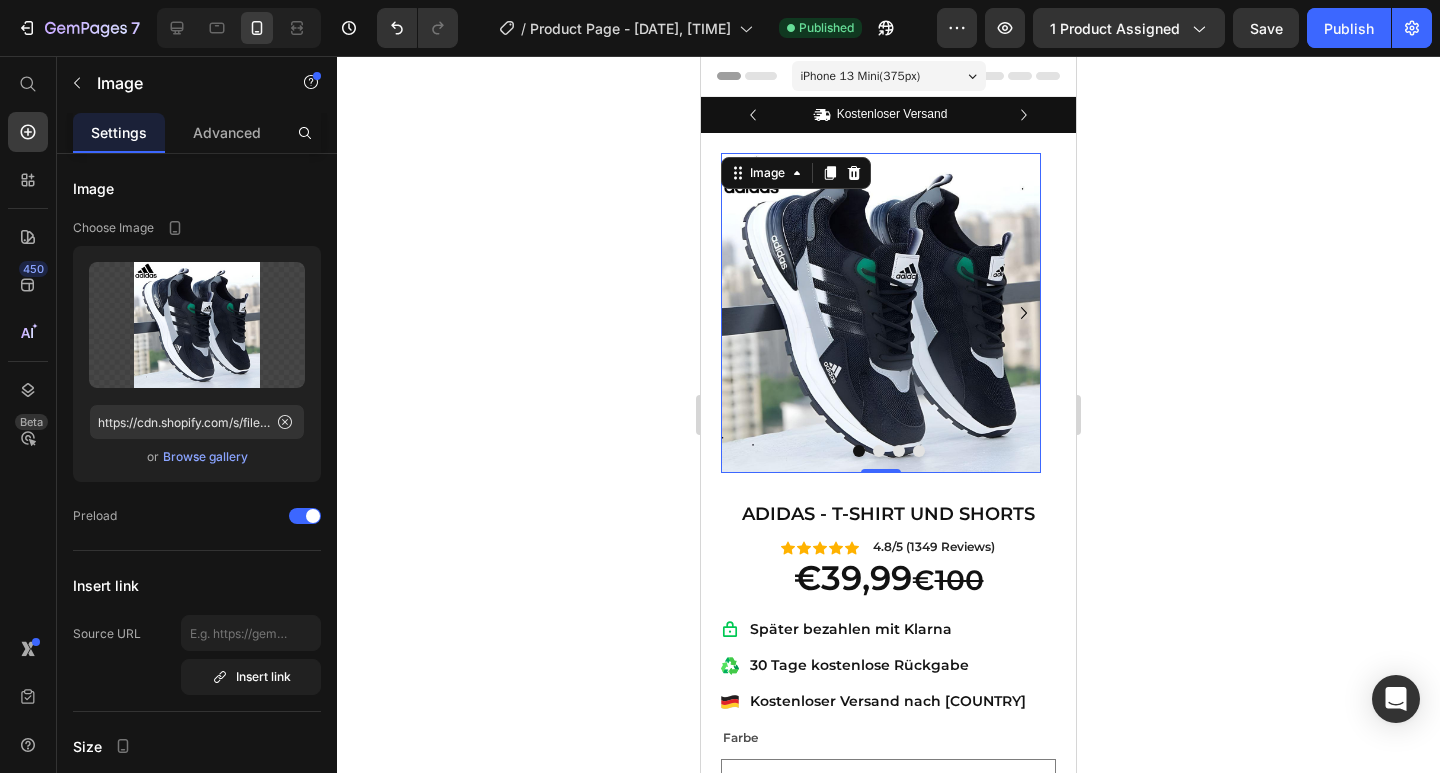 click at bounding box center (881, 313) 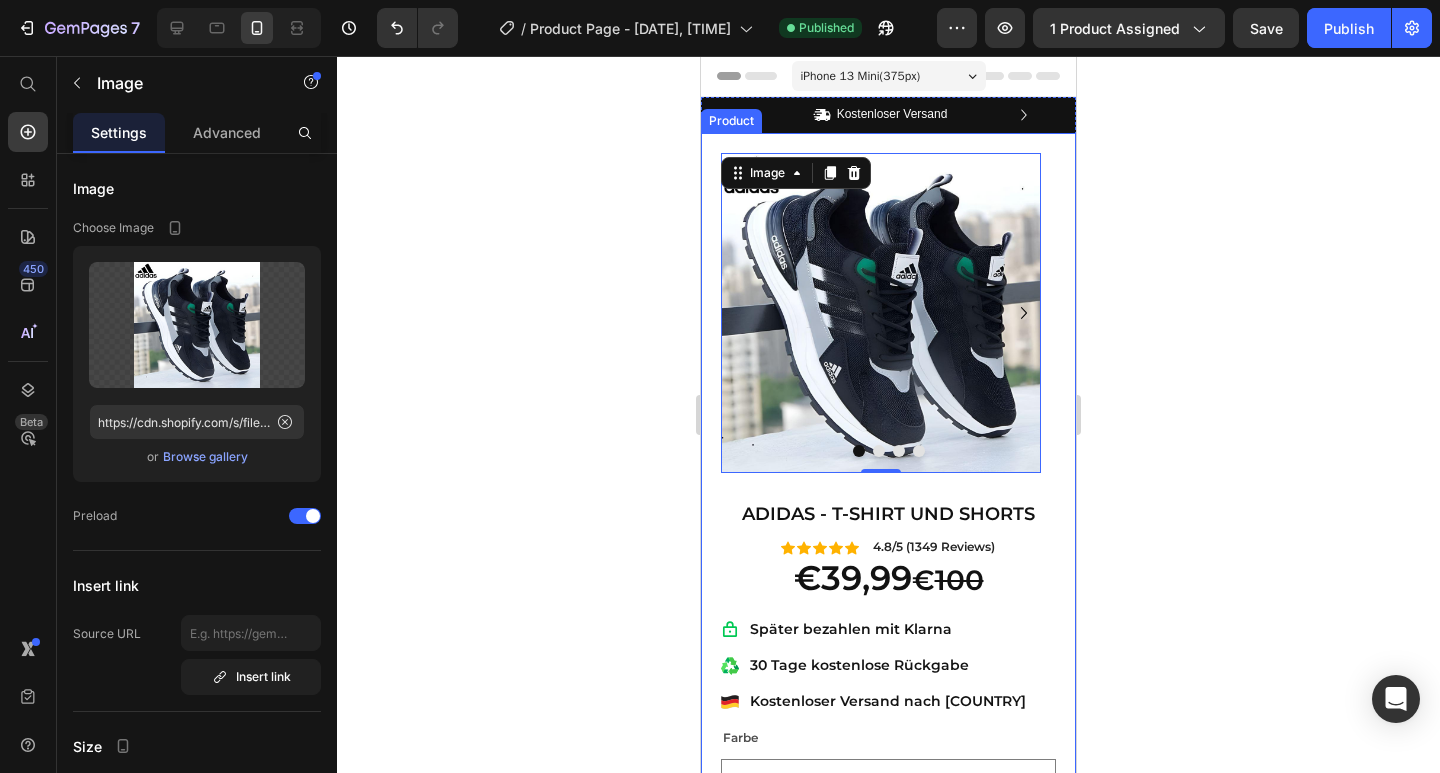 click on "Carousel ADIDAS - T-SHIRT UND SHORTS Heading Row Icon Icon Icon Icon Icon Icon List 4.8/5 (1349 Reviews) Text Block Row €39,99    € 100 Heading Set Product Title
Später bezahlen mit Klarna
30 Tage kostenlose Rückgabe
Kostenloser Versand nach [COUNTRY] Item List Farbe Weiss Beige Schwarz Marine Größe S M L XL 2XL 3XL Product Variants & Swatches
Icon Verkauf endet in 2 Stunden | Zeitlich begrenztes Angebot Text Block Row in den warenkorb legen Add to Cart KOSTENLOSE RÜCKGABE FÜR 30 TAGE Text Block
Informationen zum Versand Accordion KOMFORT FÜR JEDEN TAG Heading Dieses Set wurde fachmännisch aus atmungsaktivem Stoff gefertigt und bietet mühelosen Komfort und Bewegungsfreiheit für warme Tage Text Block Image Row Product" at bounding box center [888, 909] 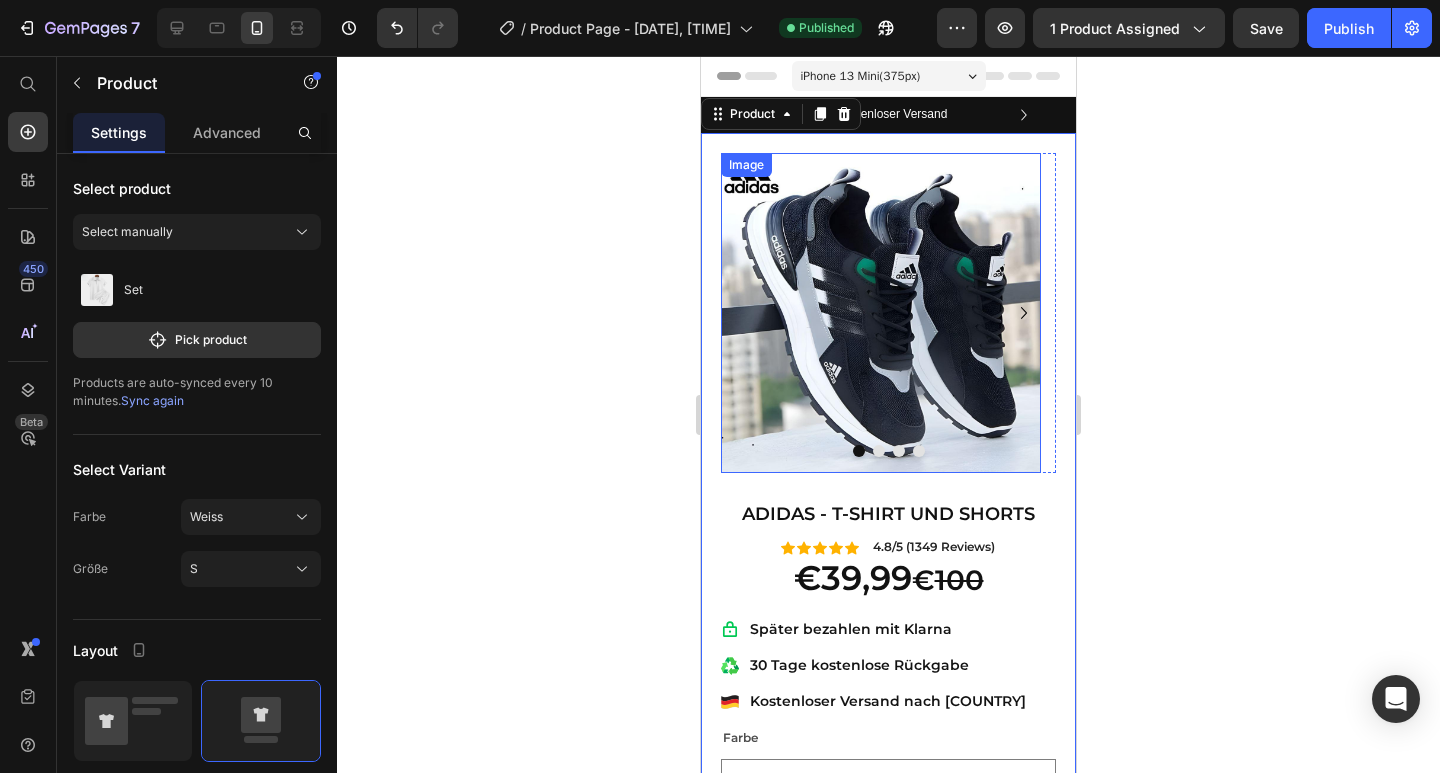 click at bounding box center (881, 313) 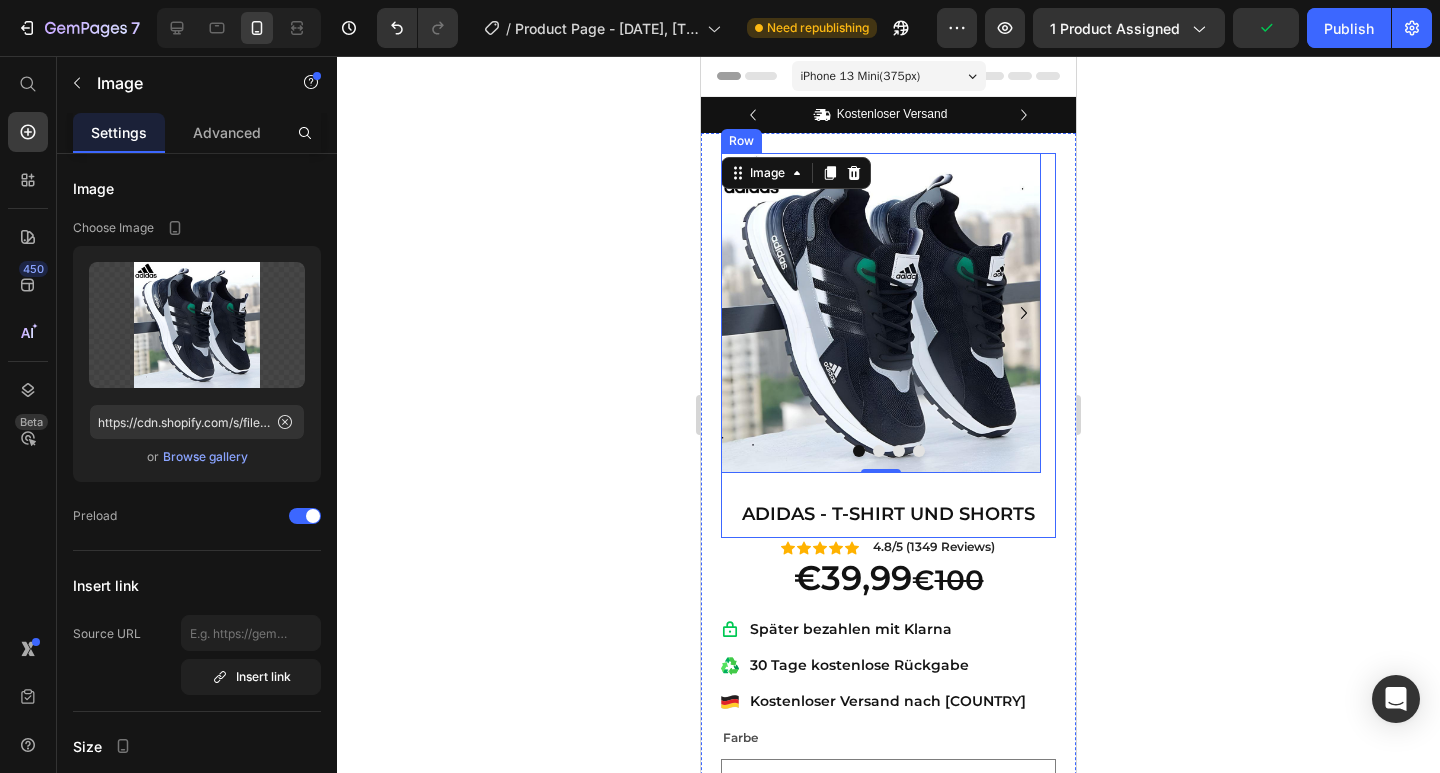 click on "Image   0 Image Image Image
Carousel" at bounding box center [888, 323] 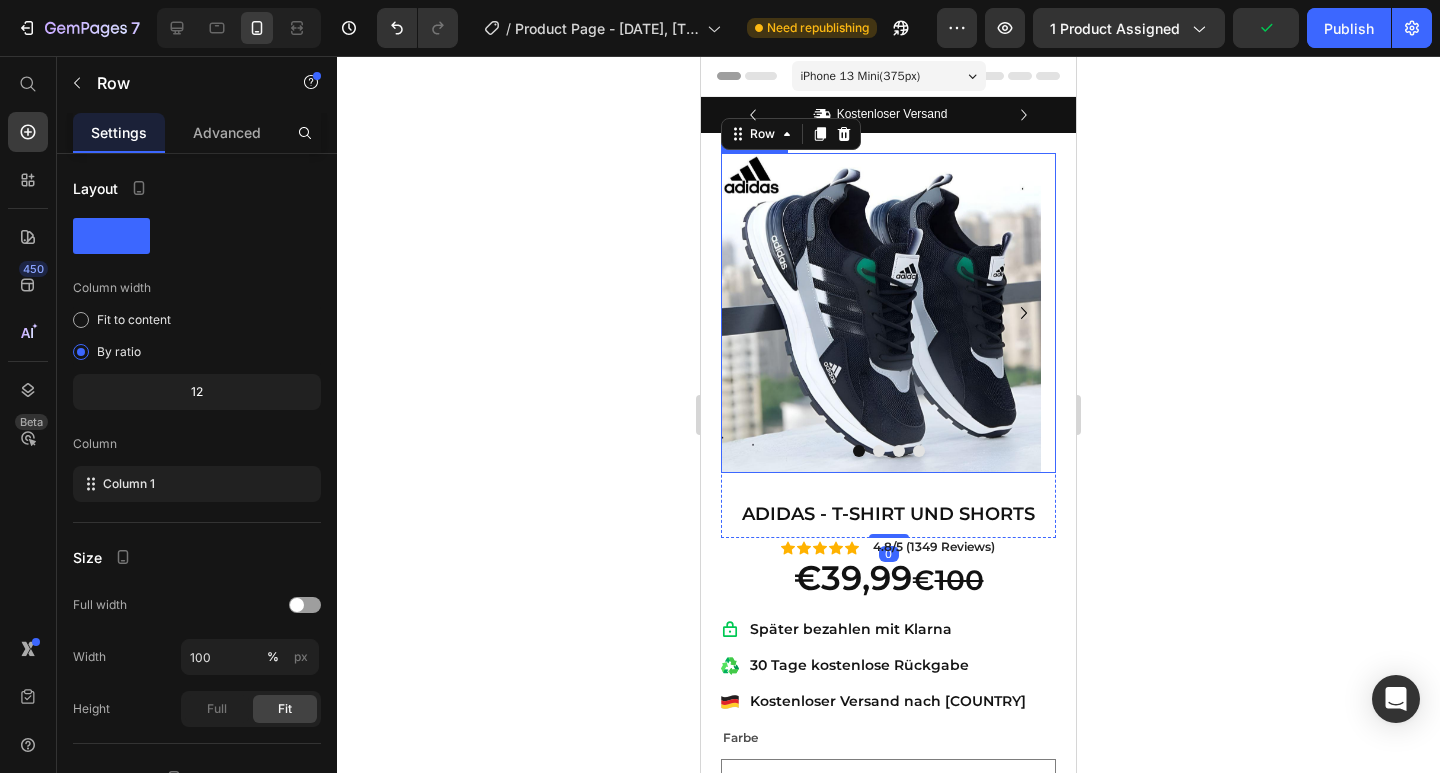 click at bounding box center (899, 451) 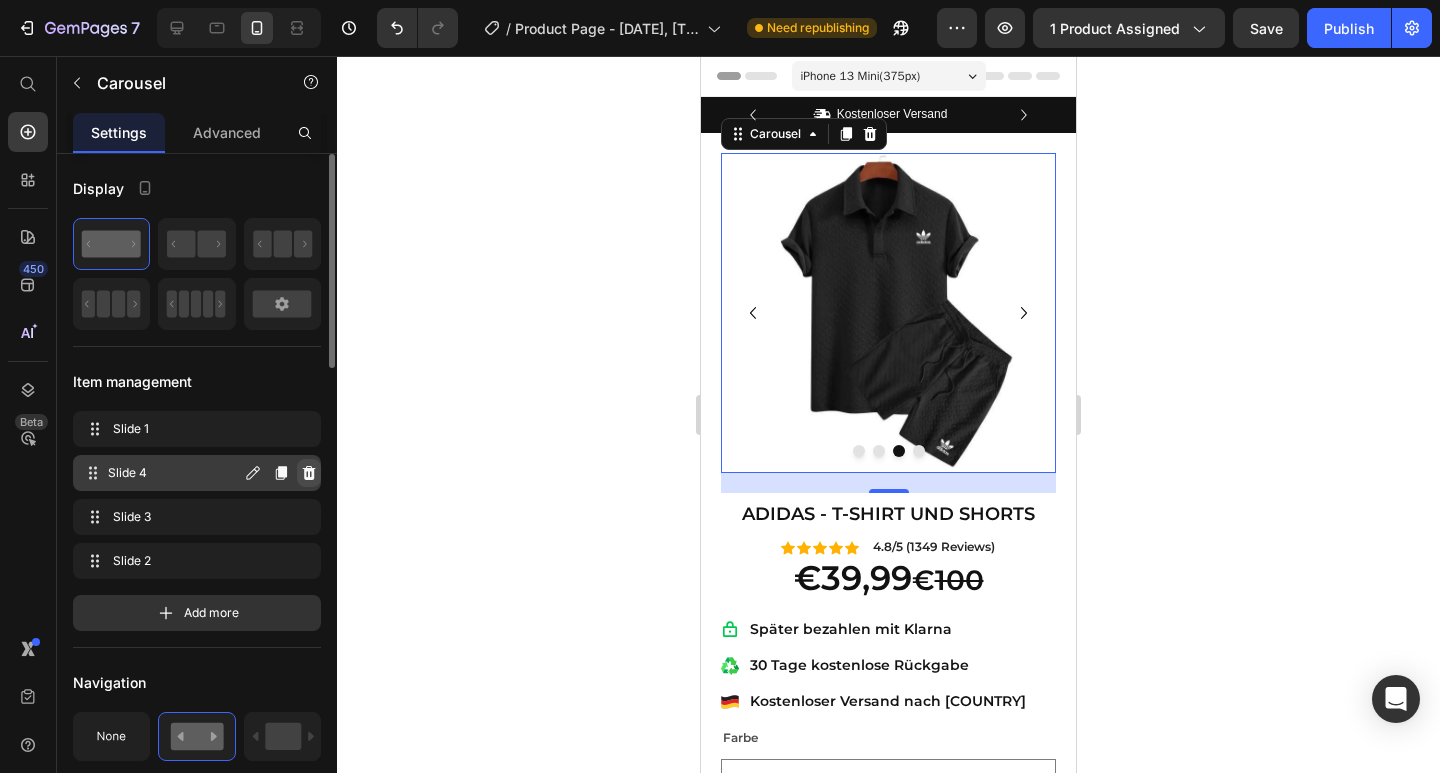 click 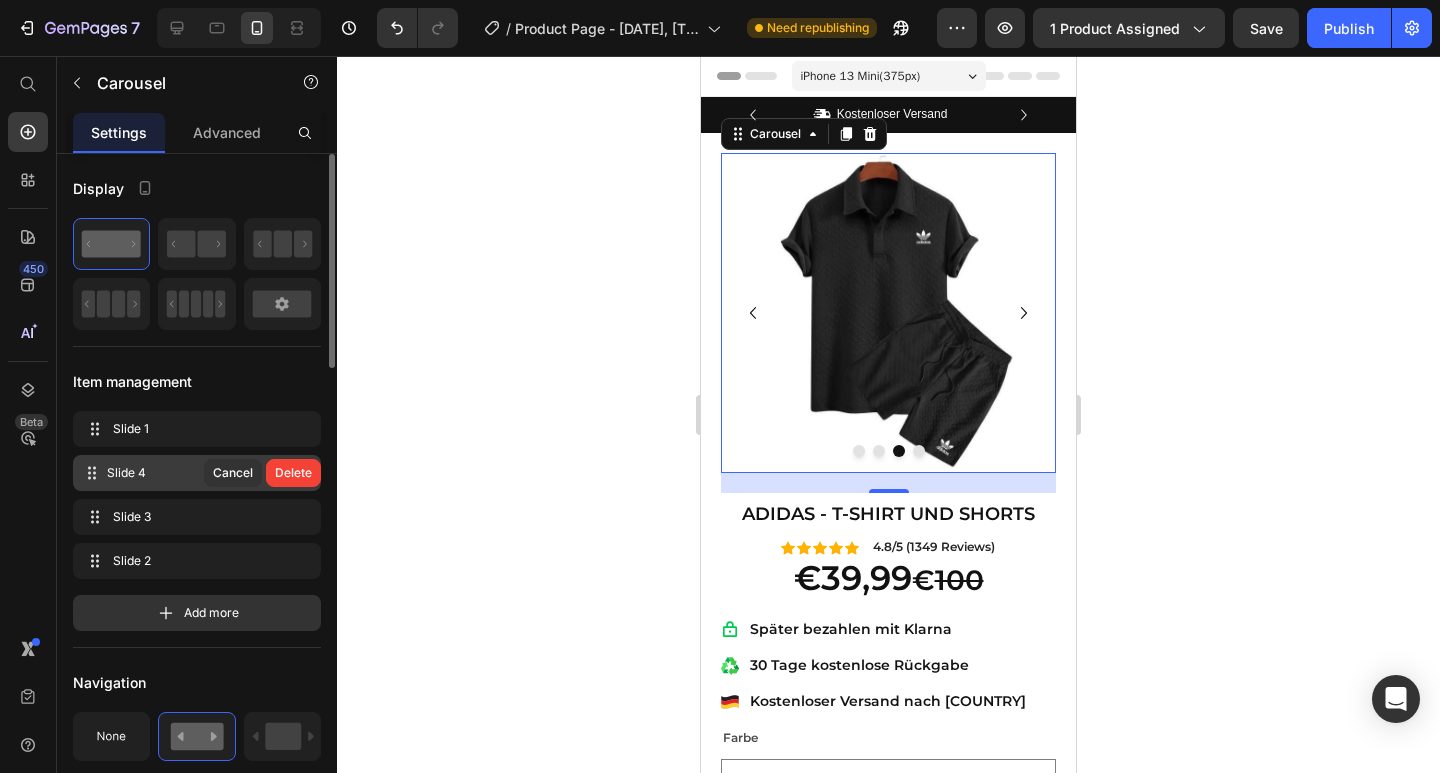 click on "Delete" at bounding box center (293, 473) 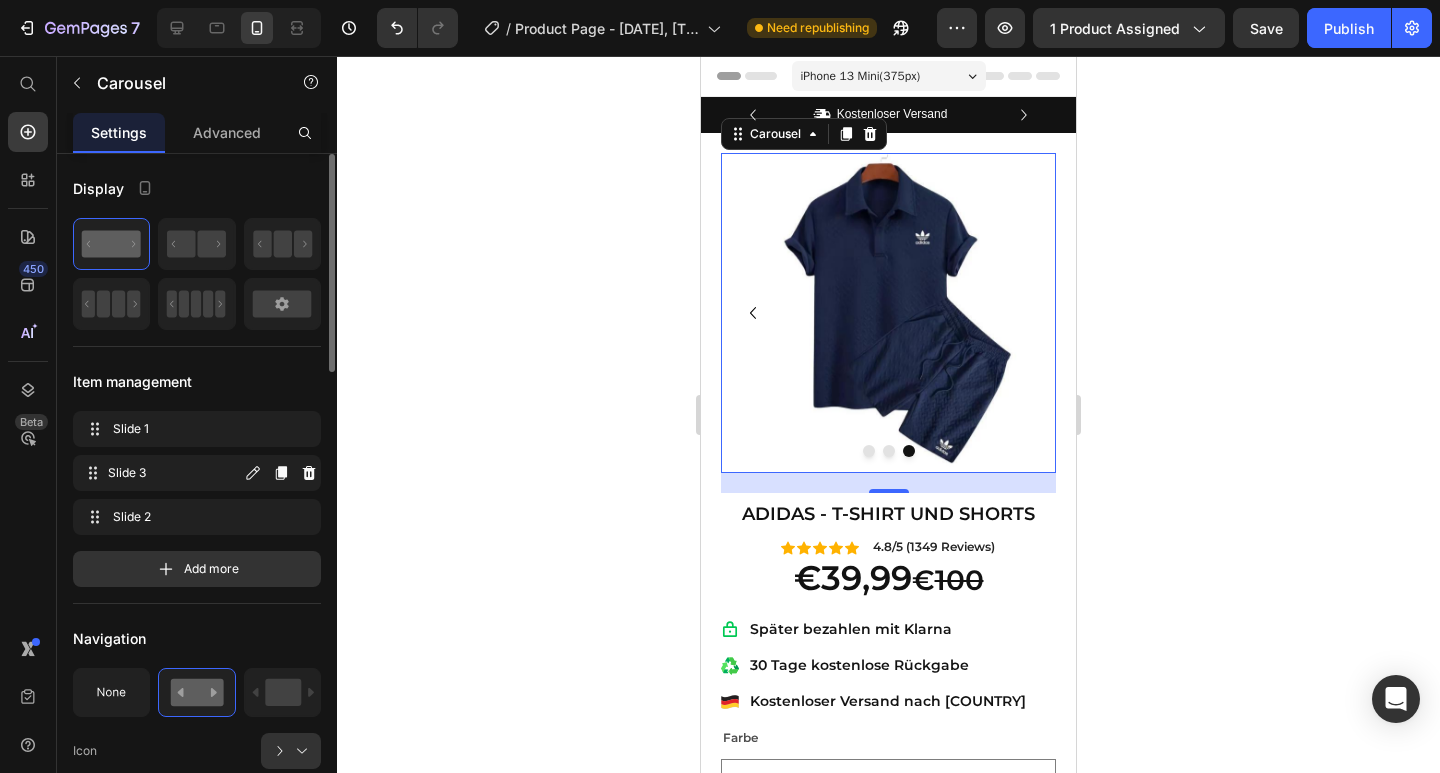 click 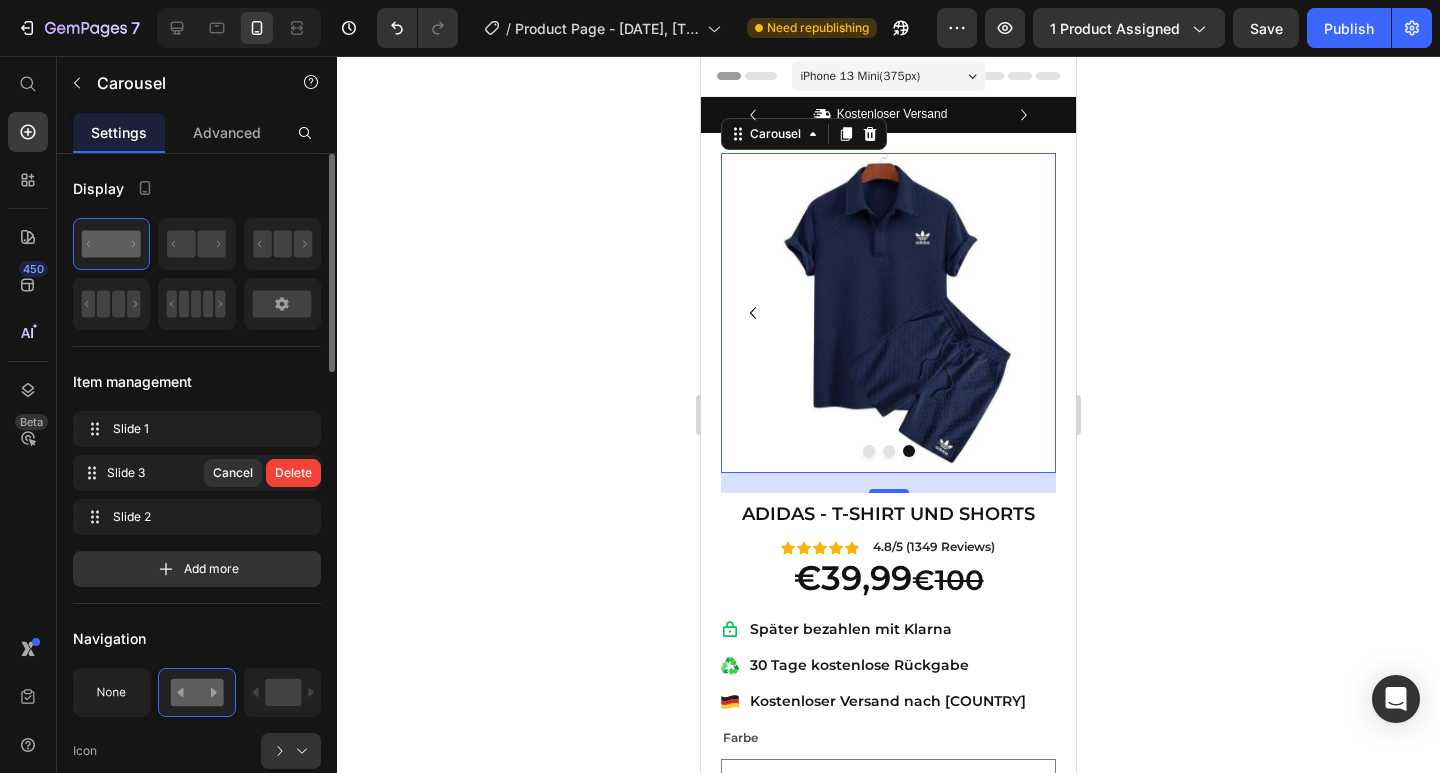click on "Delete" at bounding box center [293, 473] 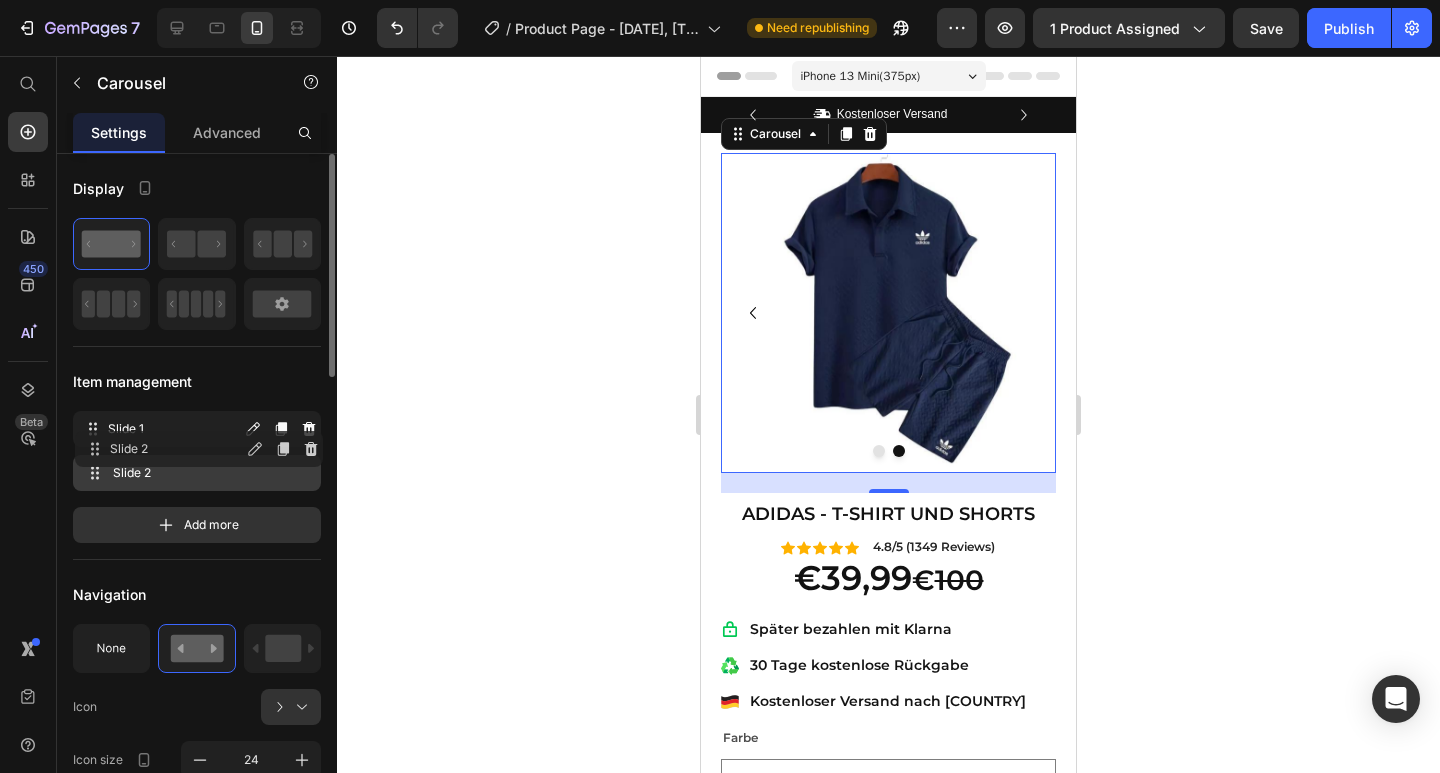 type 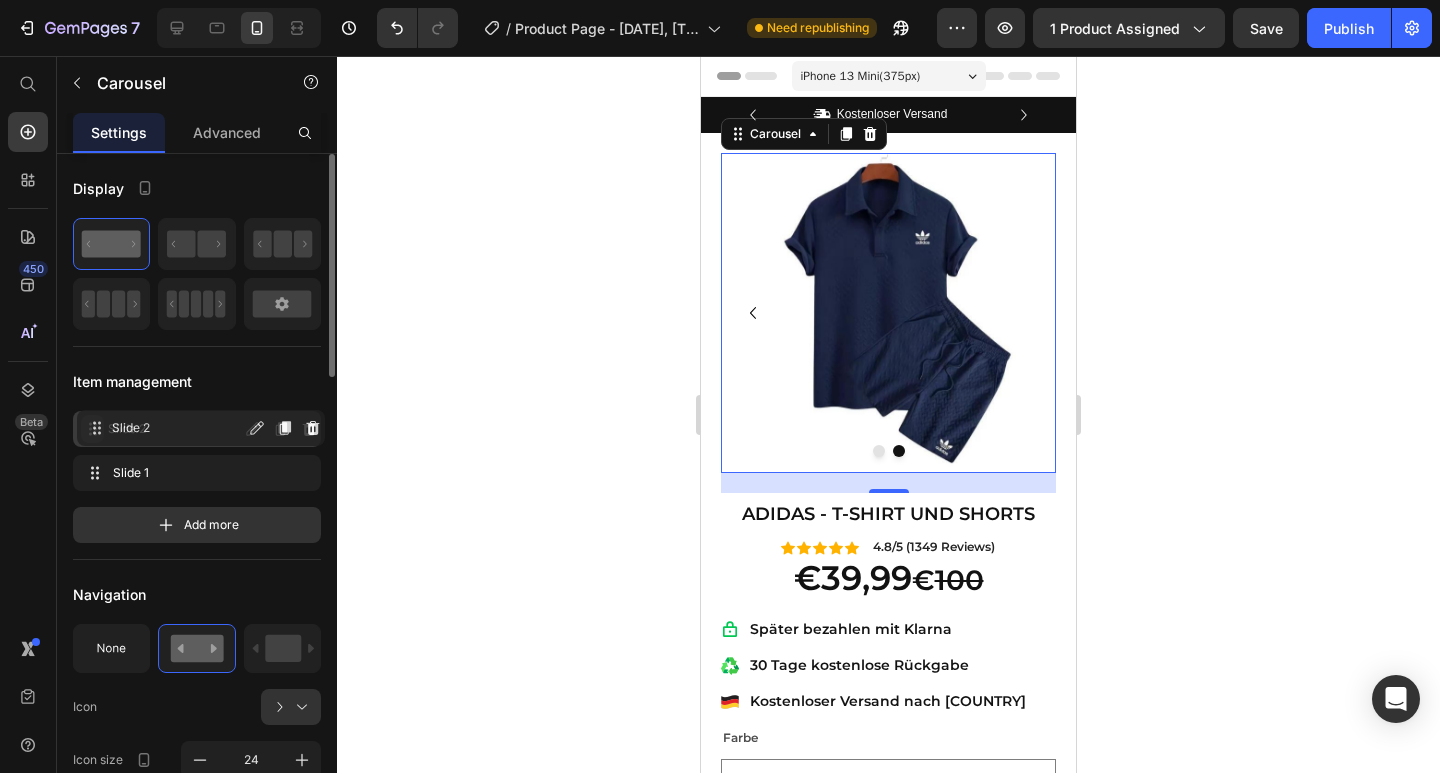 drag, startPoint x: 90, startPoint y: 468, endPoint x: 56, endPoint y: 367, distance: 106.56923 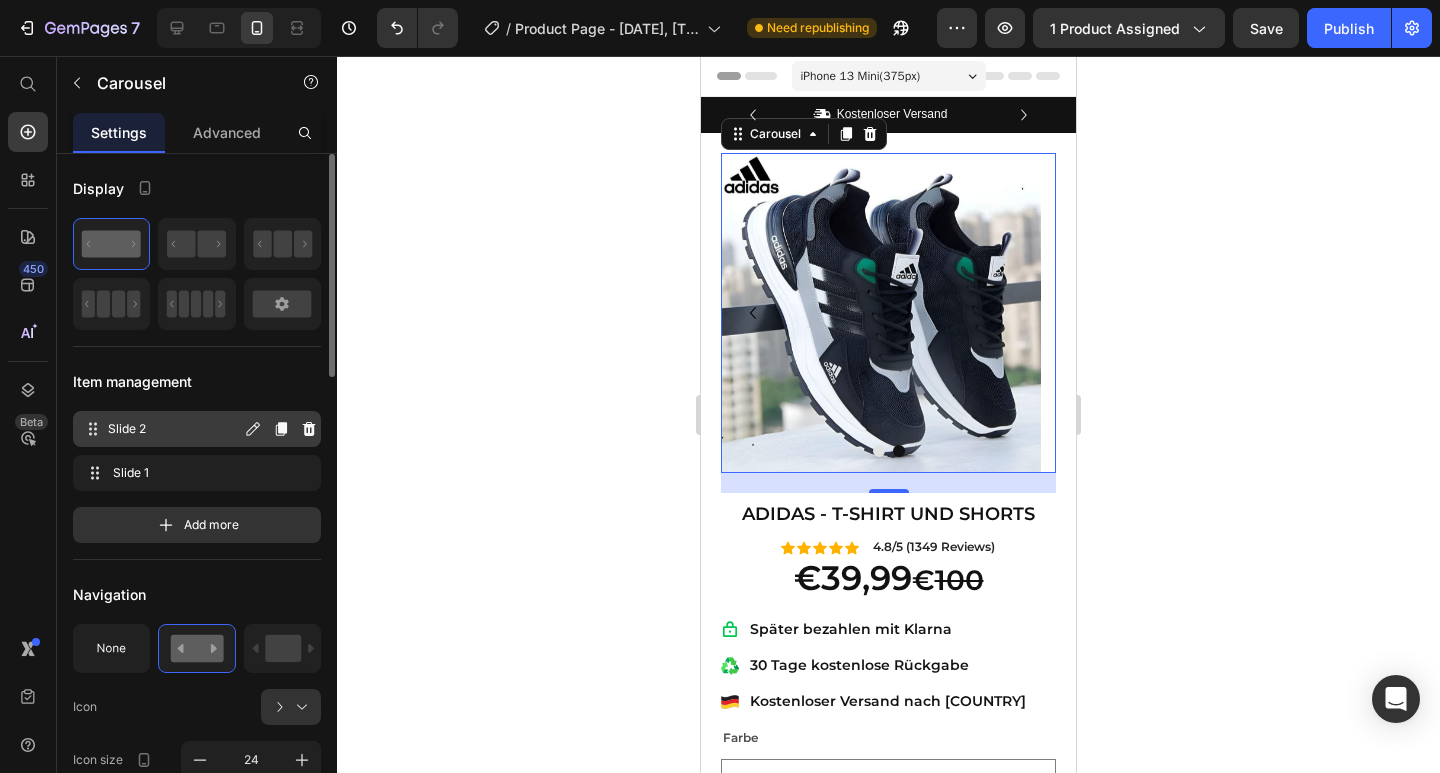 click on "Slide 2" at bounding box center [174, 429] 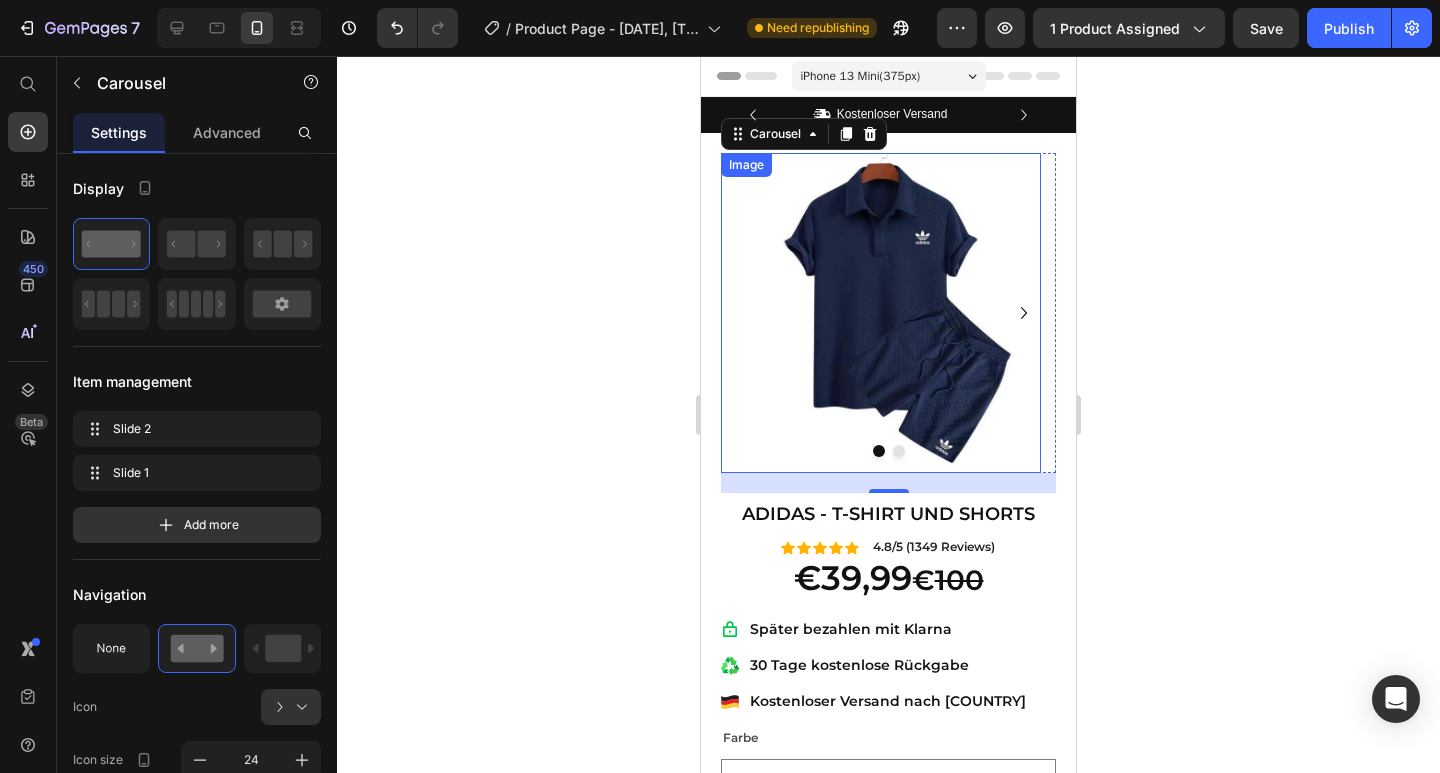 click at bounding box center [881, 313] 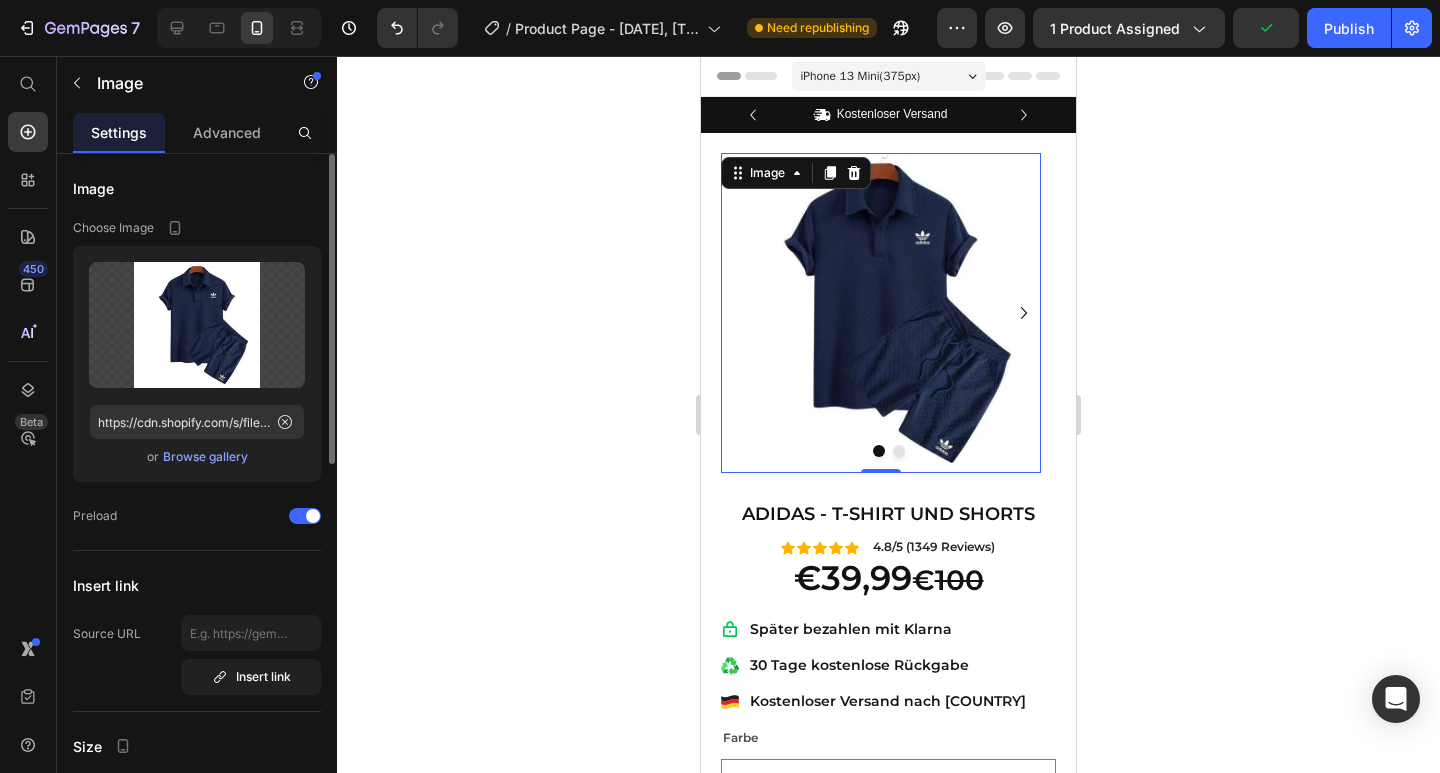 click on "Browse gallery" at bounding box center (205, 457) 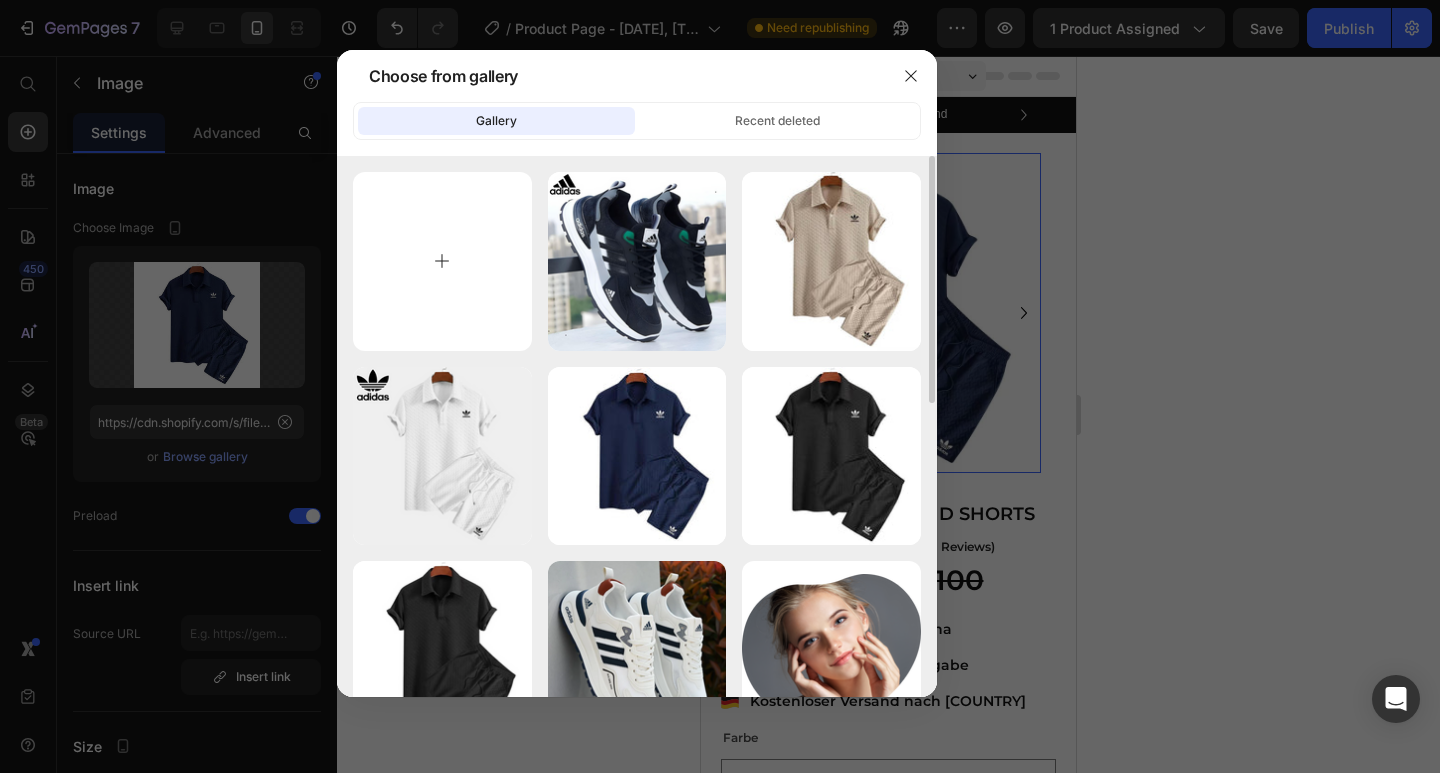 click at bounding box center [442, 261] 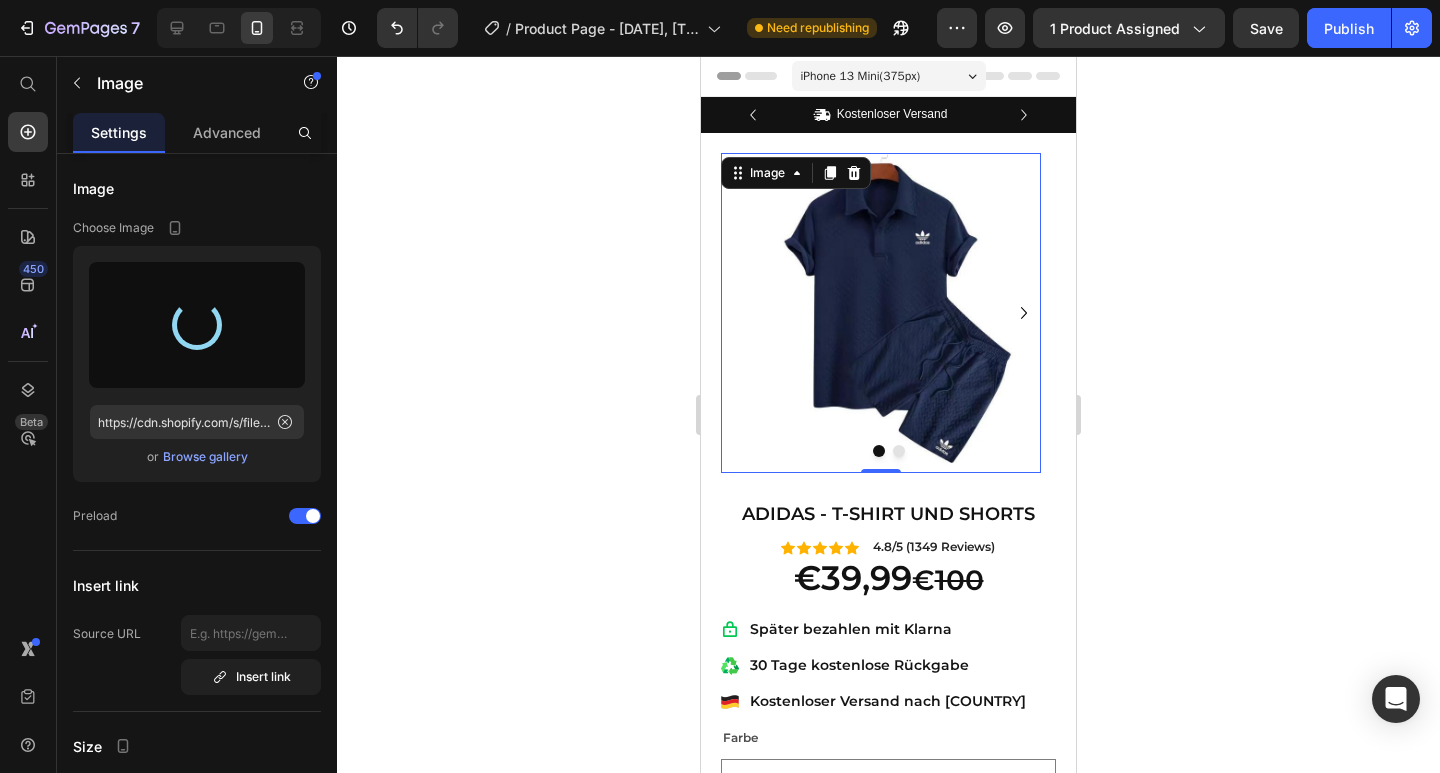 type on "https://cdn.shopify.com/s/files/1/0924/0864/3928/files/gempages_574120060541469742-0ec78aa1-032f-4b71-9a45-9bc6ed42492e.png" 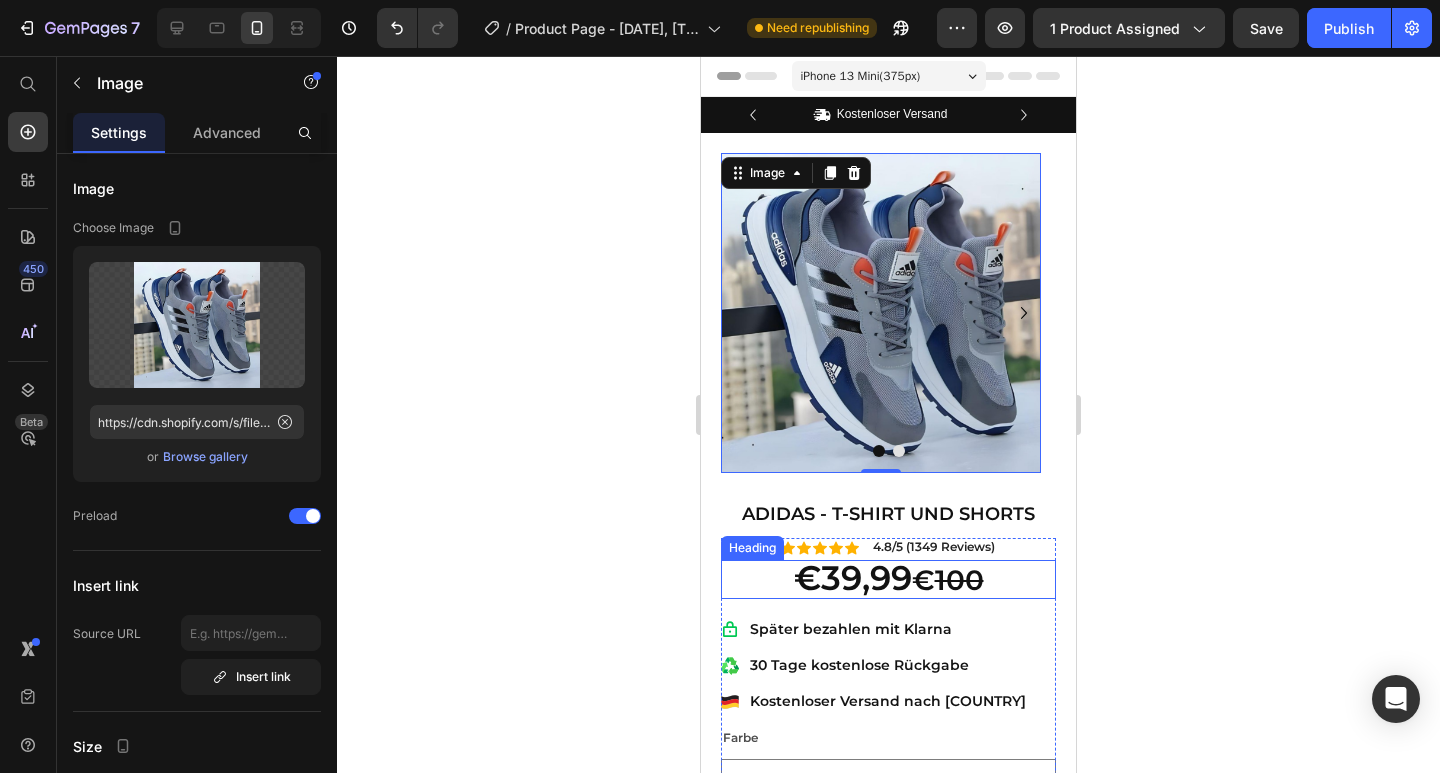 click on "€39,99" at bounding box center (853, 578) 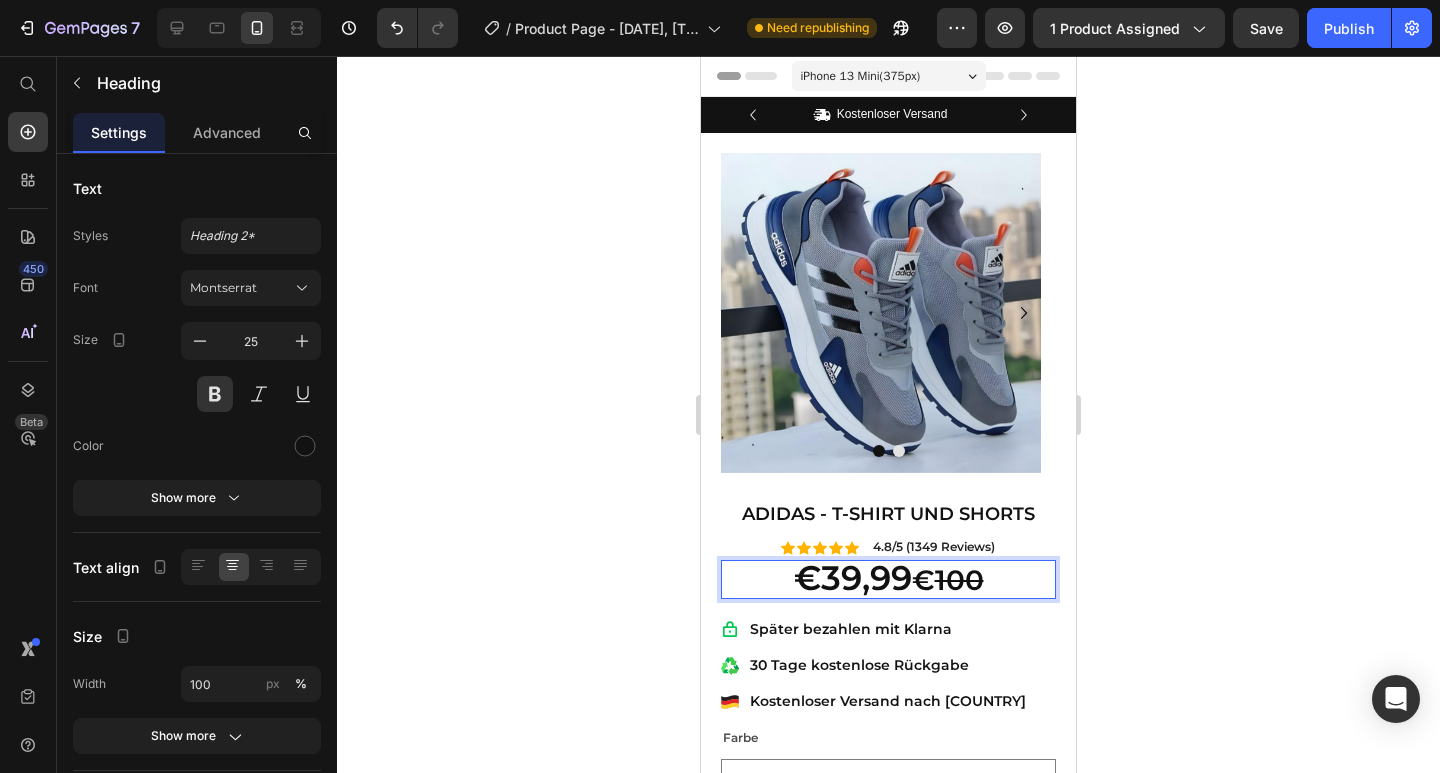 click on "€39,99" at bounding box center [853, 578] 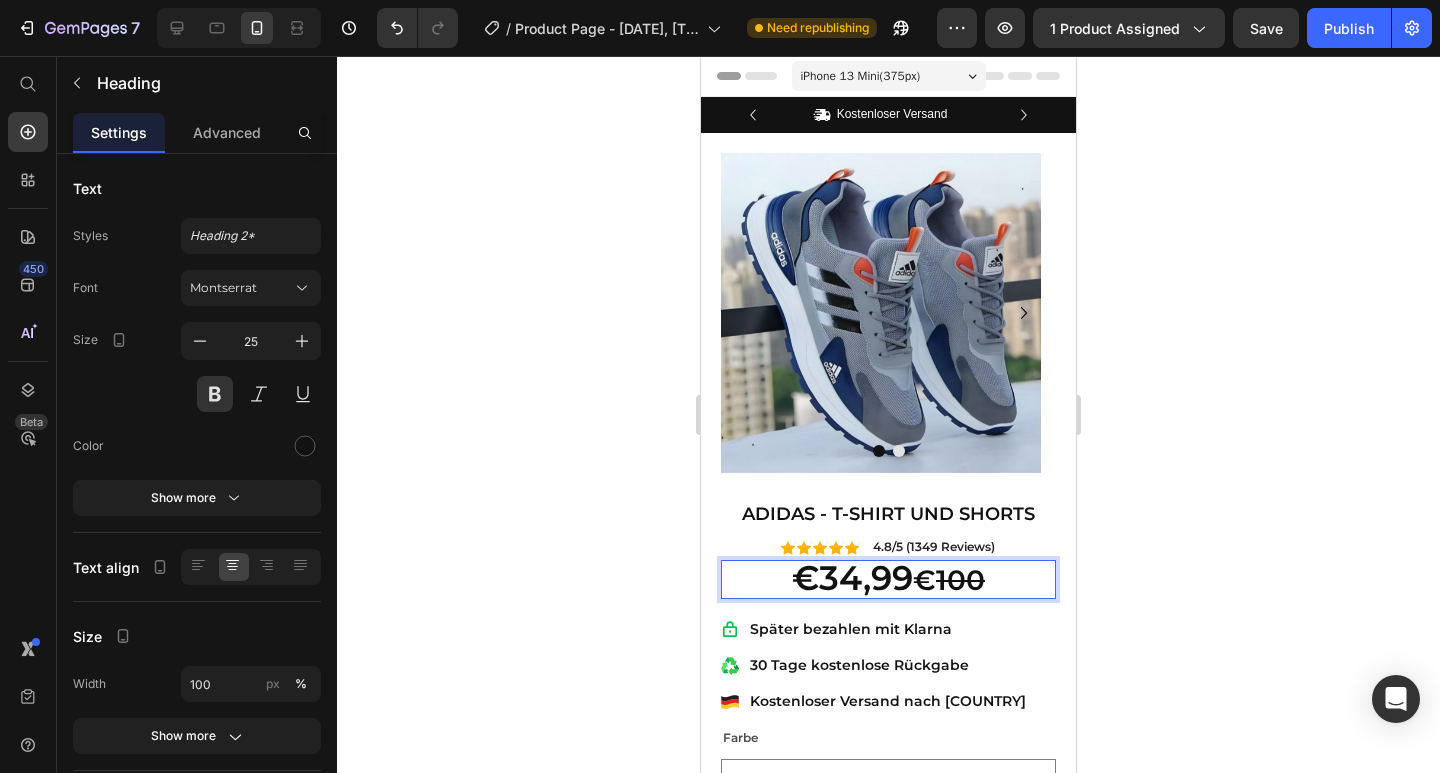 click on "€34,99" at bounding box center [852, 578] 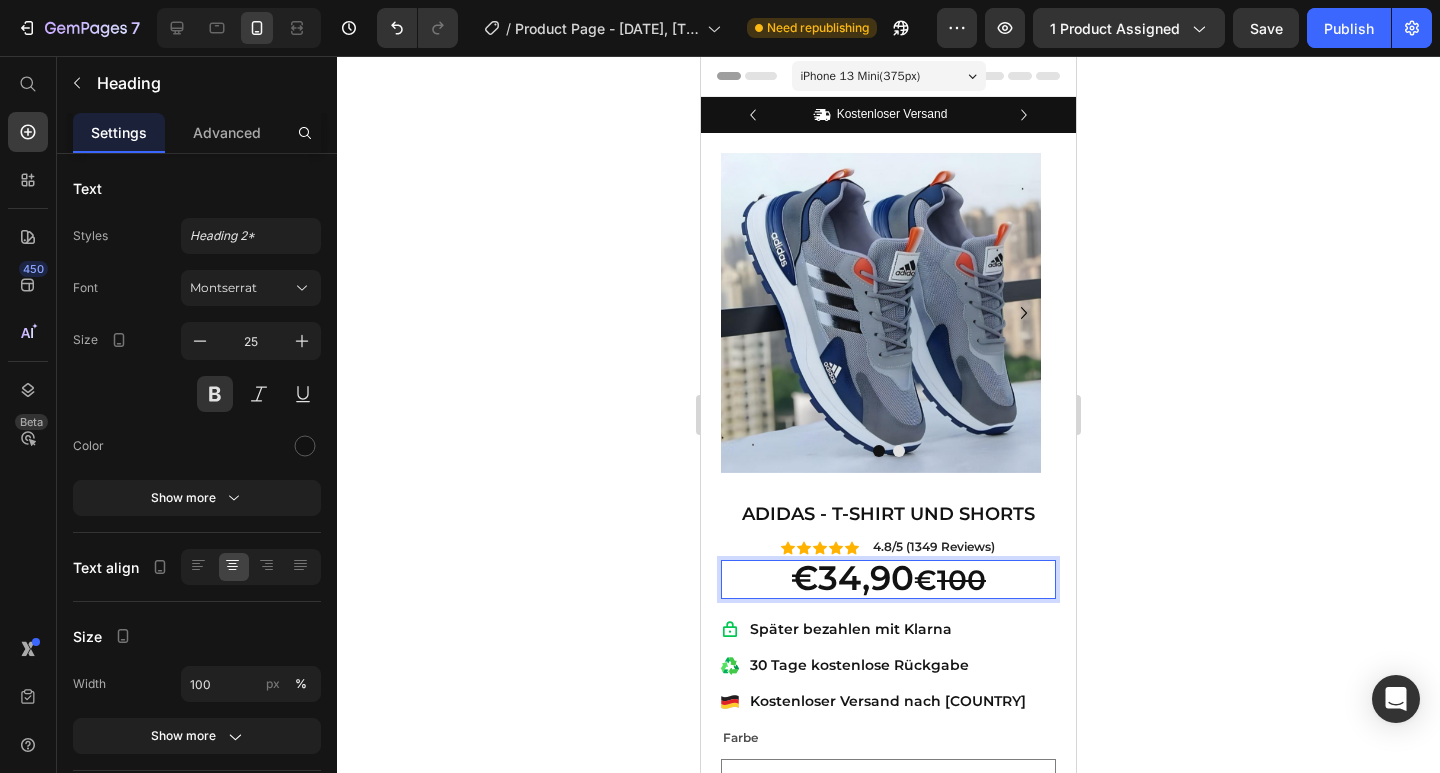 click on "100" at bounding box center (961, 580) 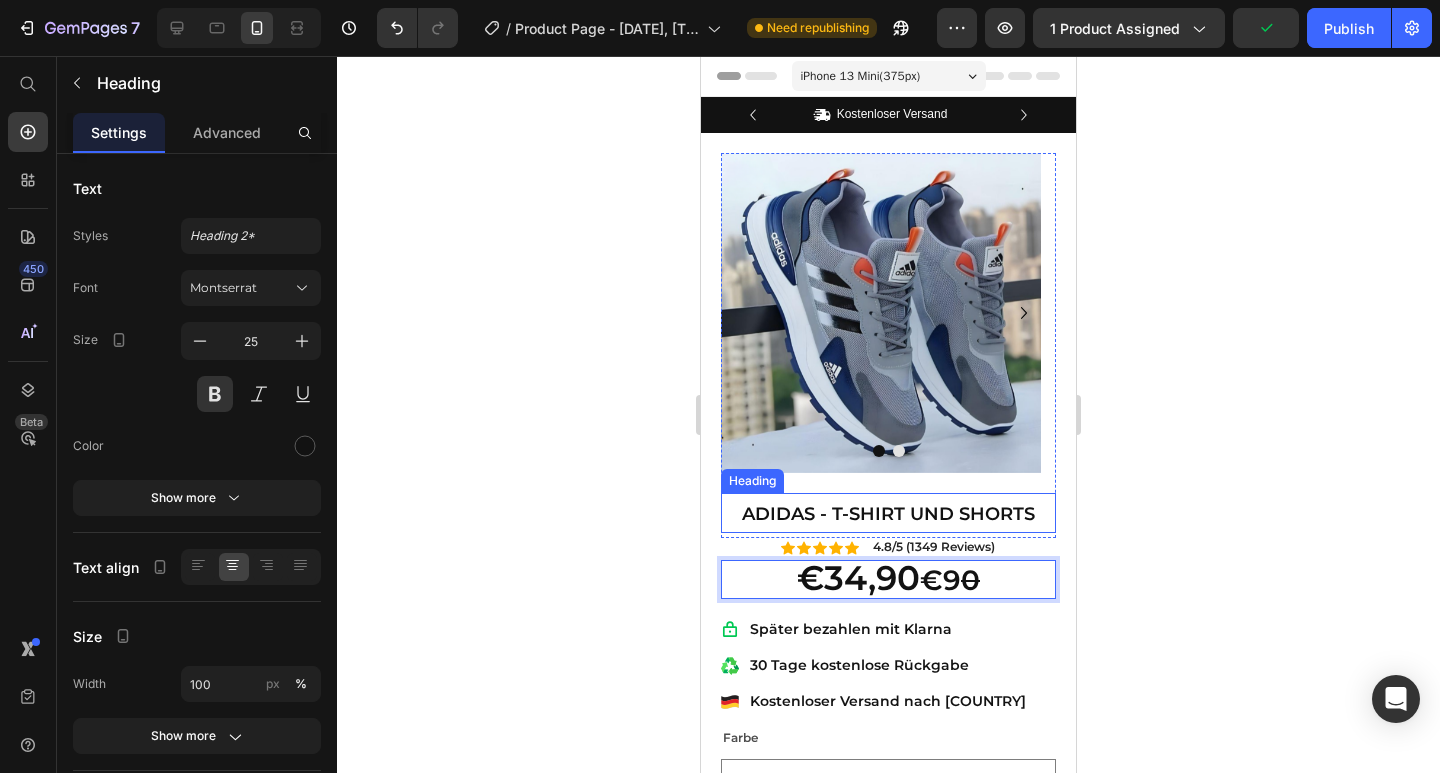 click on "ADIDAS - T-SHIRT UND SHORTS" at bounding box center (888, 514) 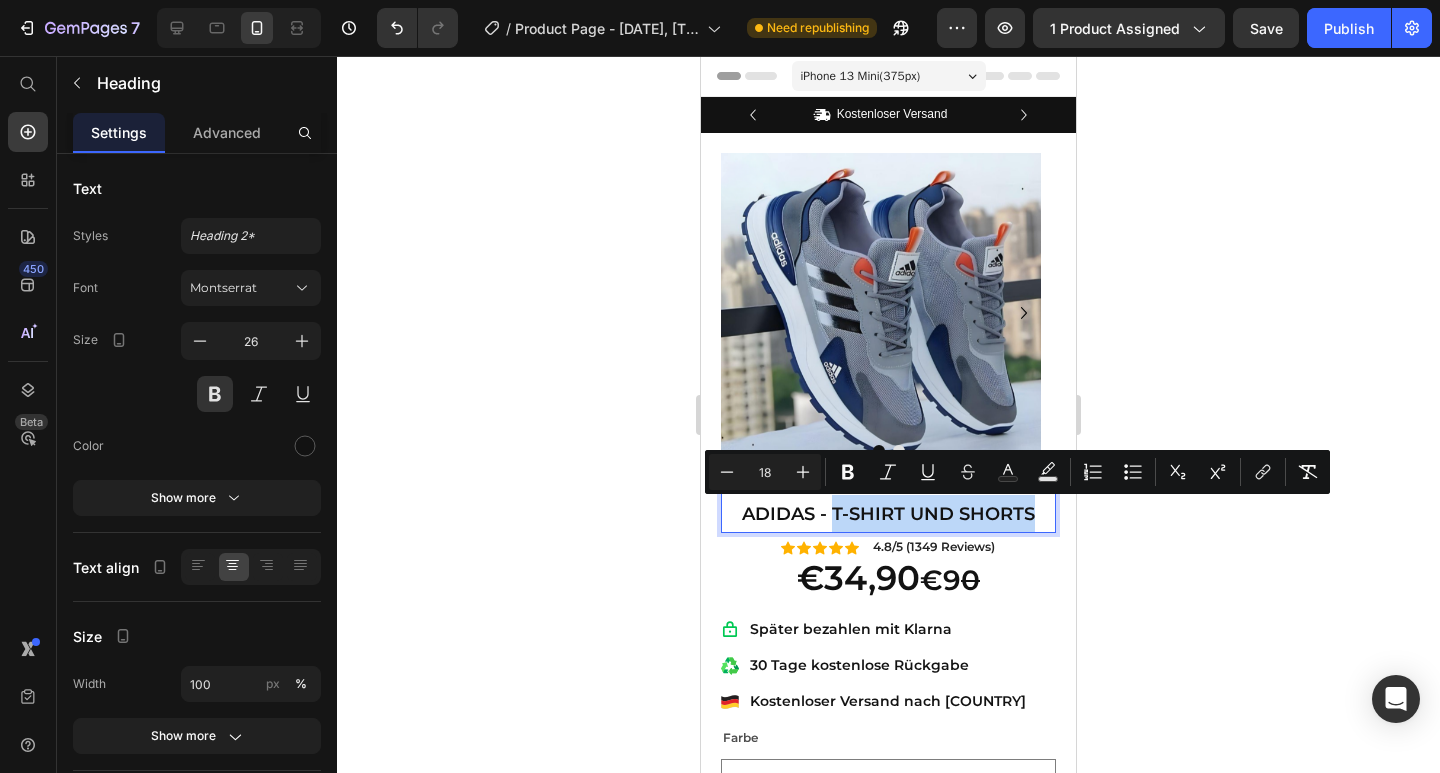 drag, startPoint x: 828, startPoint y: 510, endPoint x: 1023, endPoint y: 510, distance: 195 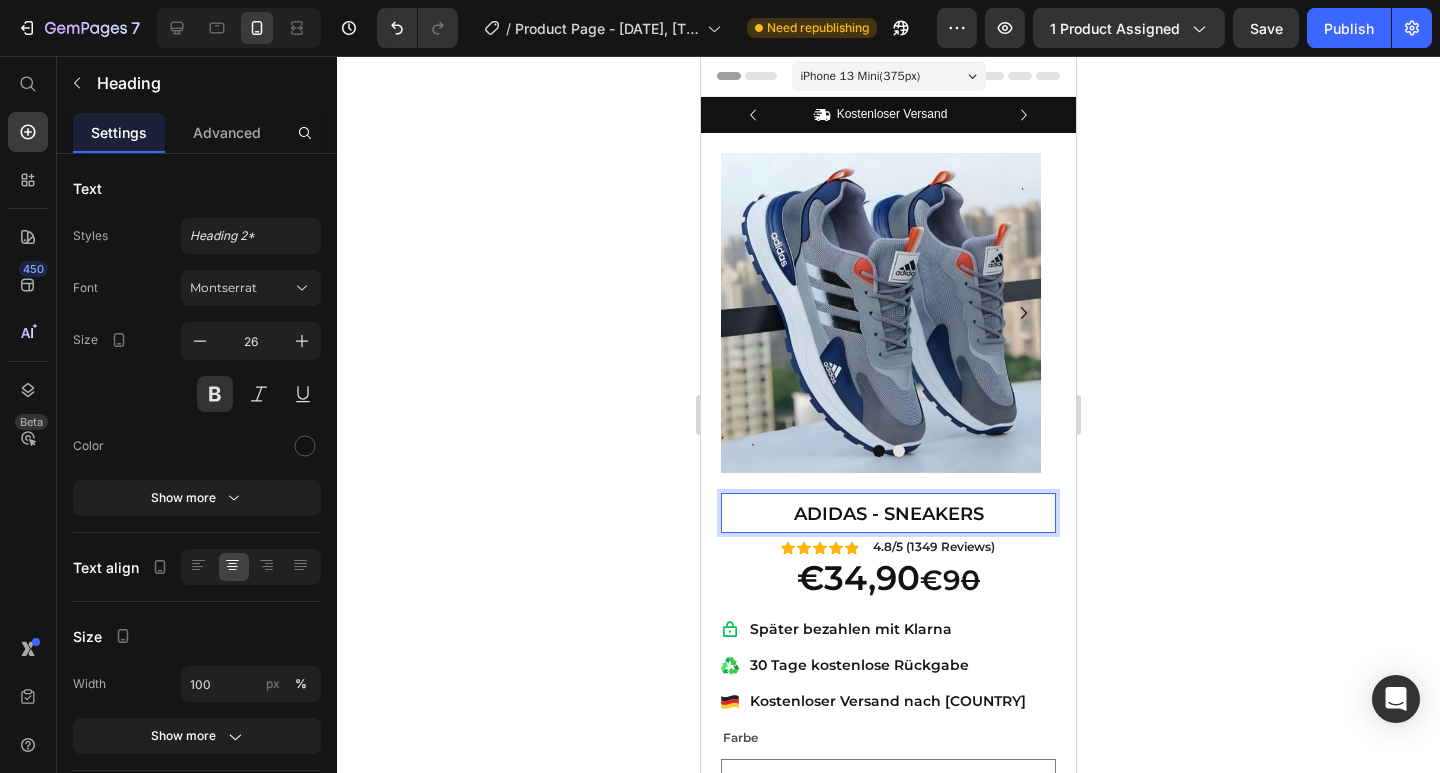 click 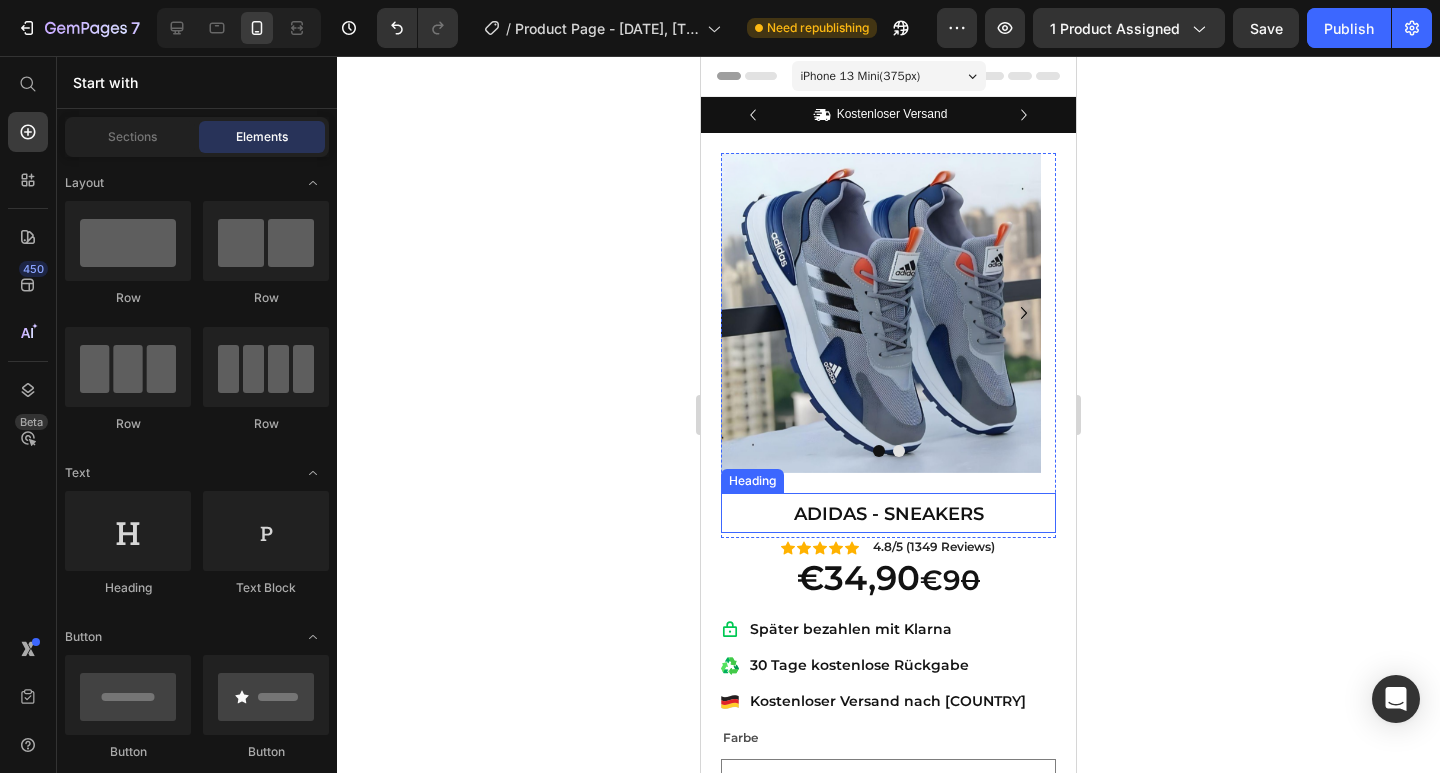 click on "ADIDAS - SNEAKERS" at bounding box center [889, 514] 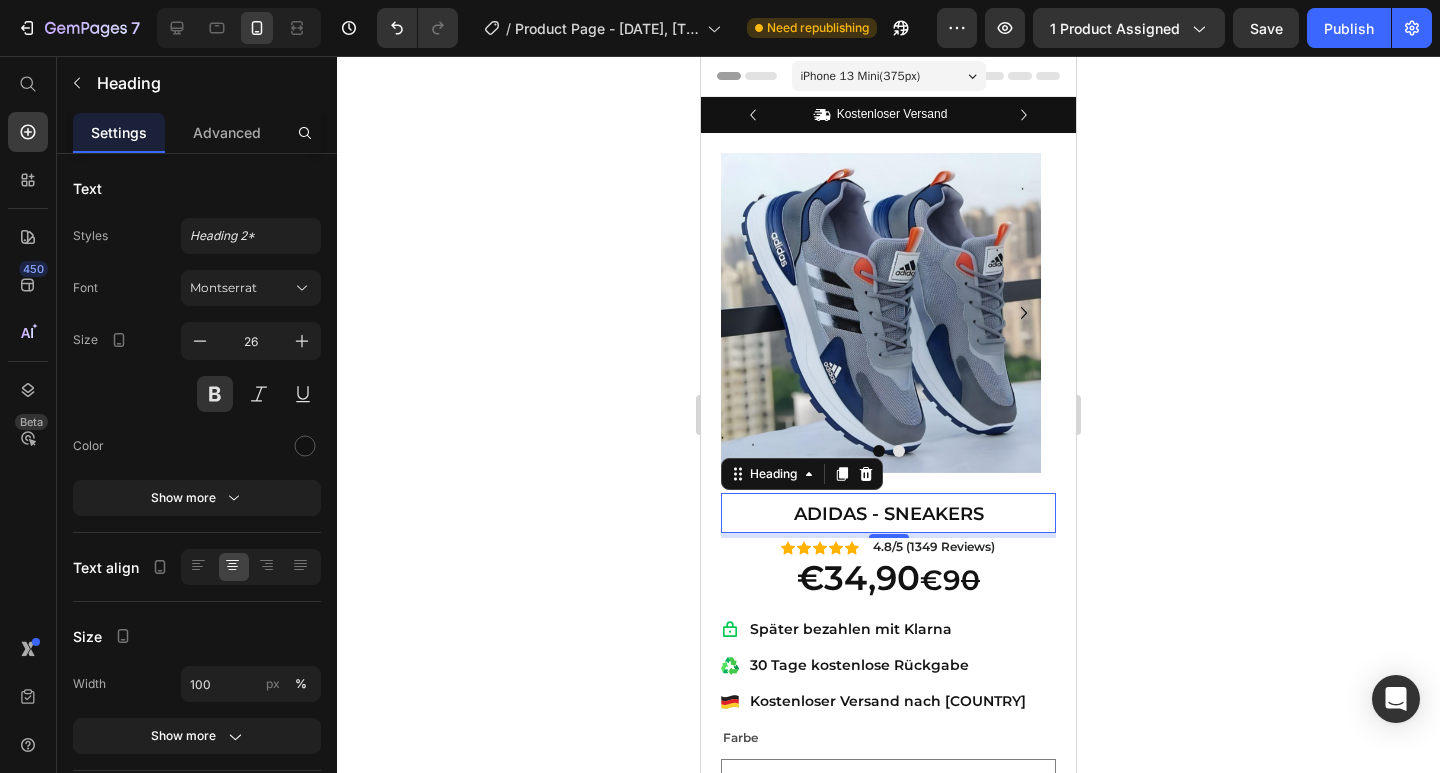 click on "ADIDAS - SNEAKERS" at bounding box center [889, 514] 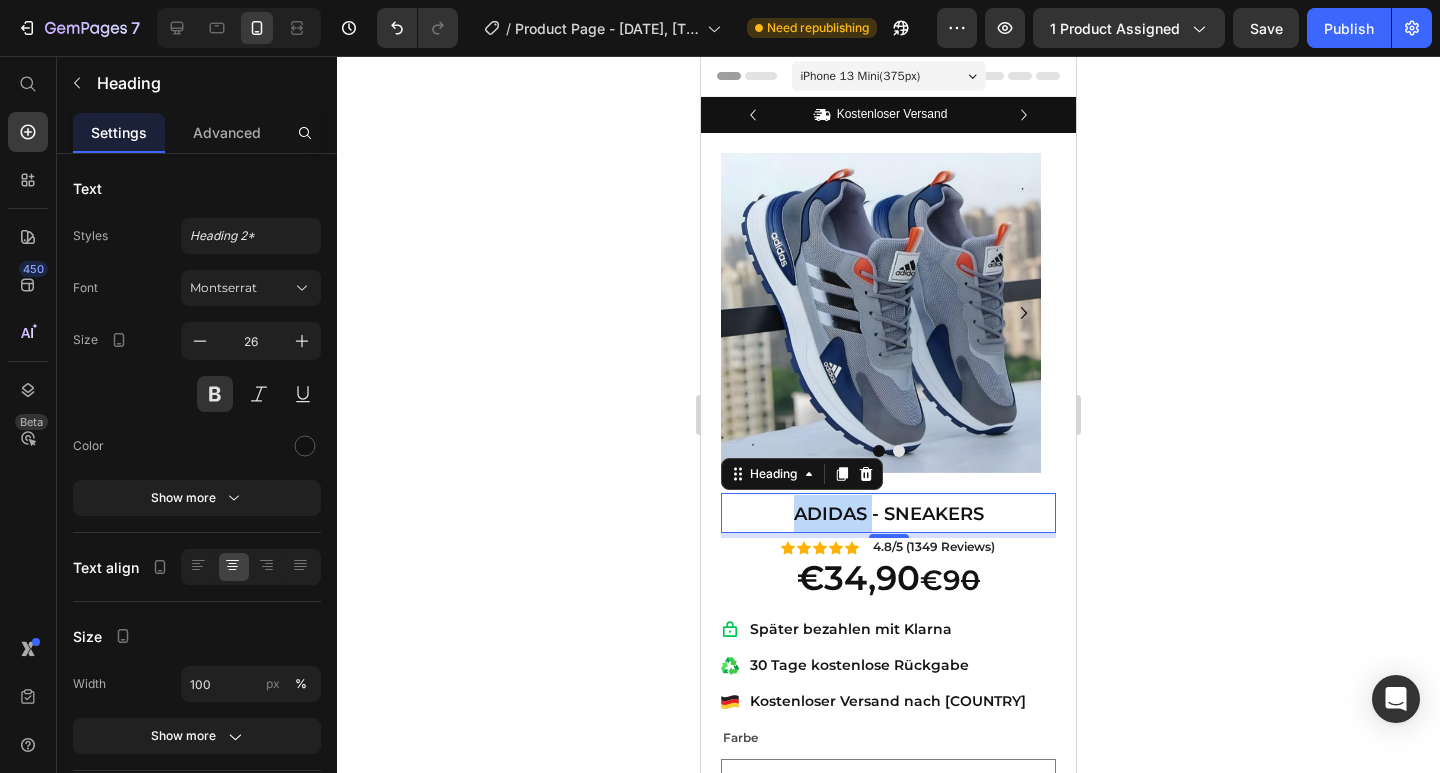 click on "ADIDAS - SNEAKERS" at bounding box center [889, 514] 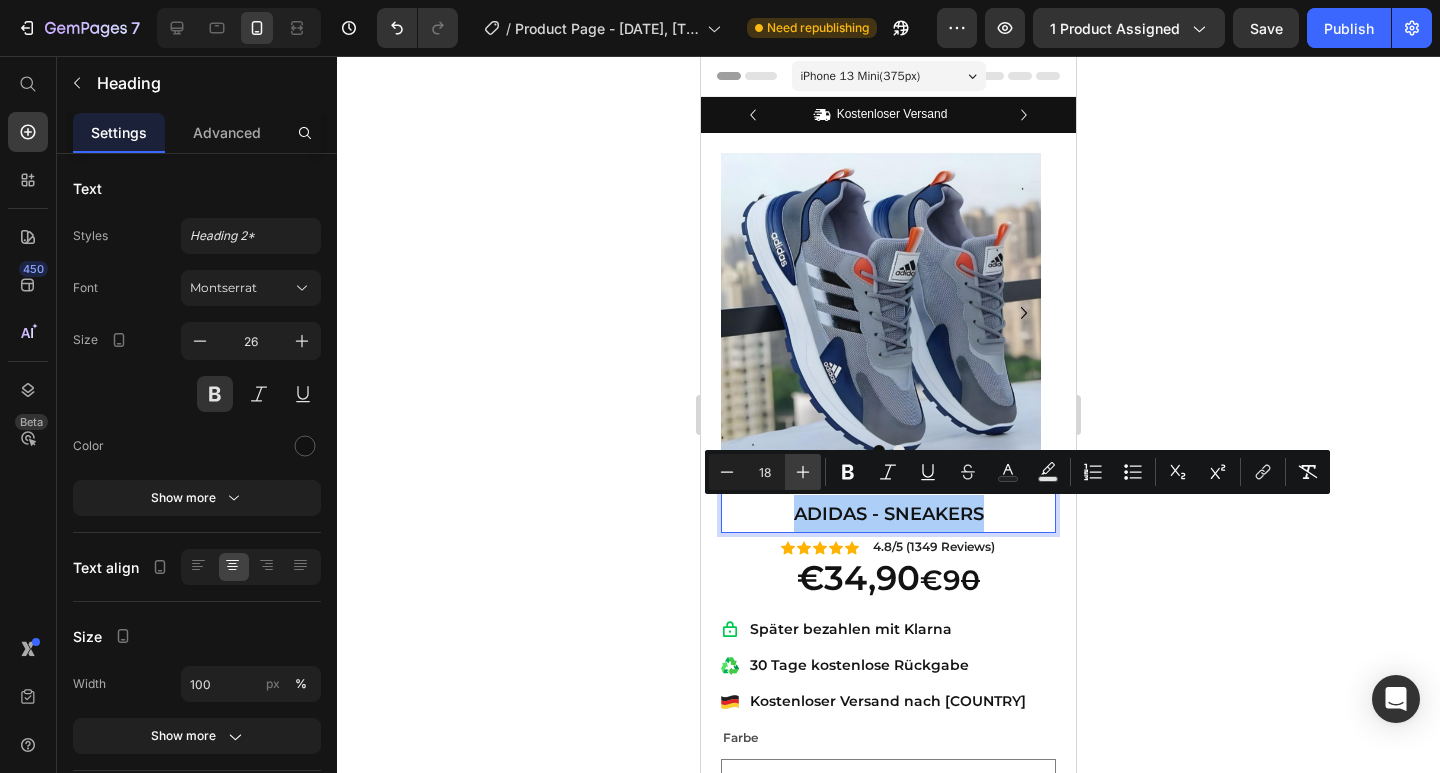 click on "Plus" at bounding box center [803, 472] 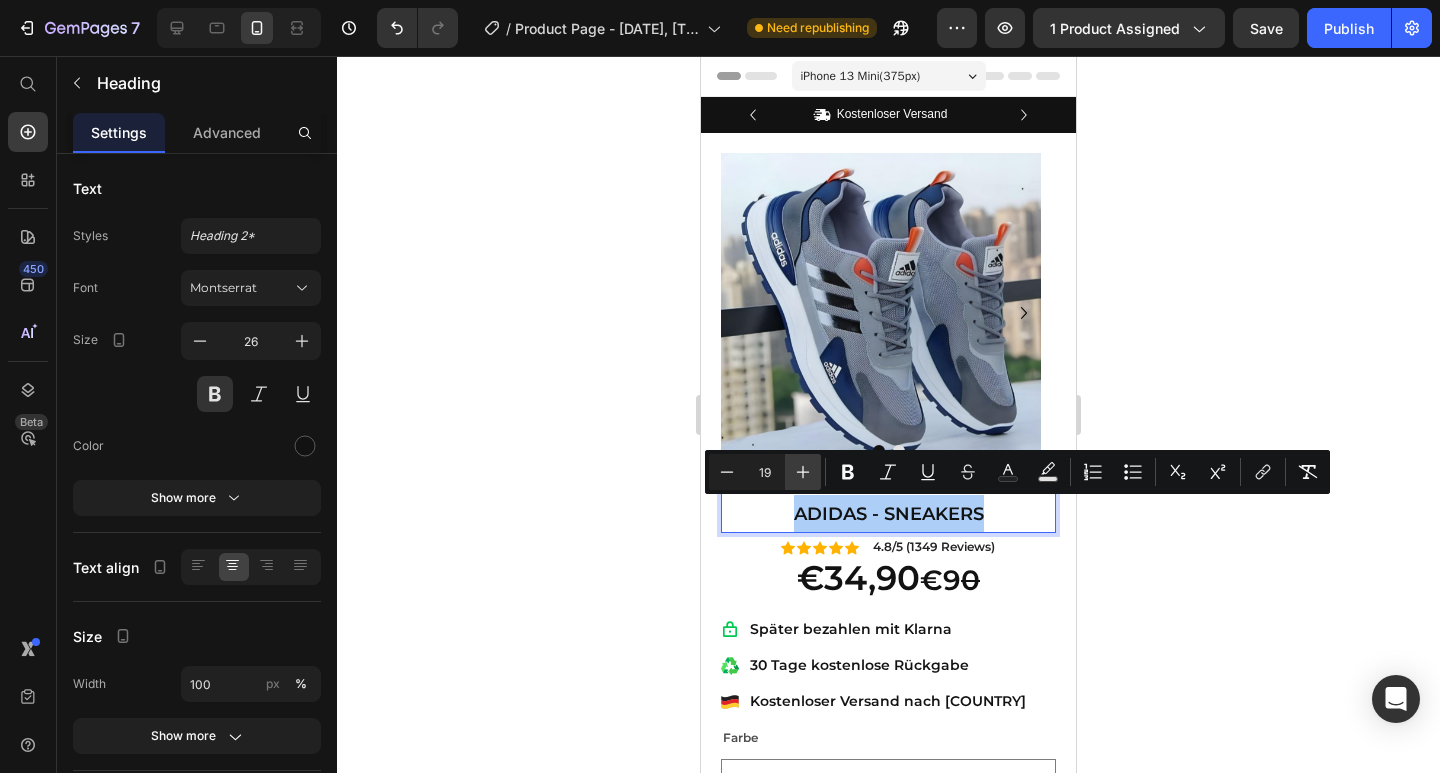 click on "Plus" at bounding box center [803, 472] 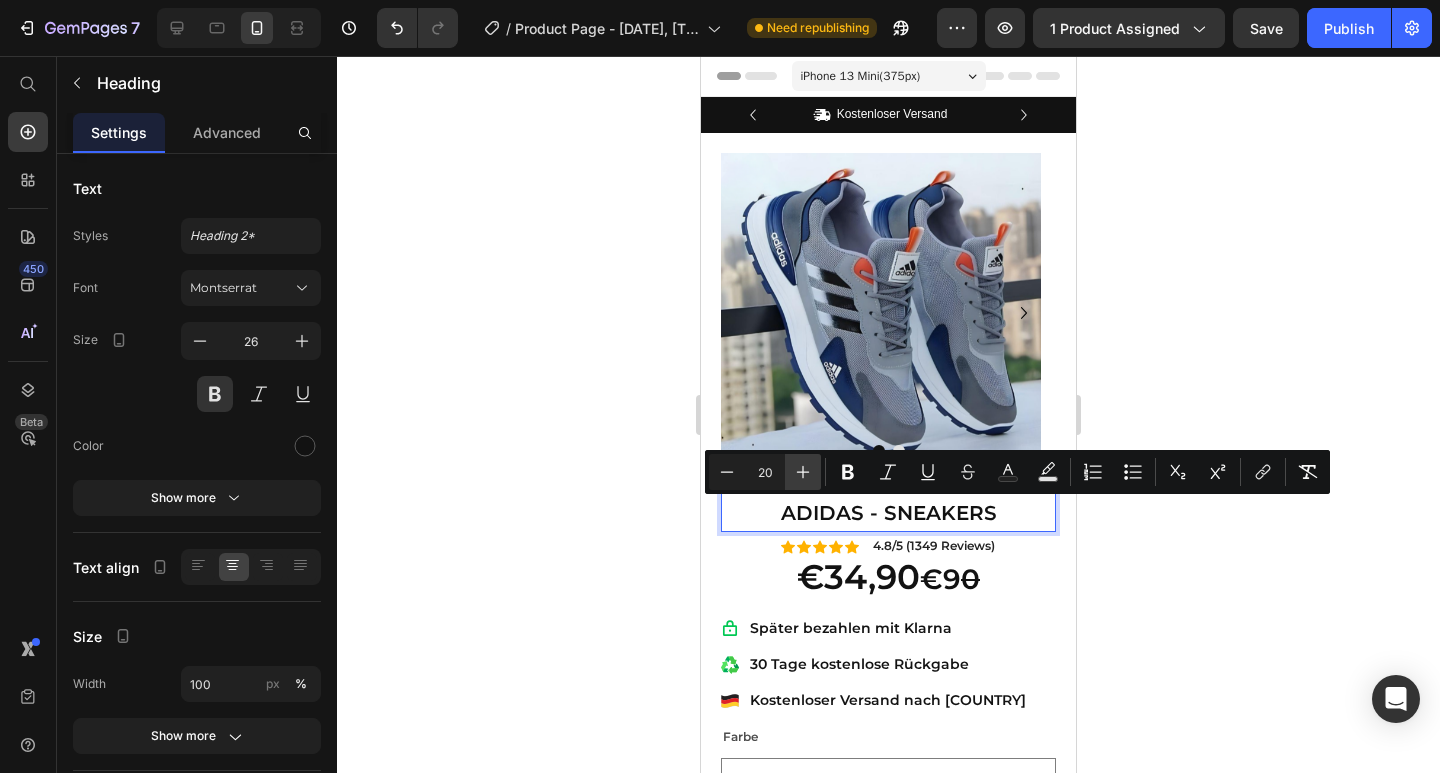 click on "Plus" at bounding box center [803, 472] 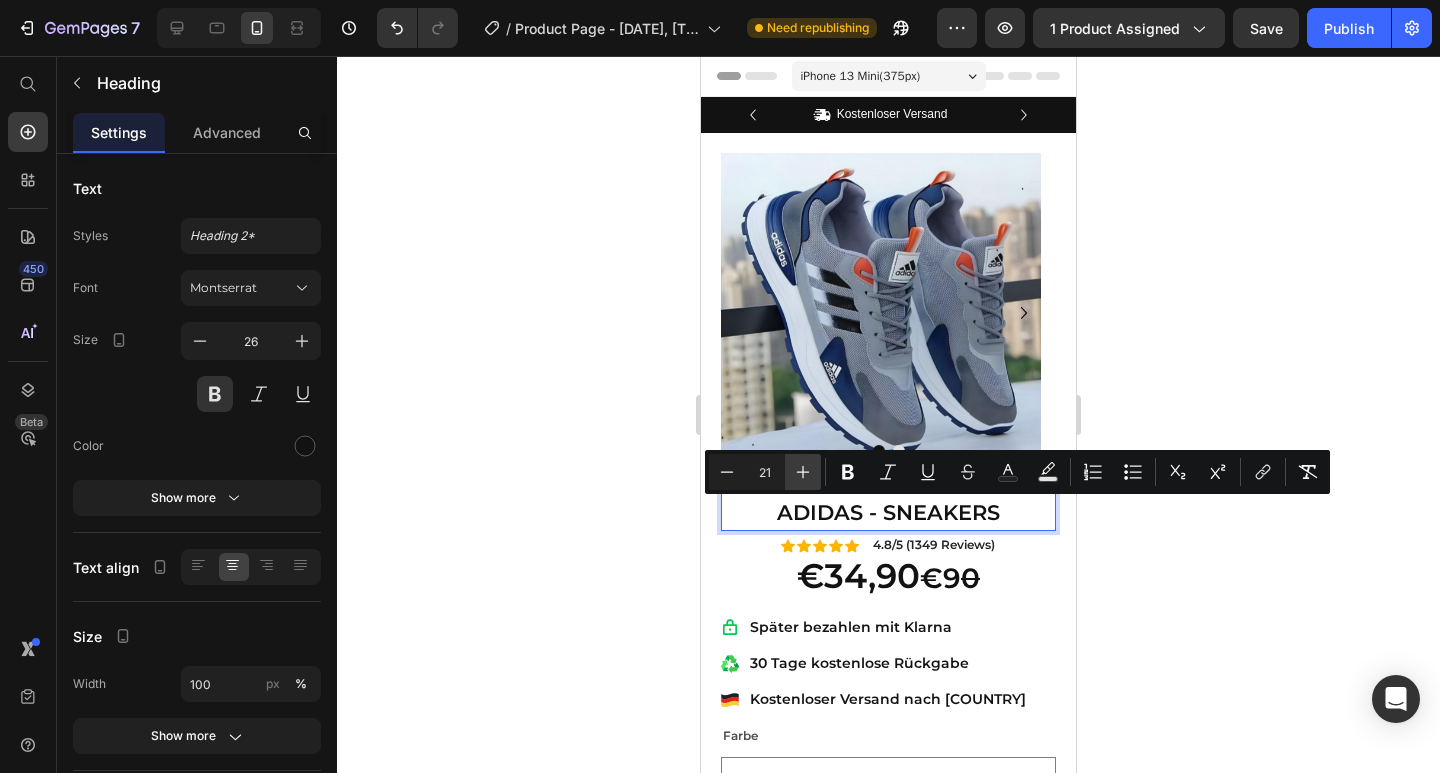 click on "Plus" at bounding box center (803, 472) 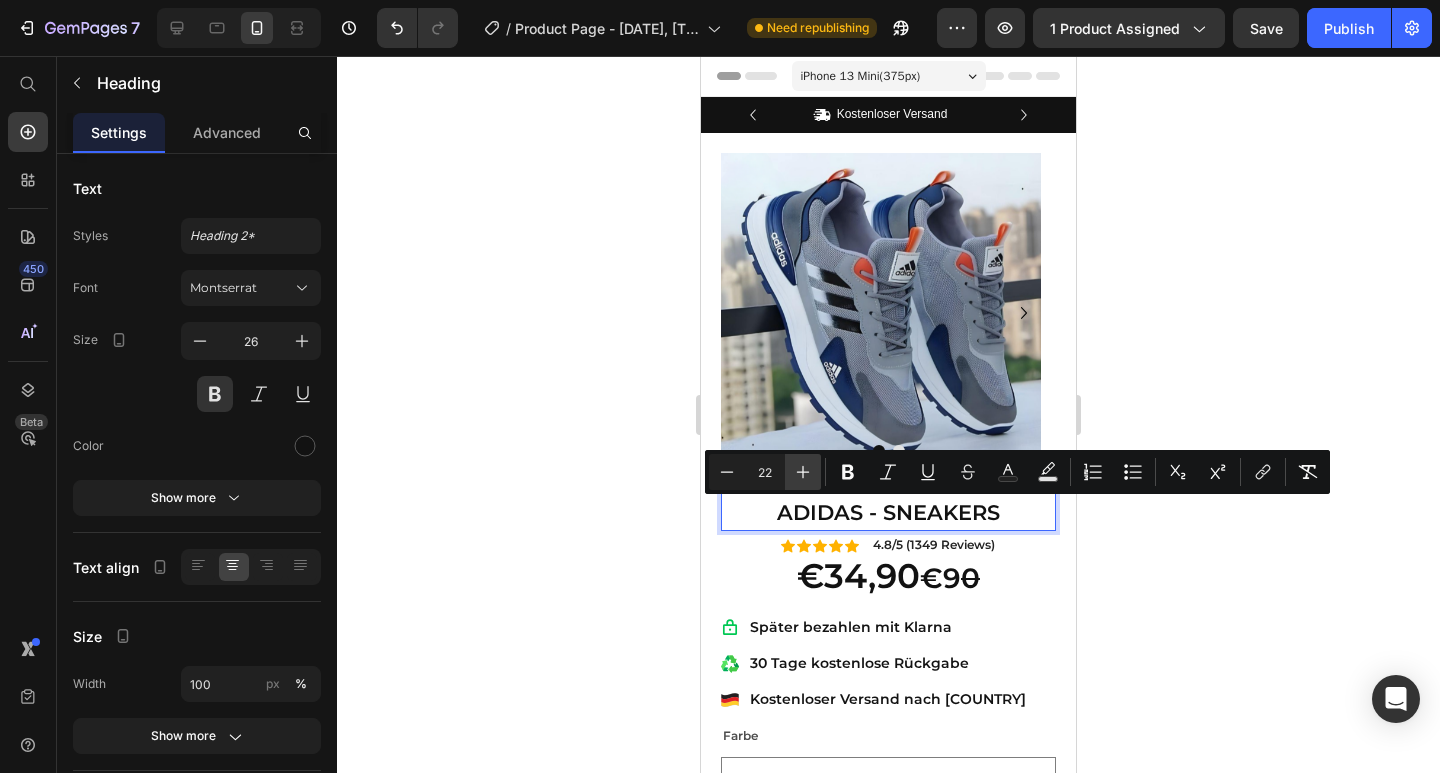 click on "Plus" at bounding box center (803, 472) 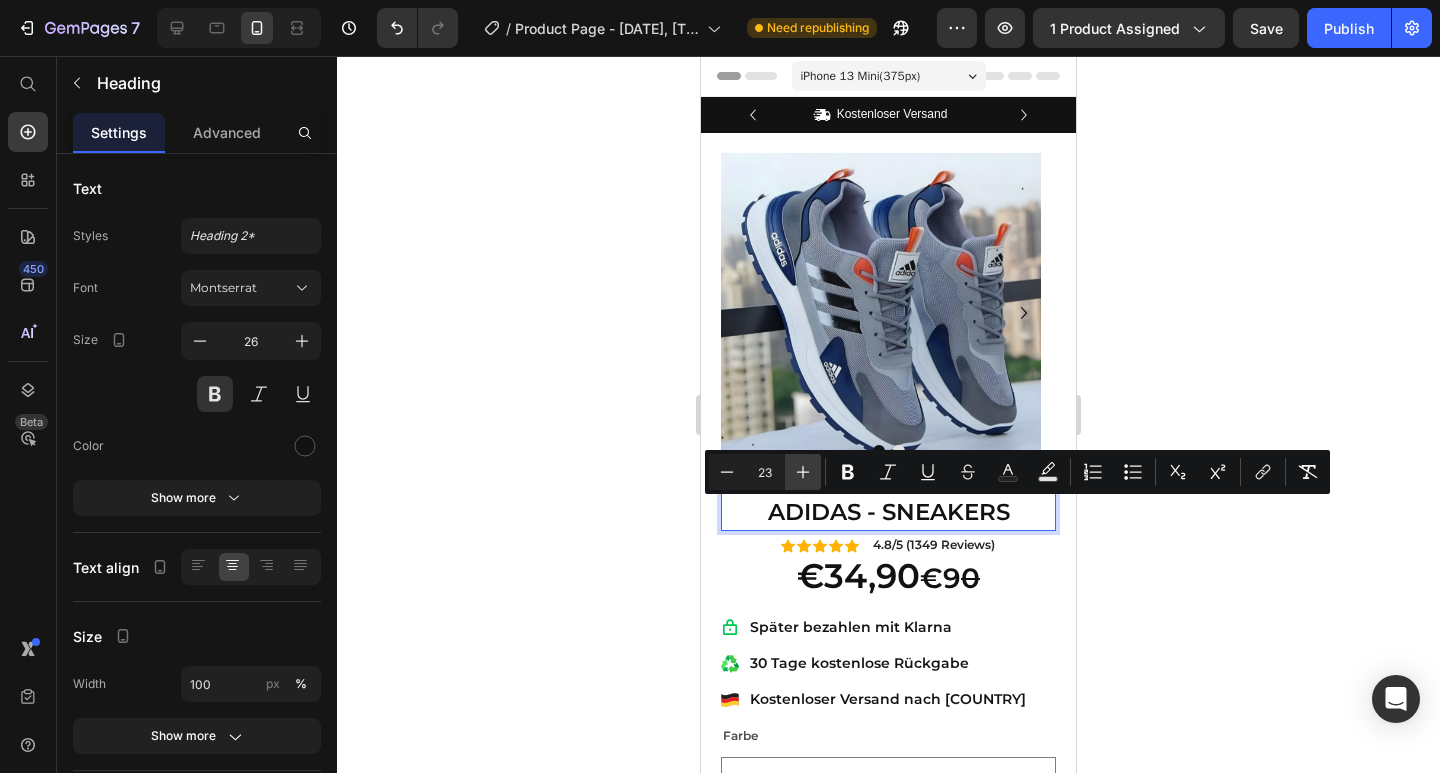 click on "Plus" at bounding box center [803, 472] 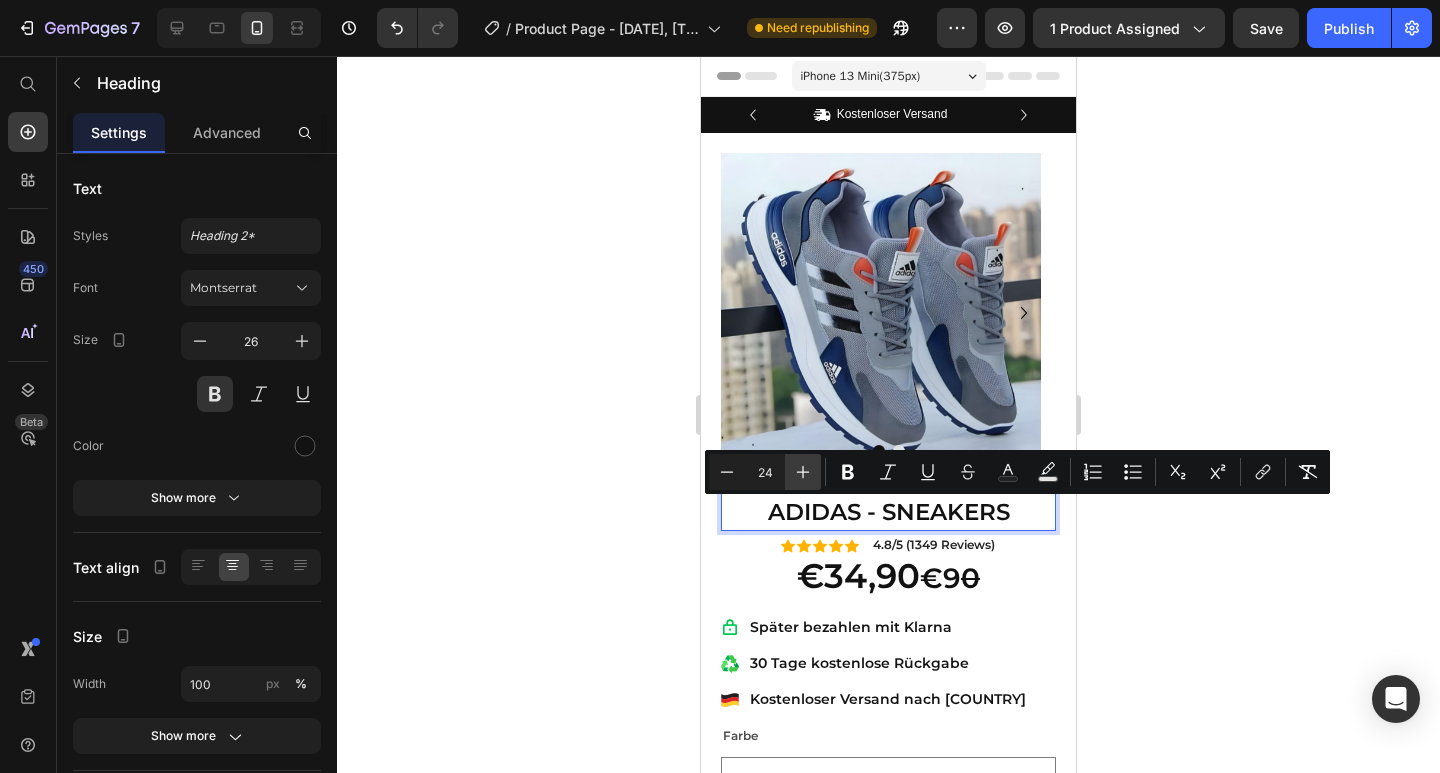 click on "Plus" at bounding box center (803, 472) 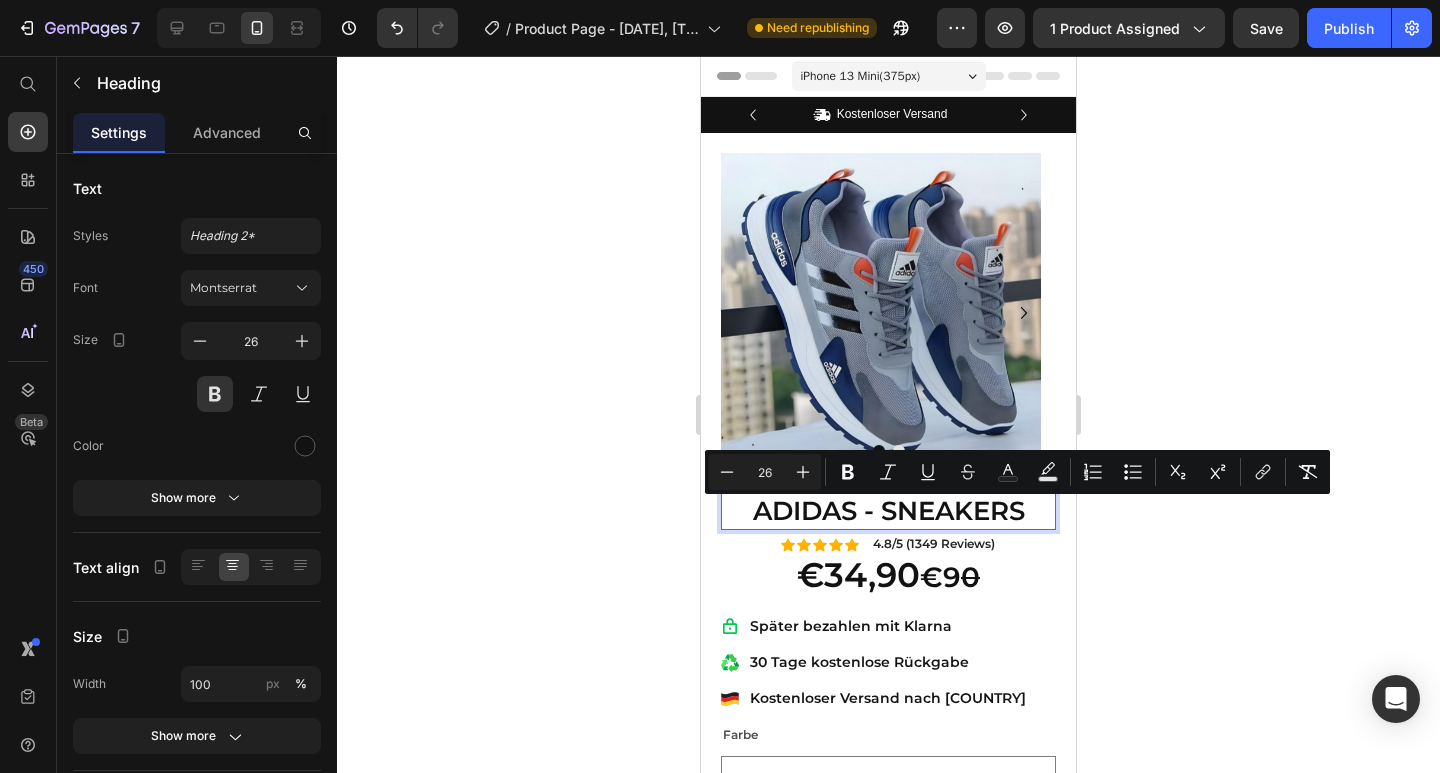 click 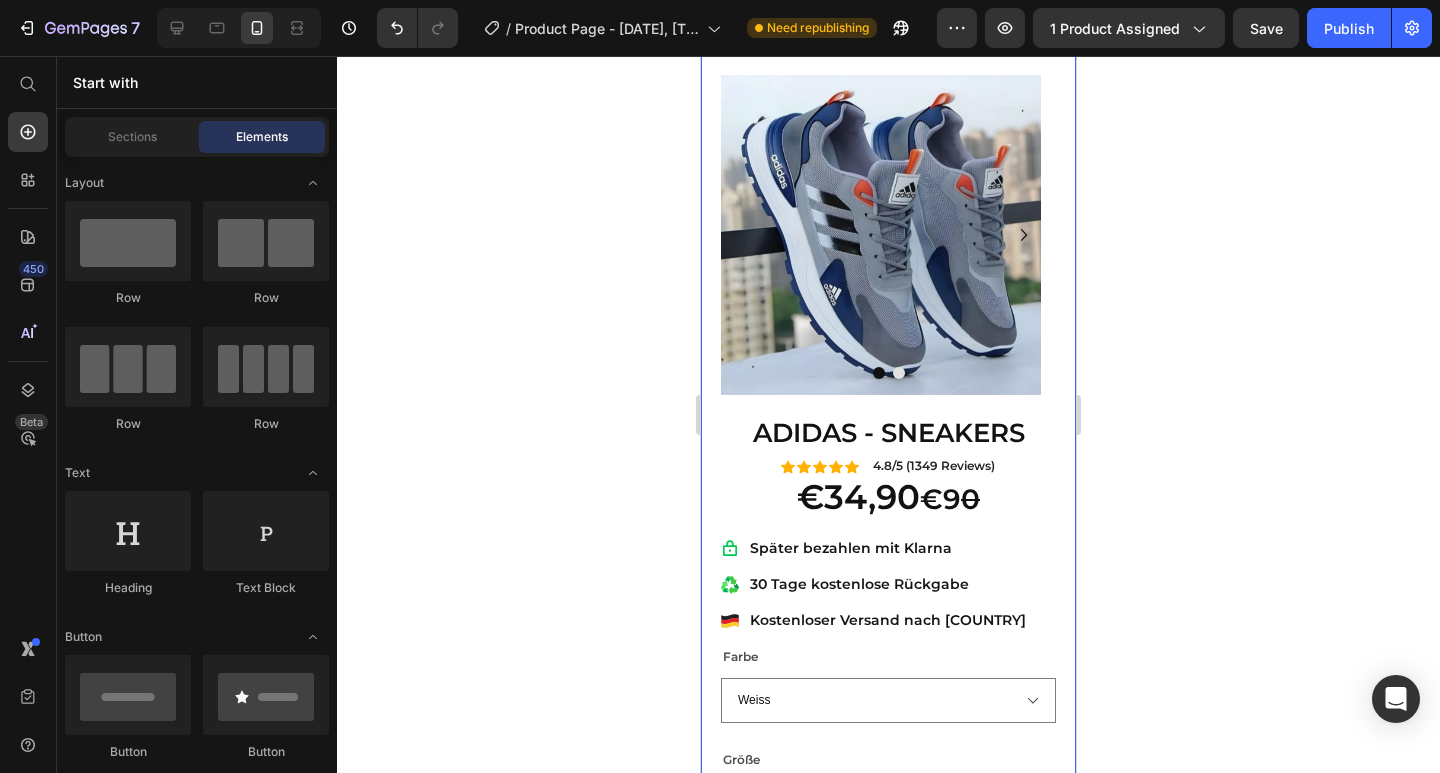 scroll, scrollTop: 0, scrollLeft: 0, axis: both 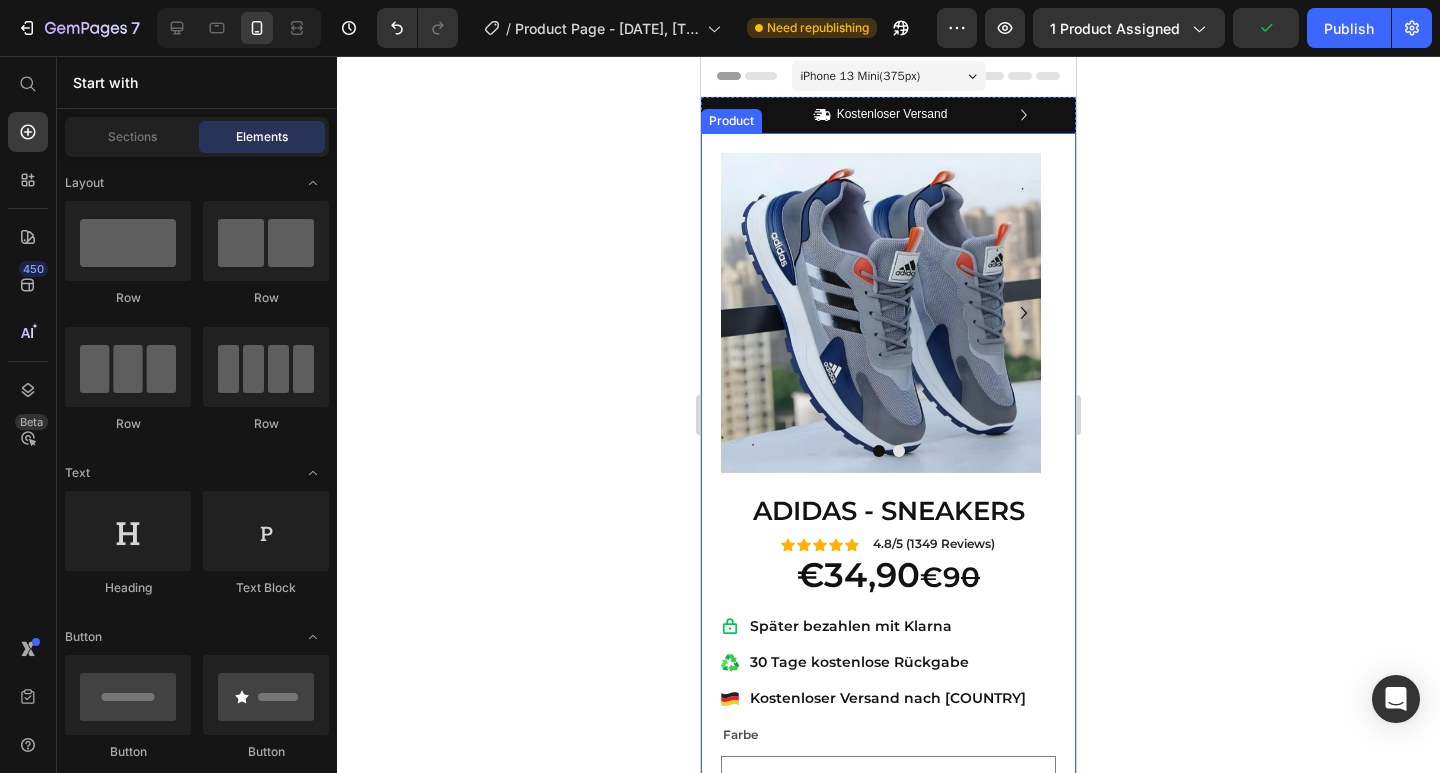 click on "⁠⁠⁠⁠⁠⁠⁠ ADIDAS - SNEAKERS Heading Row Icon Icon Icon Icon Icon Icon List 4.8/5 (1349 Reviews) Text Block Row €34,90    €9 0 Heading Set Product Title
Später bezahlen mit Klarna
30 Tage kostenlose Rückgabe
Kostenloser Versand nach [COUNTRY] Item List Farbe Weiss Beige Schwarz Marine Größe S M L XL 2XL 3XL Product Variants & Swatches
Icon Verkauf endet in 2 Stunden | Zeitlich begrenztes Angebot Text Block Row in den warenkorb legen Add to Cart KOSTENLOSE RÜCKGABE FÜR 30 TAGE Text Block
Informationen zum Versand Accordion KOMFORT FÜR JEDEN TAG Heading Dieses Set wurde fachmännisch aus atmungsaktivem Stoff gefertigt und bietet mühelosen Komfort und Bewegungsfreiheit für warme Tage Text Block Image Row Product" at bounding box center (888, 907) 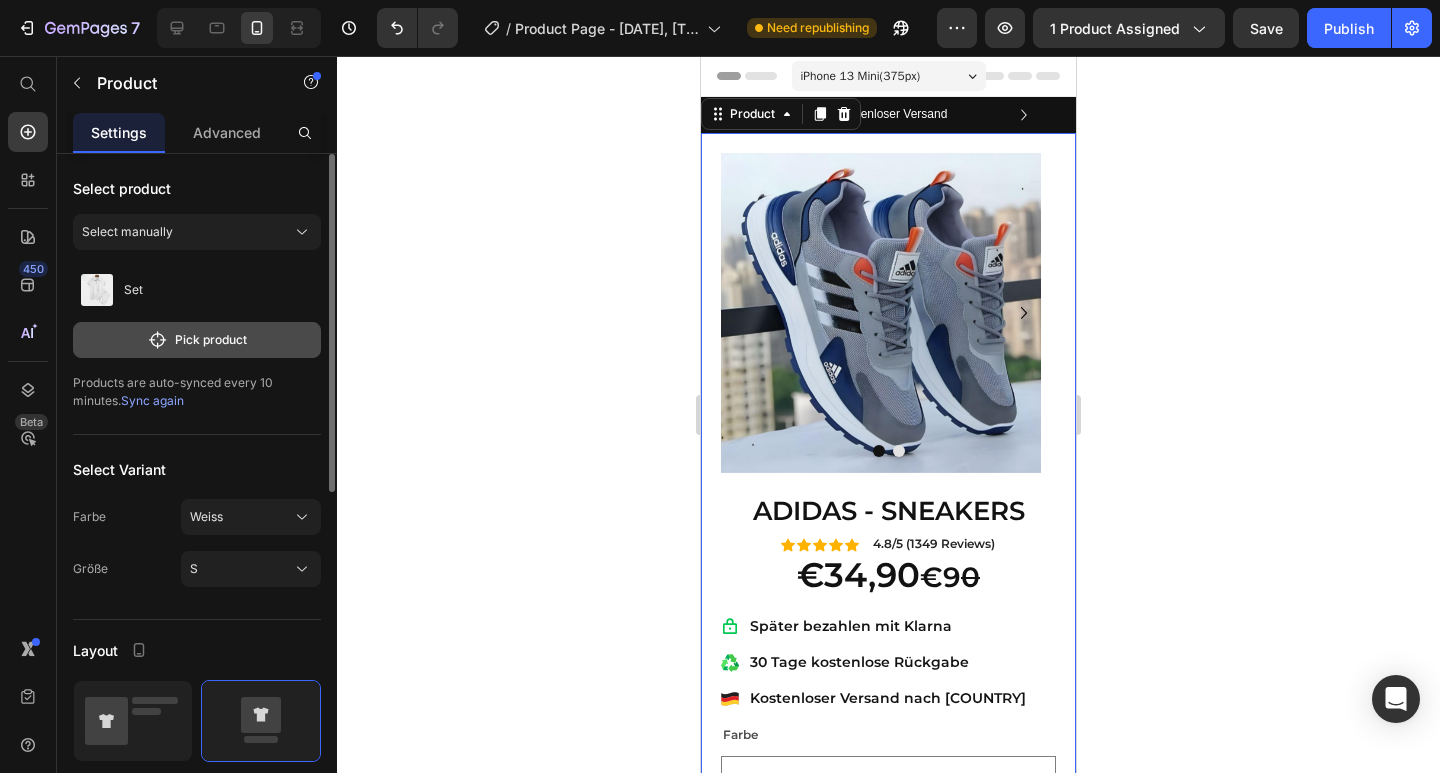click on "Pick product" at bounding box center [197, 340] 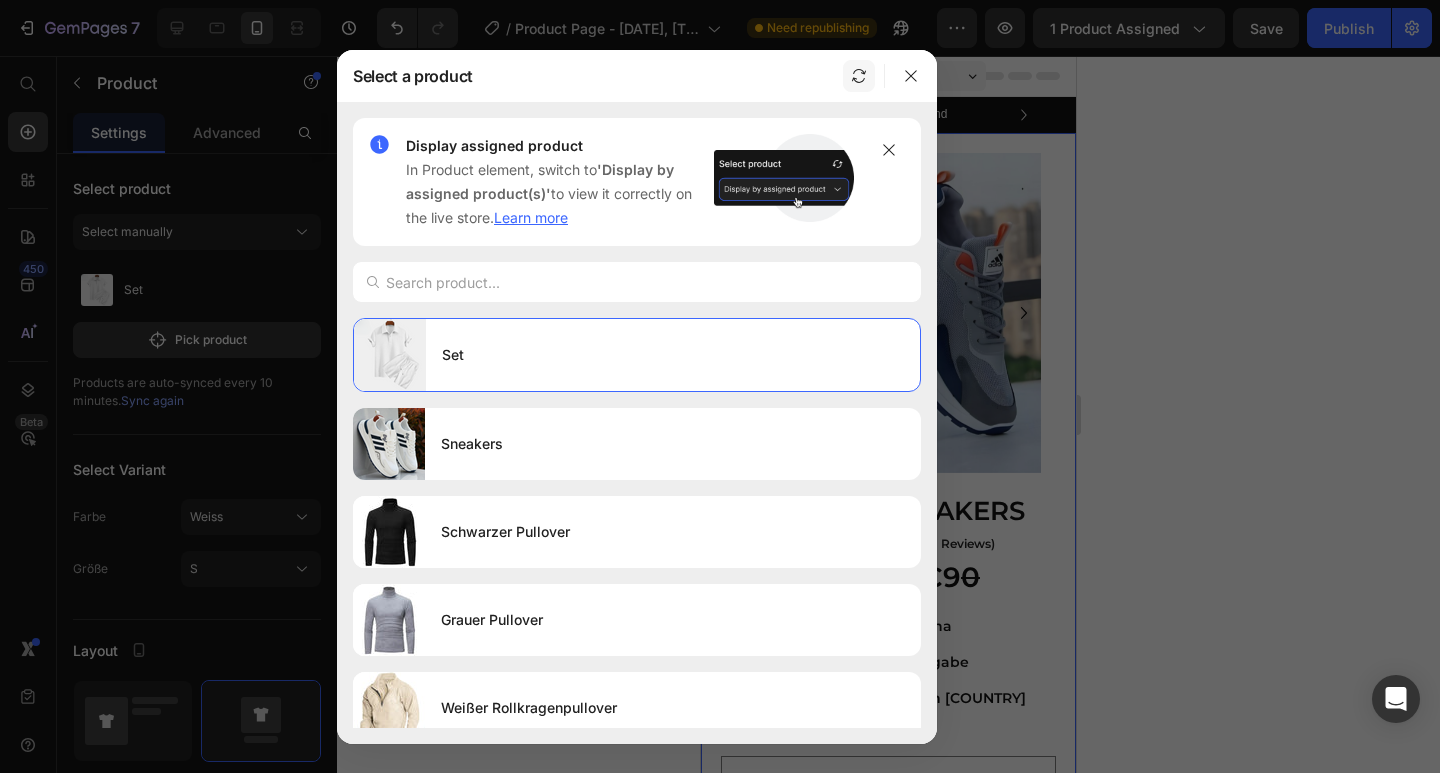 click 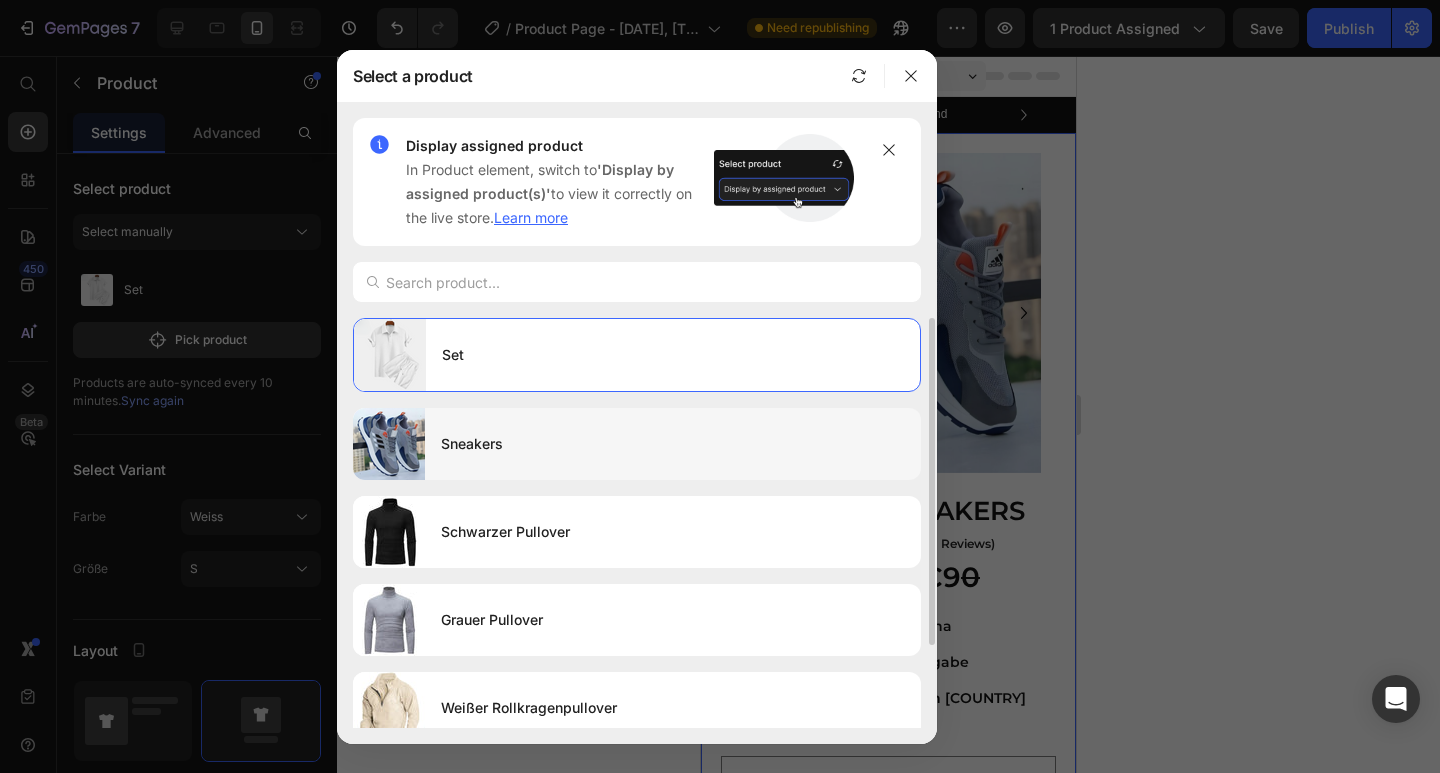 click on "Sneakers" at bounding box center (673, 444) 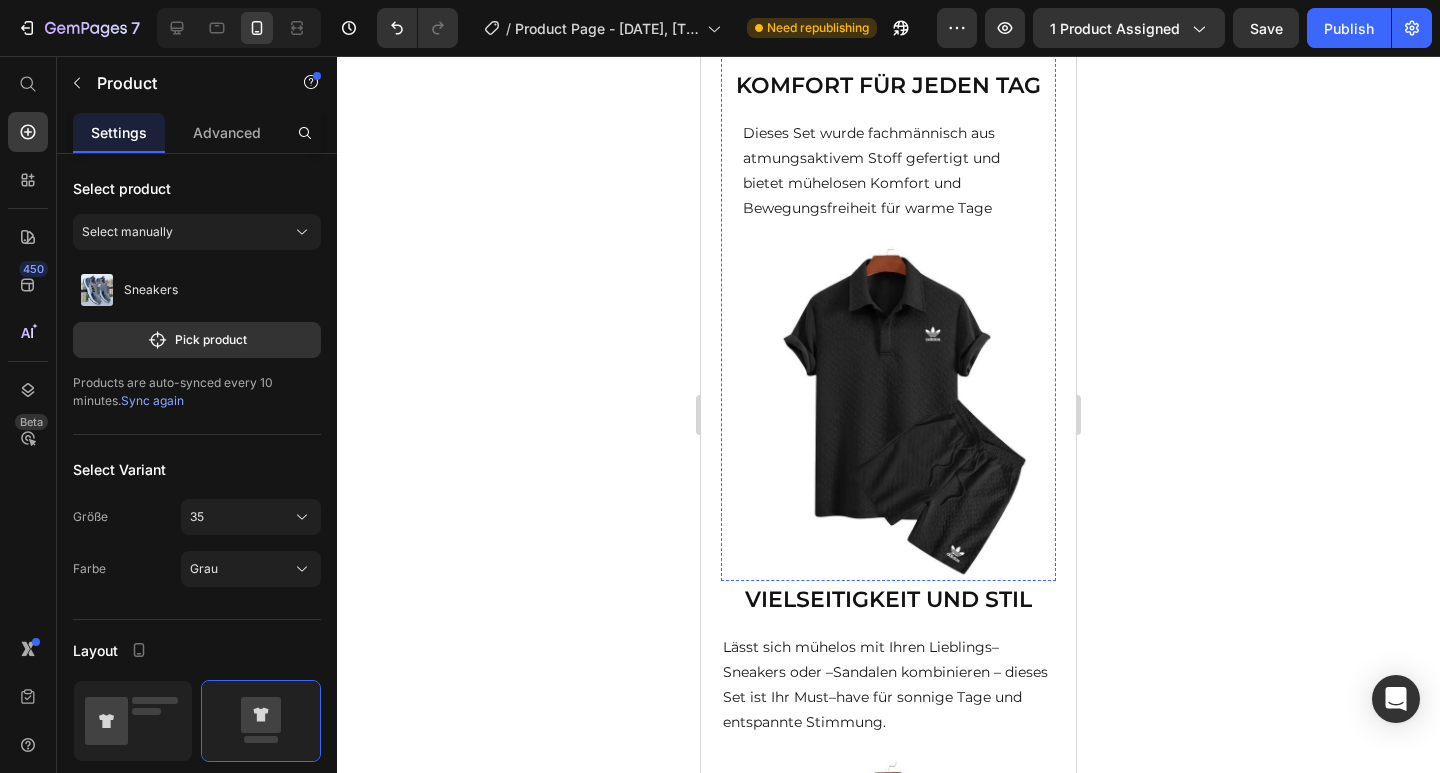 scroll, scrollTop: 1073, scrollLeft: 0, axis: vertical 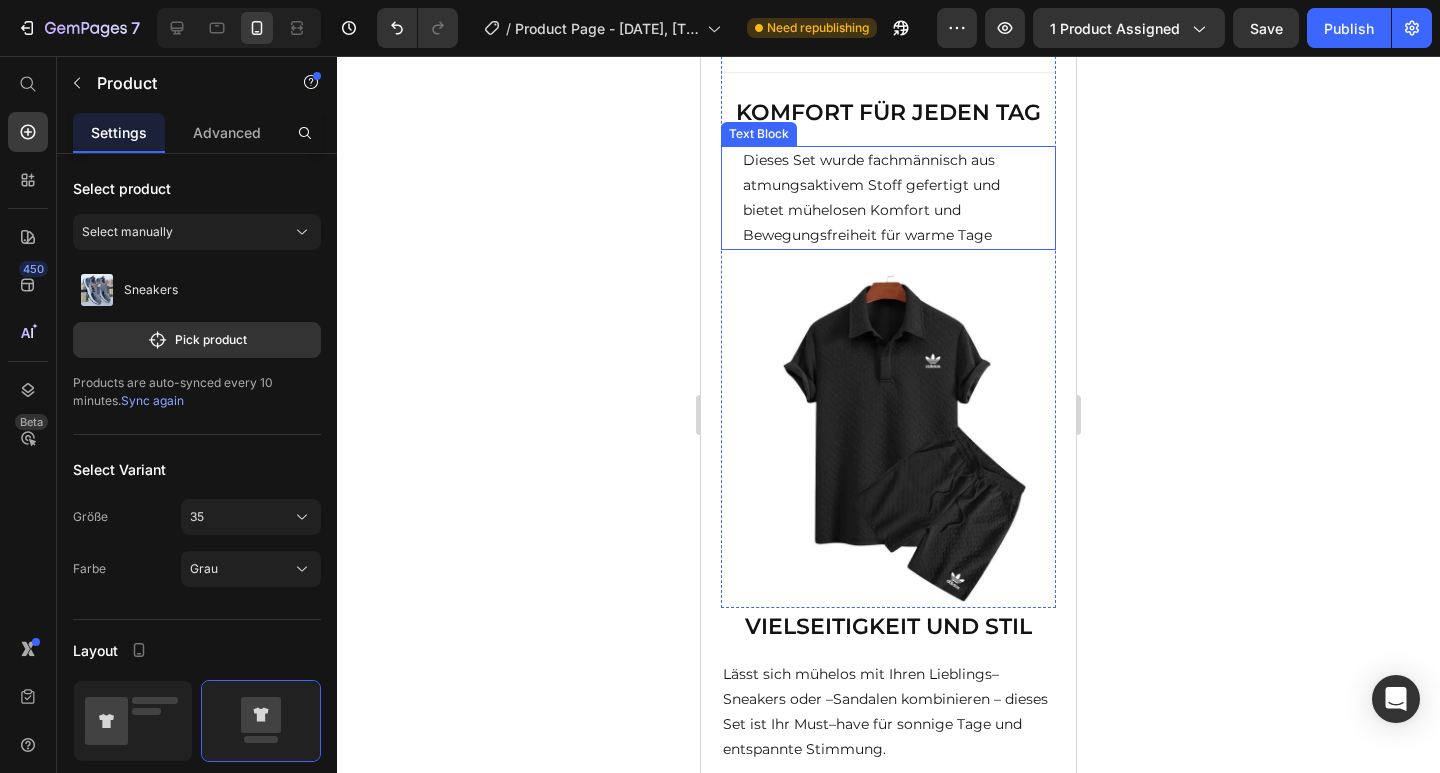 click on "Dieses Set wurde fachmännisch aus atmungsaktivem Stoff gefertigt und bietet mühelosen Komfort und Bewegungsfreiheit für warme Tage" at bounding box center [888, 198] 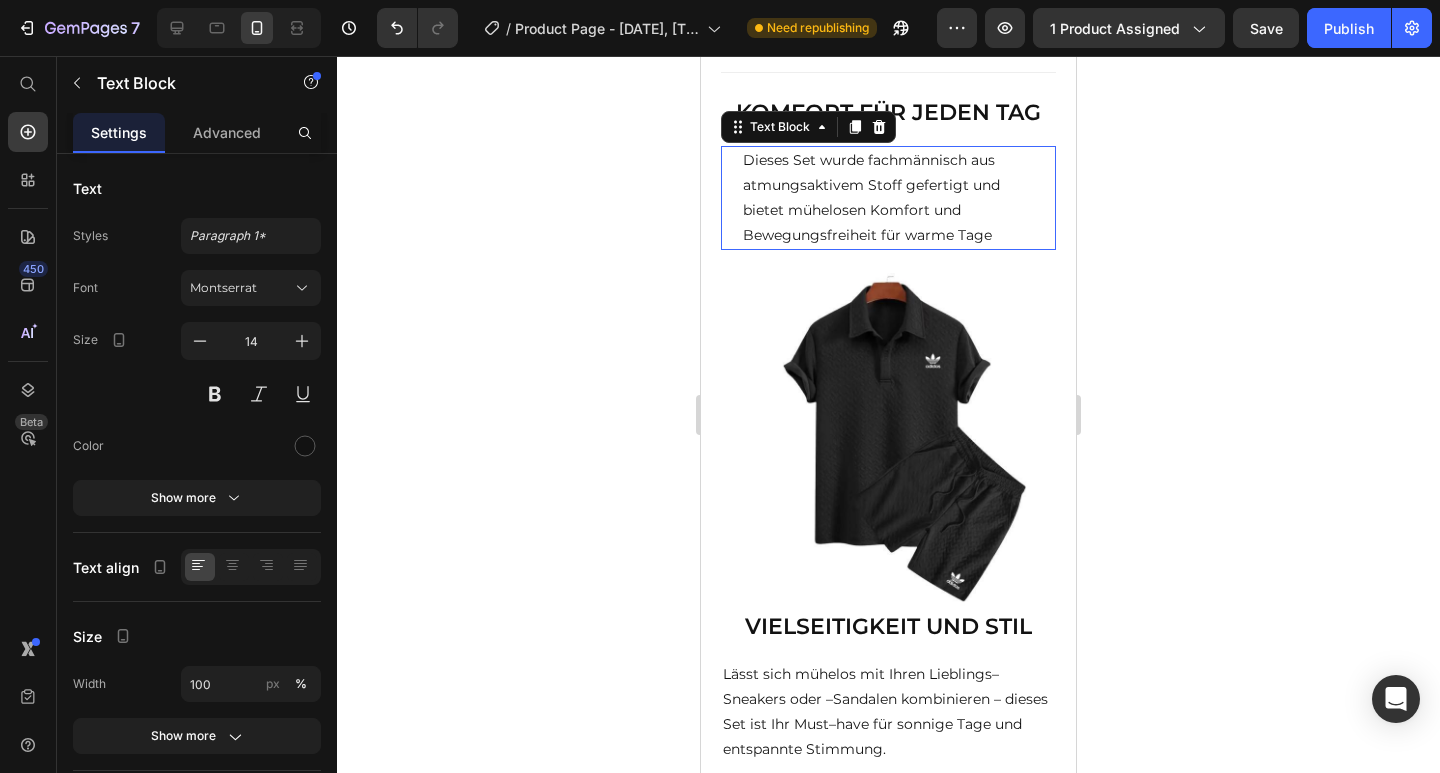 click on "Dieses Set wurde fachmännisch aus atmungsaktivem Stoff gefertigt und bietet mühelosen Komfort und Bewegungsfreiheit für warme Tage" at bounding box center (888, 198) 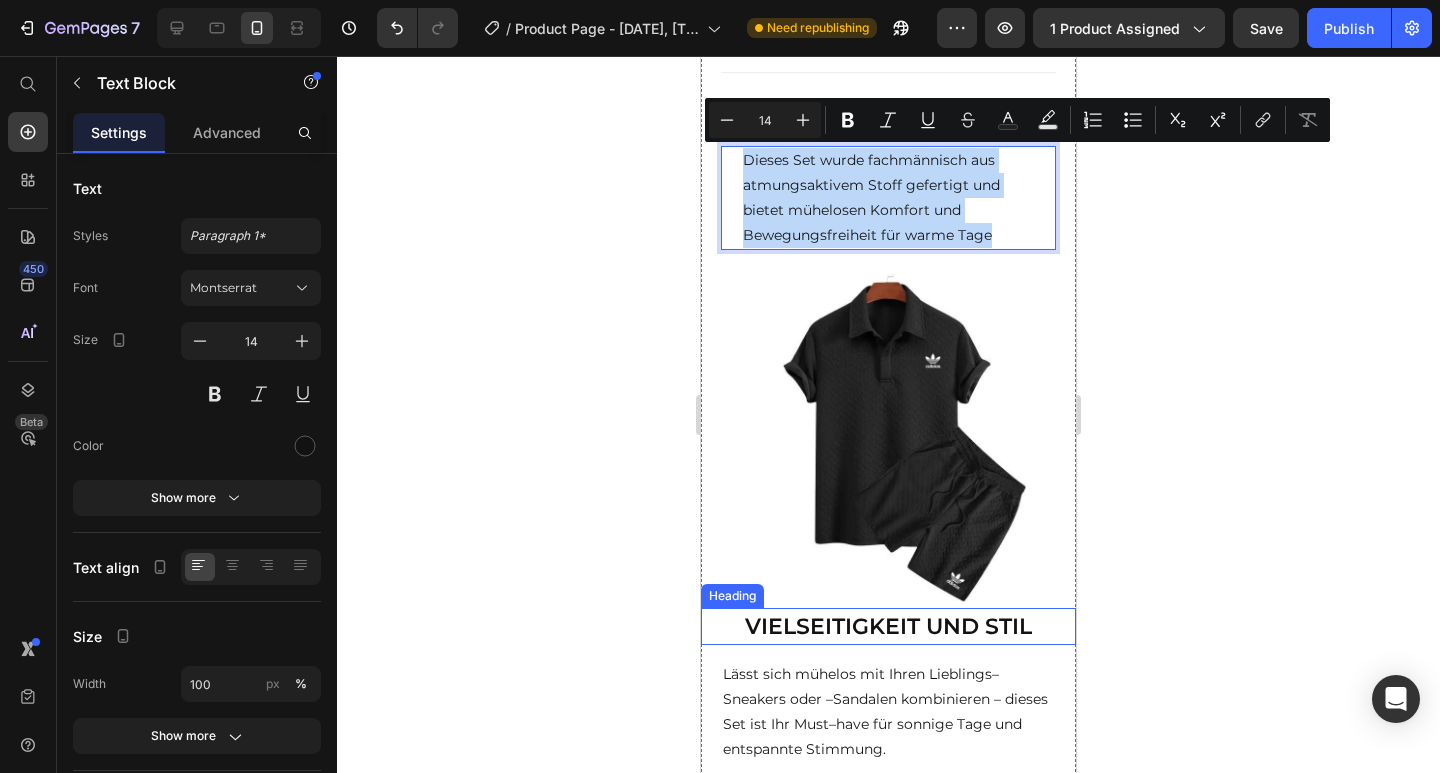 click on "VIELSEITIGKEIT UND STIL" at bounding box center (888, 626) 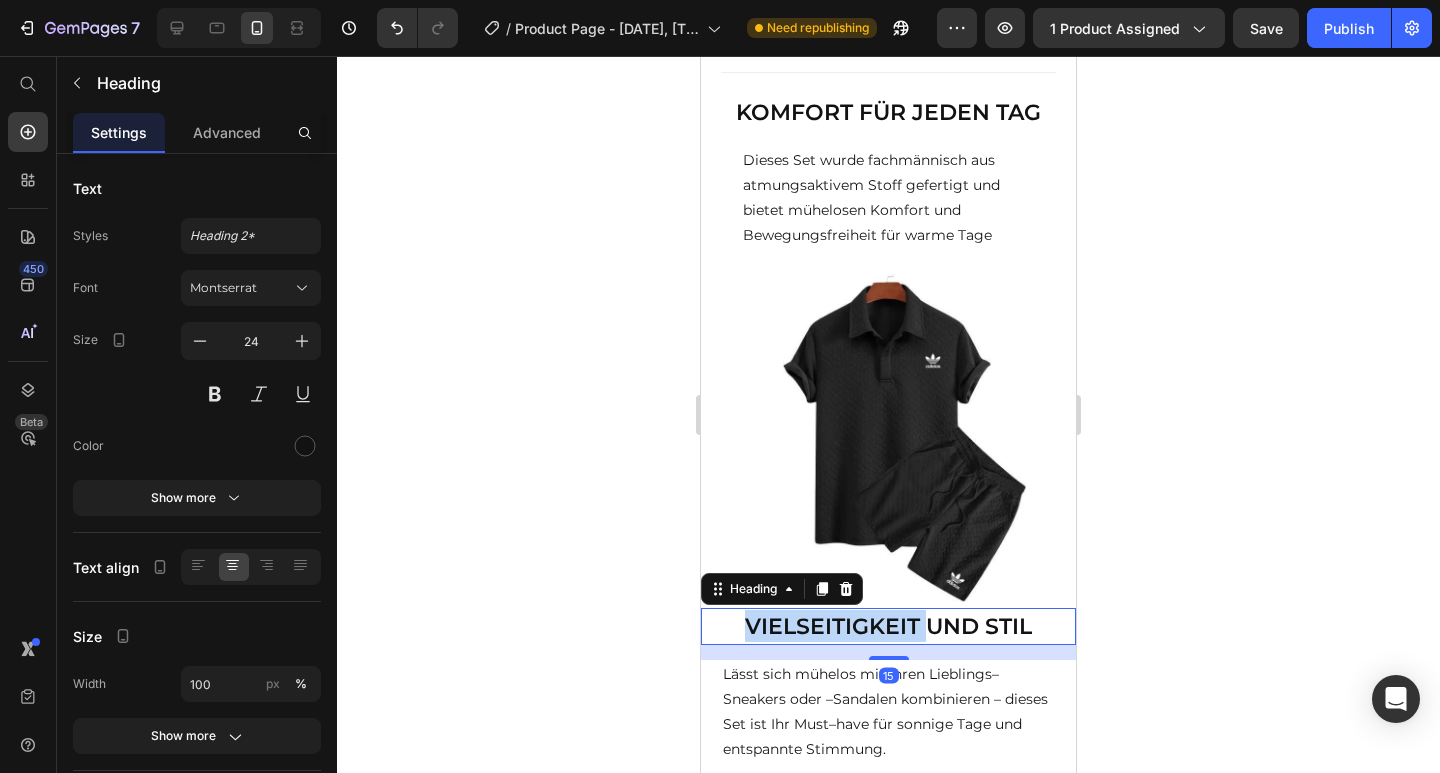 click on "VIELSEITIGKEIT UND STIL" at bounding box center (888, 626) 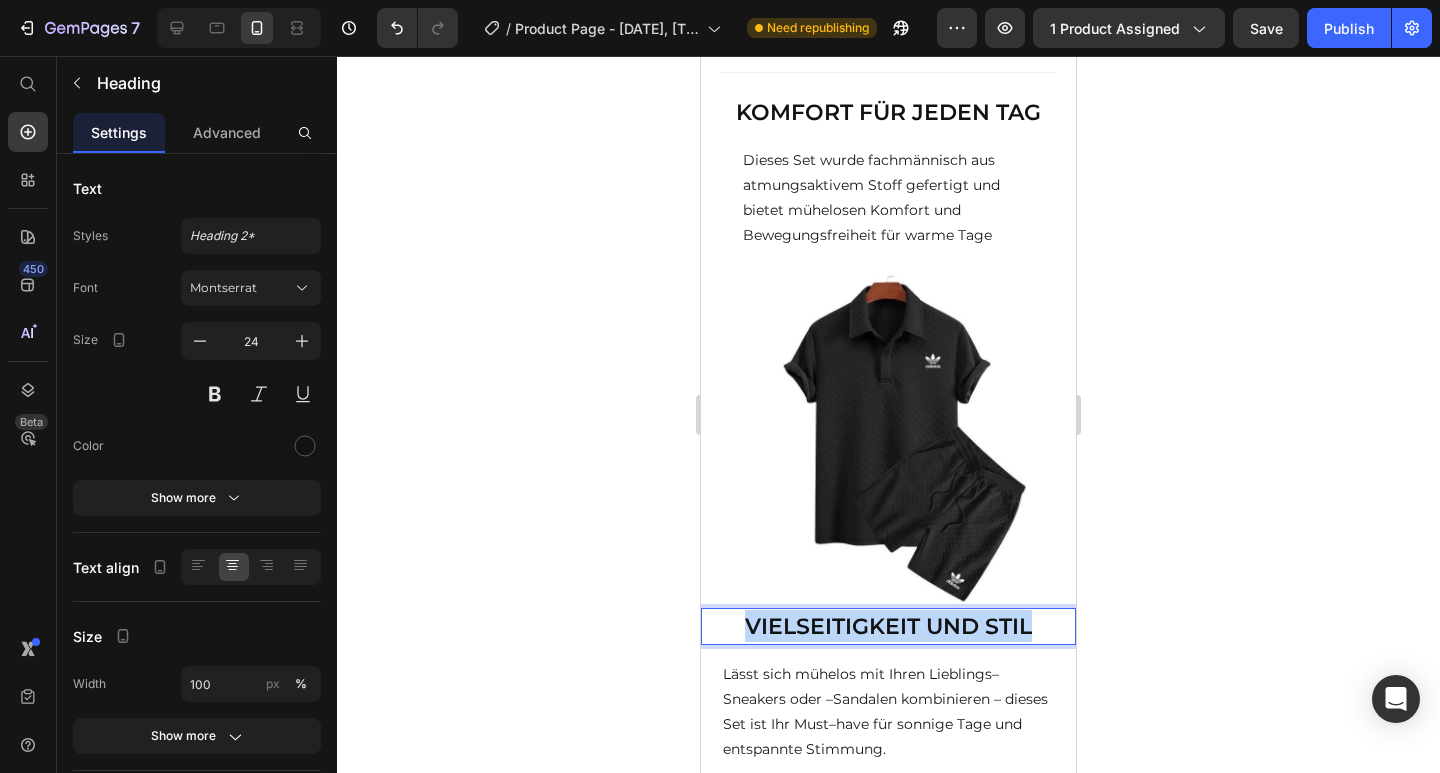 click on "VIELSEITIGKEIT UND STIL" at bounding box center (888, 626) 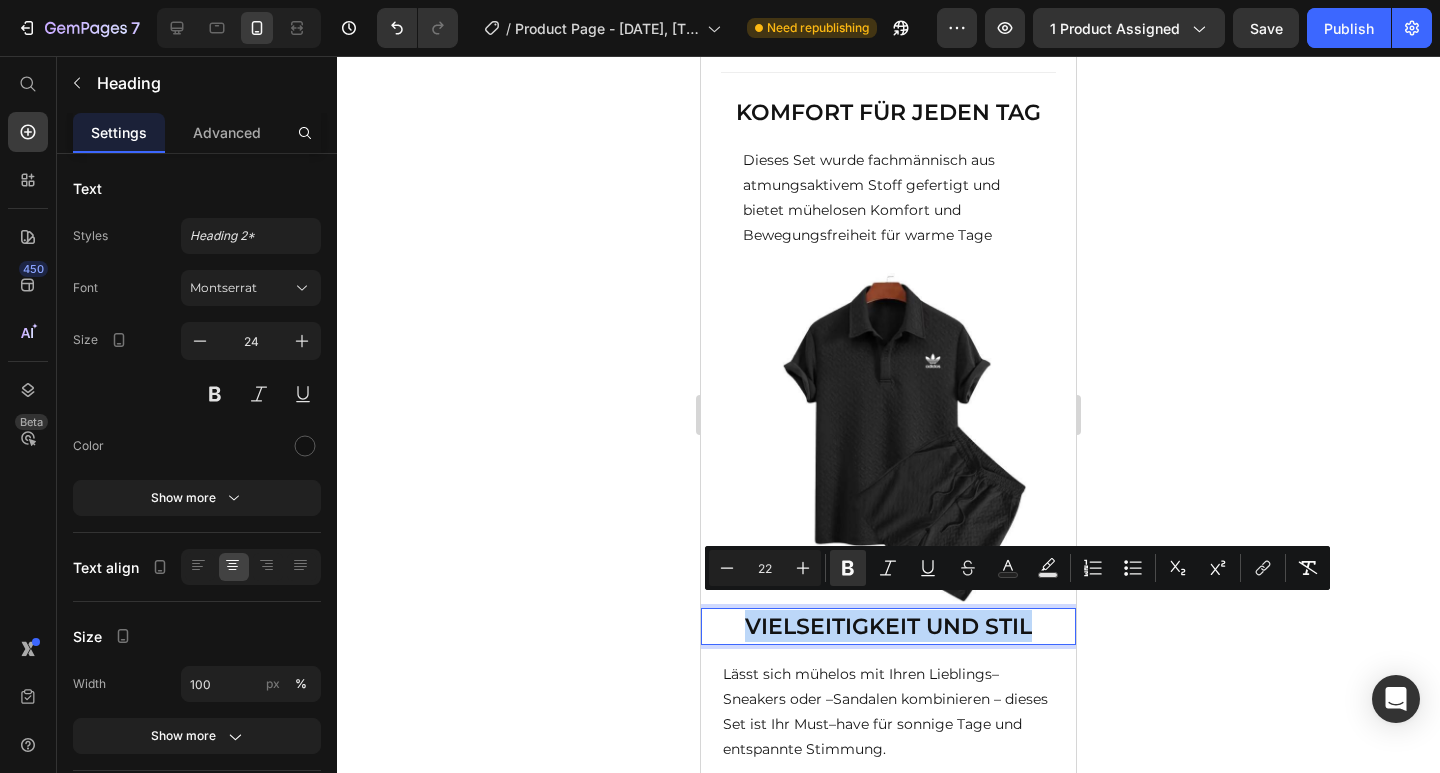 copy on "VIELSEITIGKEIT UND STIL" 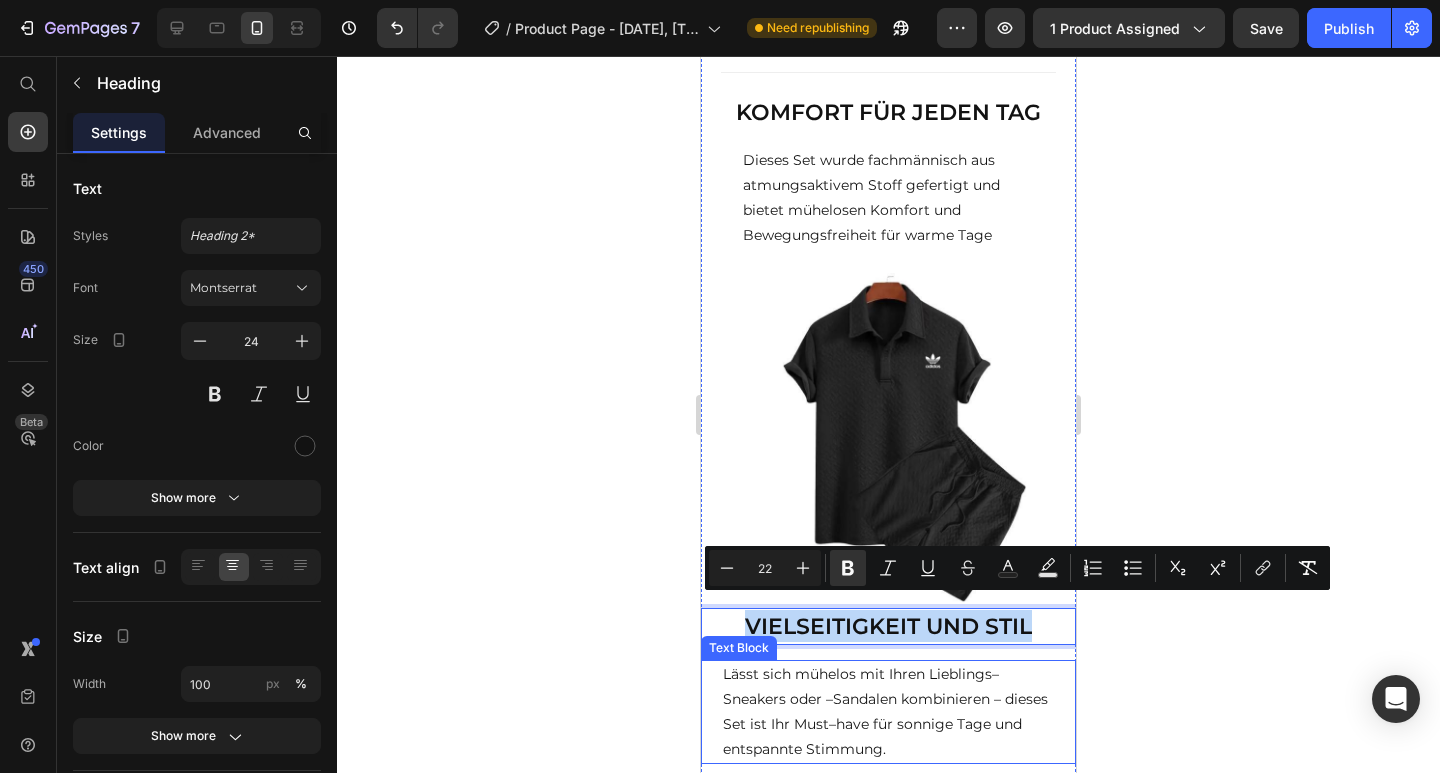 click on "Lässt sich mühelos mit Ihren Lieblings–Sneakers oder –Sandalen kombinieren – dieses Set ist Ihr Must–have für sonnige Tage und entspannte Stimmung." at bounding box center [888, 712] 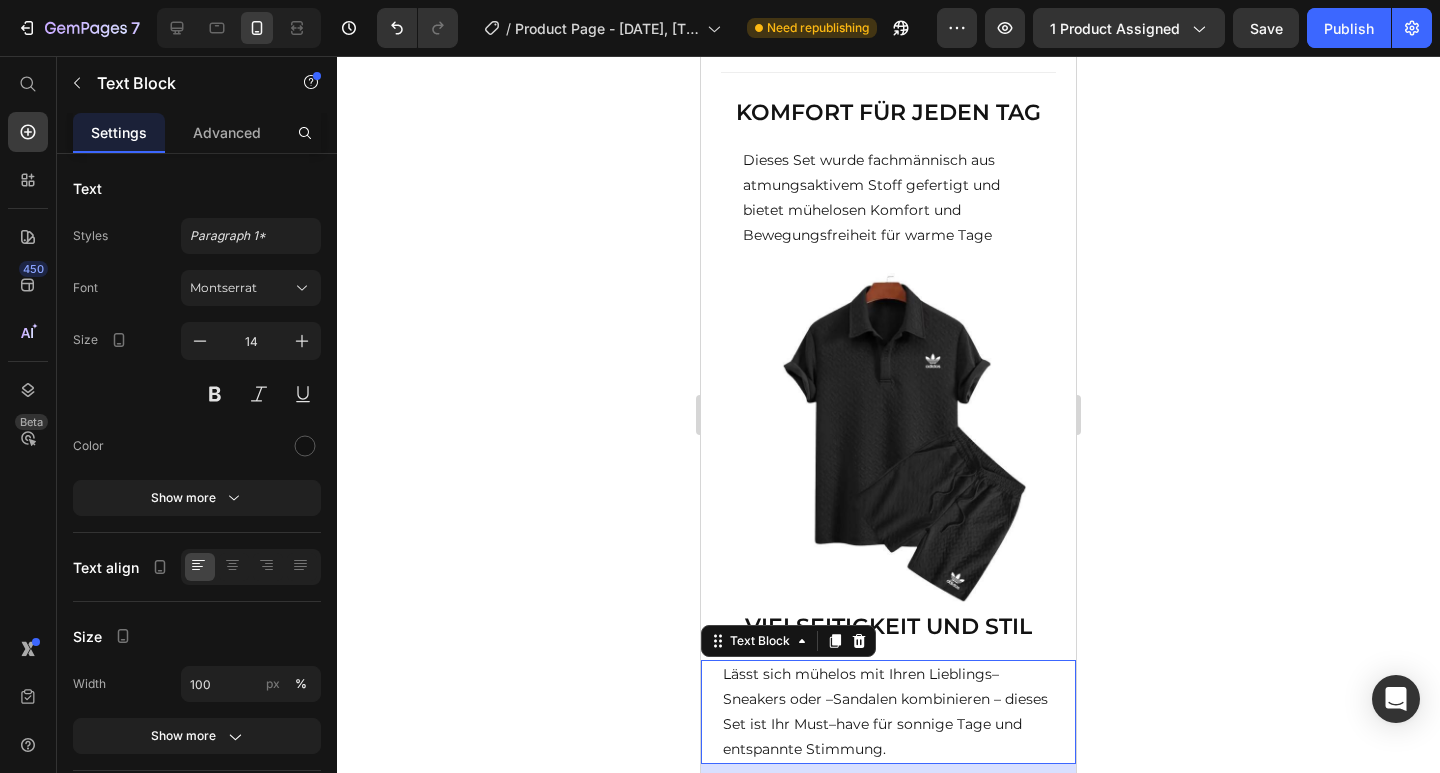 click on "Lässt sich mühelos mit Ihren Lieblings–Sneakers oder –Sandalen kombinieren – dieses Set ist Ihr Must–have für sonnige Tage und entspannte Stimmung." at bounding box center [888, 712] 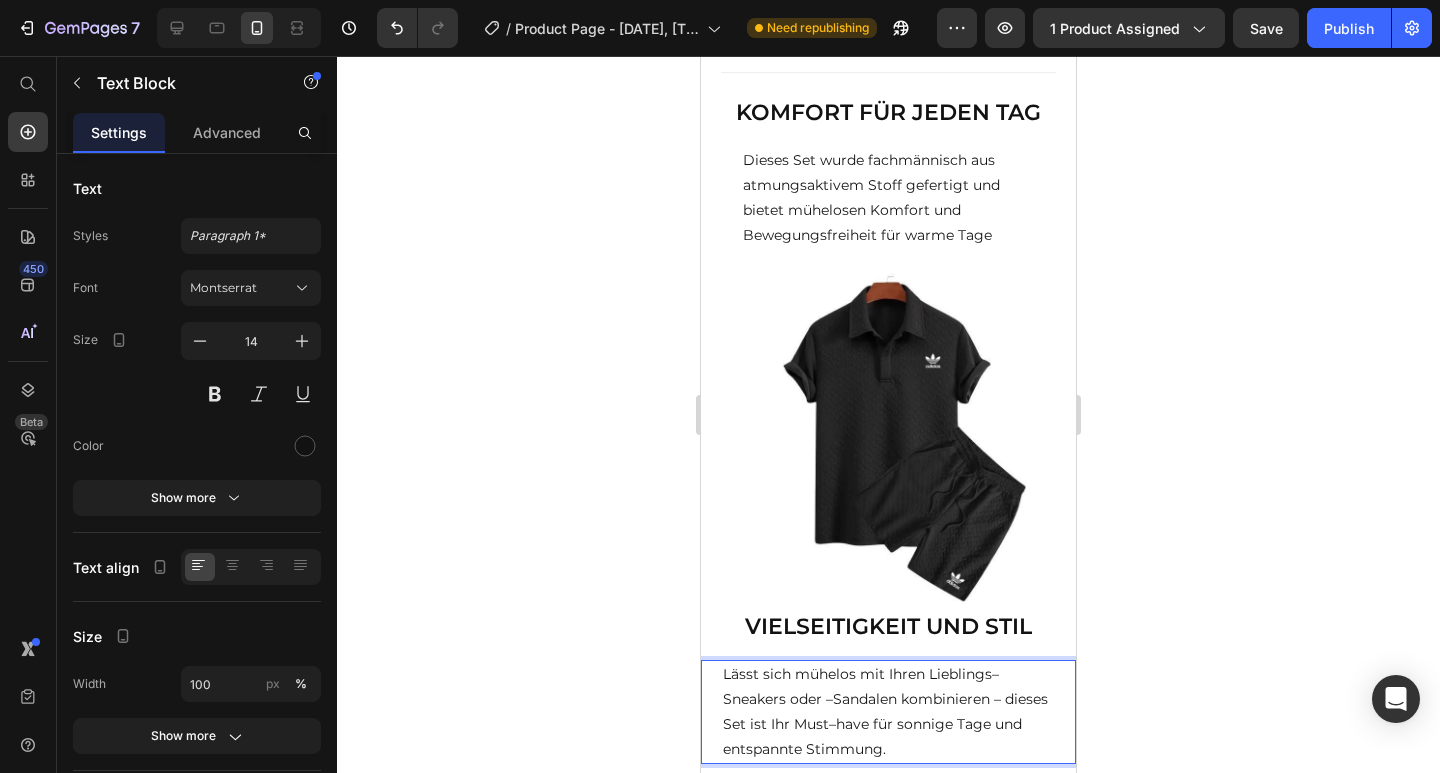 click on "Lässt sich mühelos mit Ihren Lieblings–Sneakers oder –Sandalen kombinieren – dieses Set ist Ihr Must–have für sonnige Tage und entspannte Stimmung." at bounding box center (888, 712) 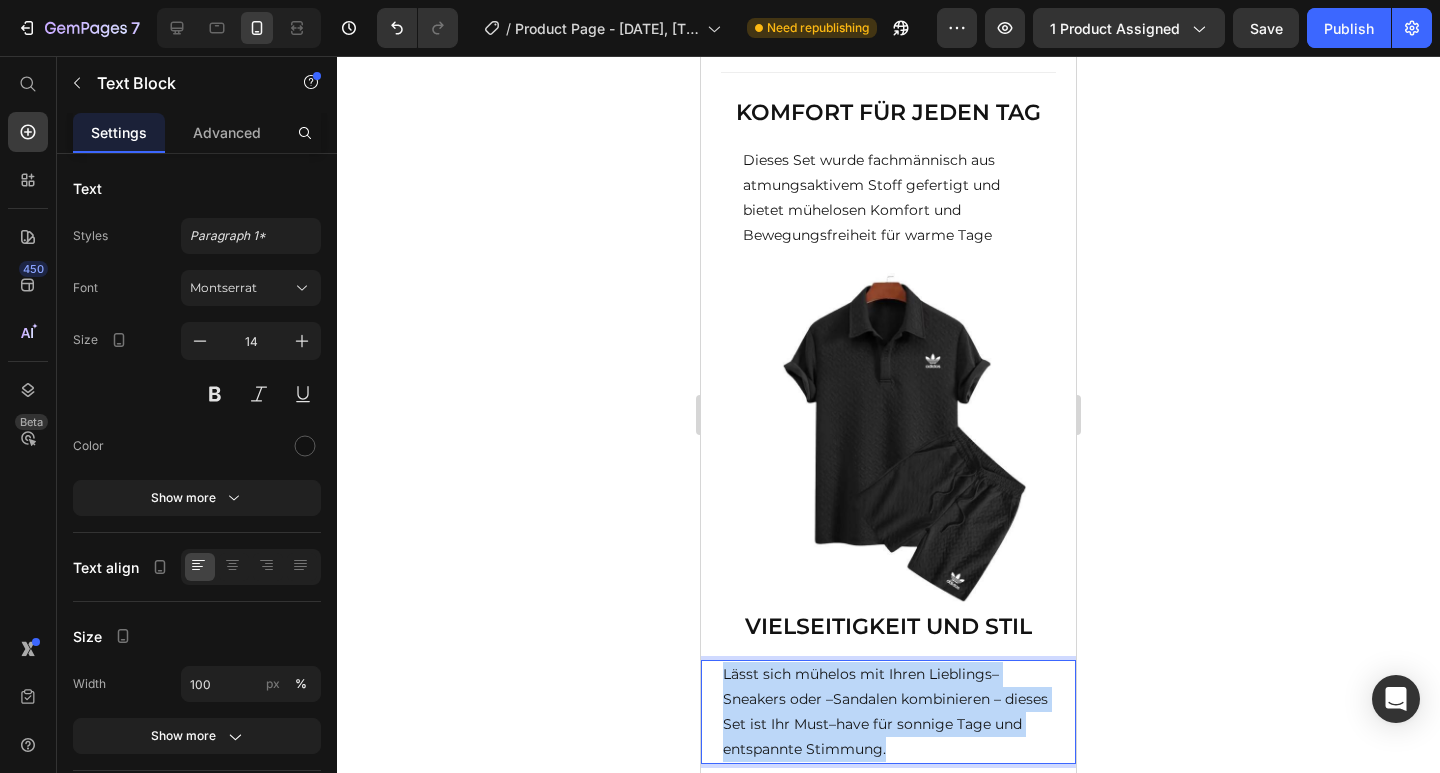 click on "Lässt sich mühelos mit Ihren Lieblings–Sneakers oder –Sandalen kombinieren – dieses Set ist Ihr Must–have für sonnige Tage und entspannte Stimmung." at bounding box center (888, 712) 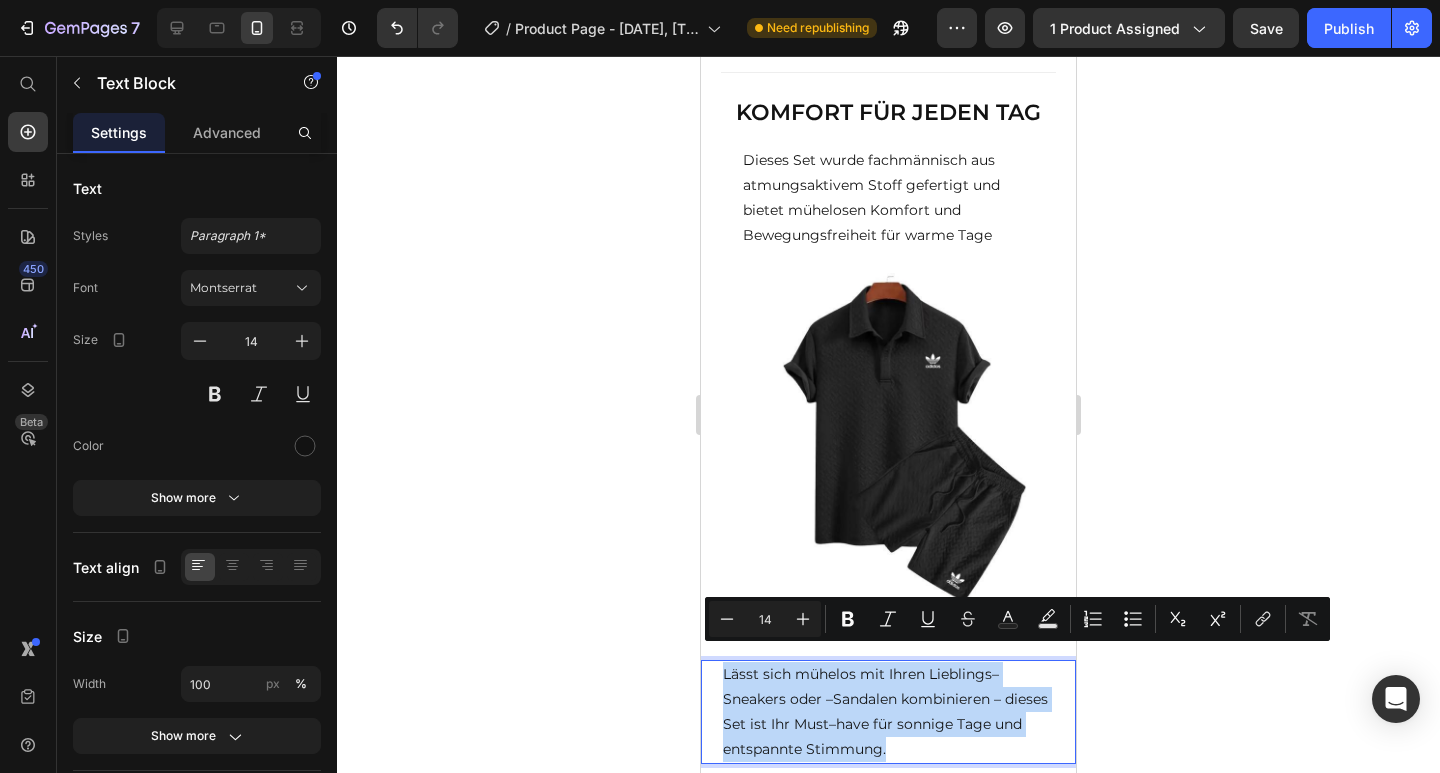 copy on "Lässt sich mühelos mit Ihren Lieblings–Sneakers oder –Sandalen kombinieren – dieses Set ist Ihr Must–have für sonnige Tage und entspannte Stimmung." 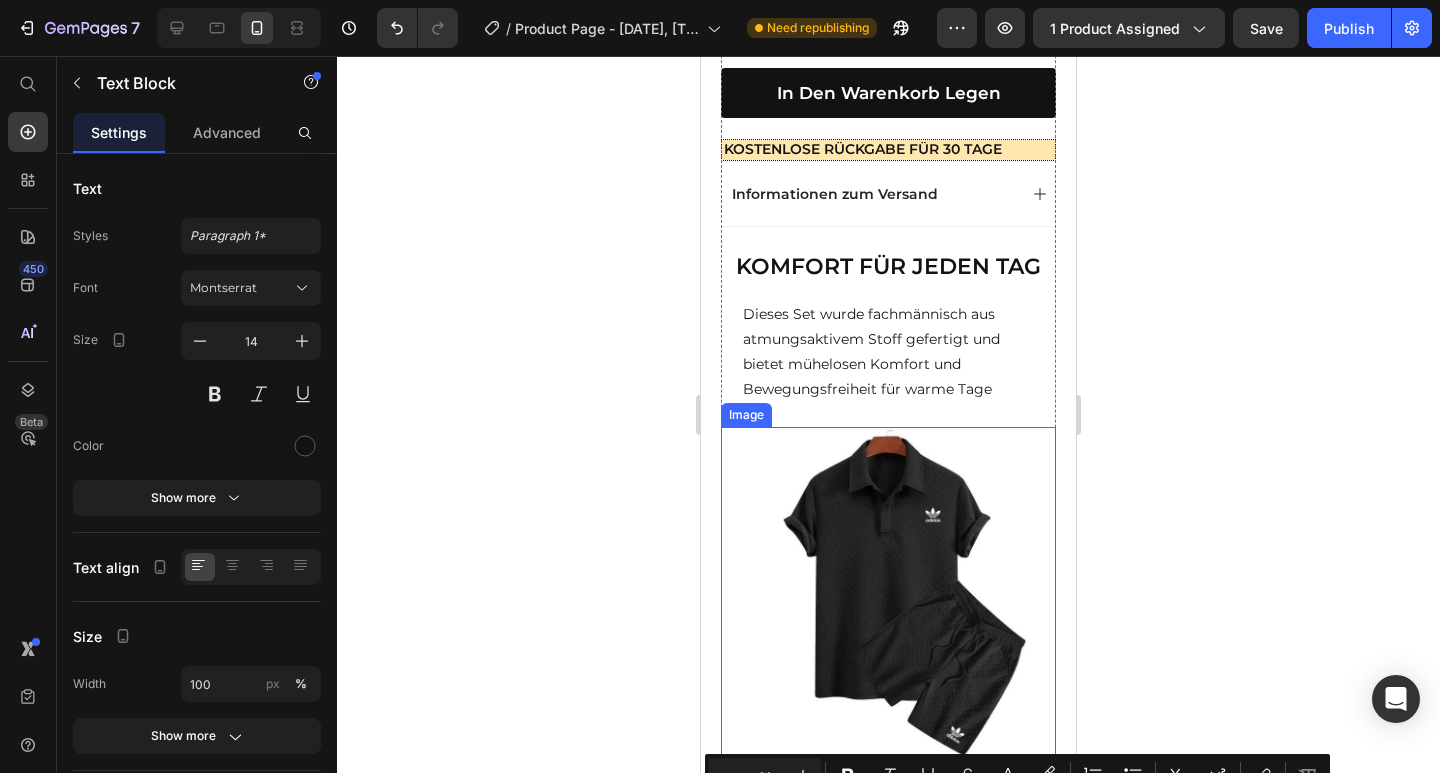 scroll, scrollTop: 914, scrollLeft: 0, axis: vertical 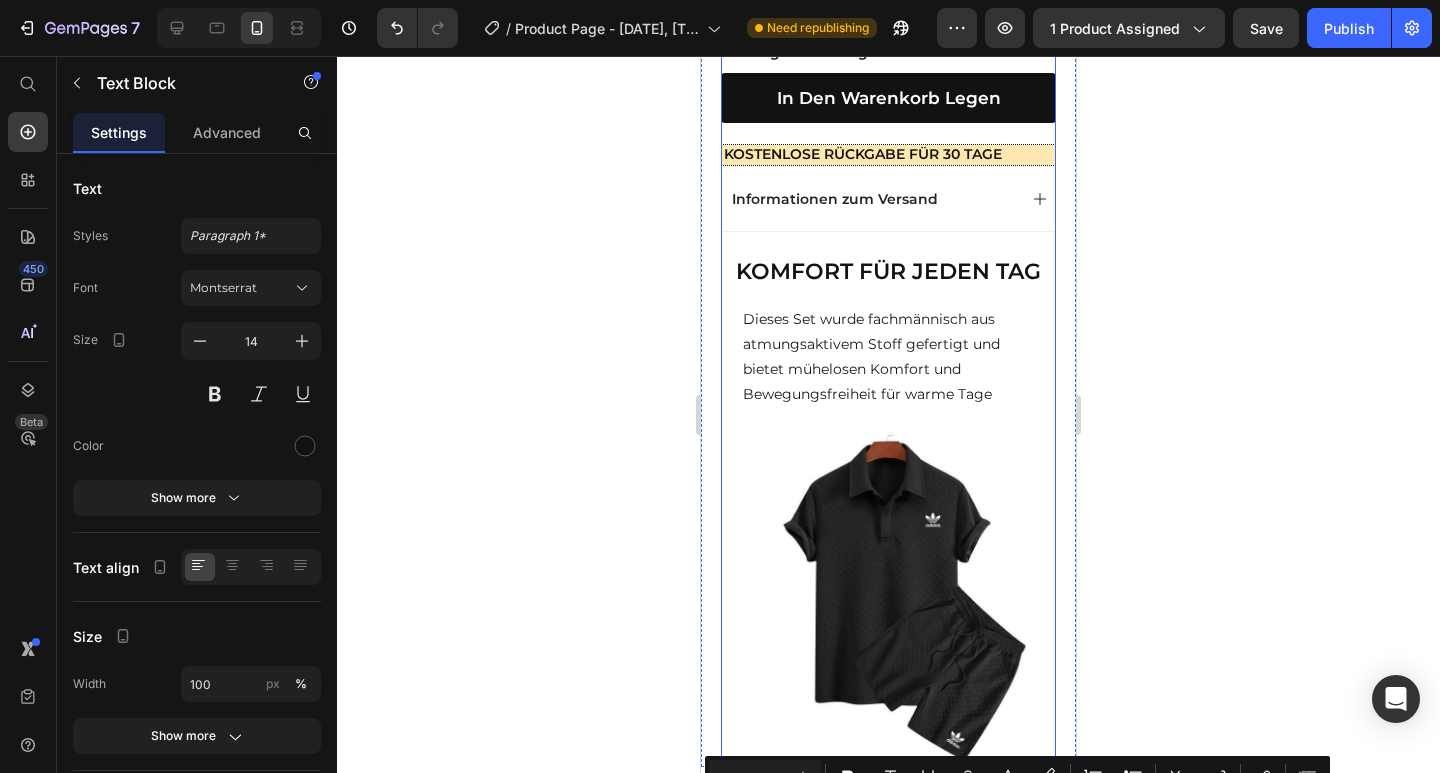 click on "Dieses Set wurde fachmännisch aus atmungsaktivem Stoff gefertigt und bietet mühelosen Komfort und Bewegungsfreiheit für warme Tage" at bounding box center (888, 357) 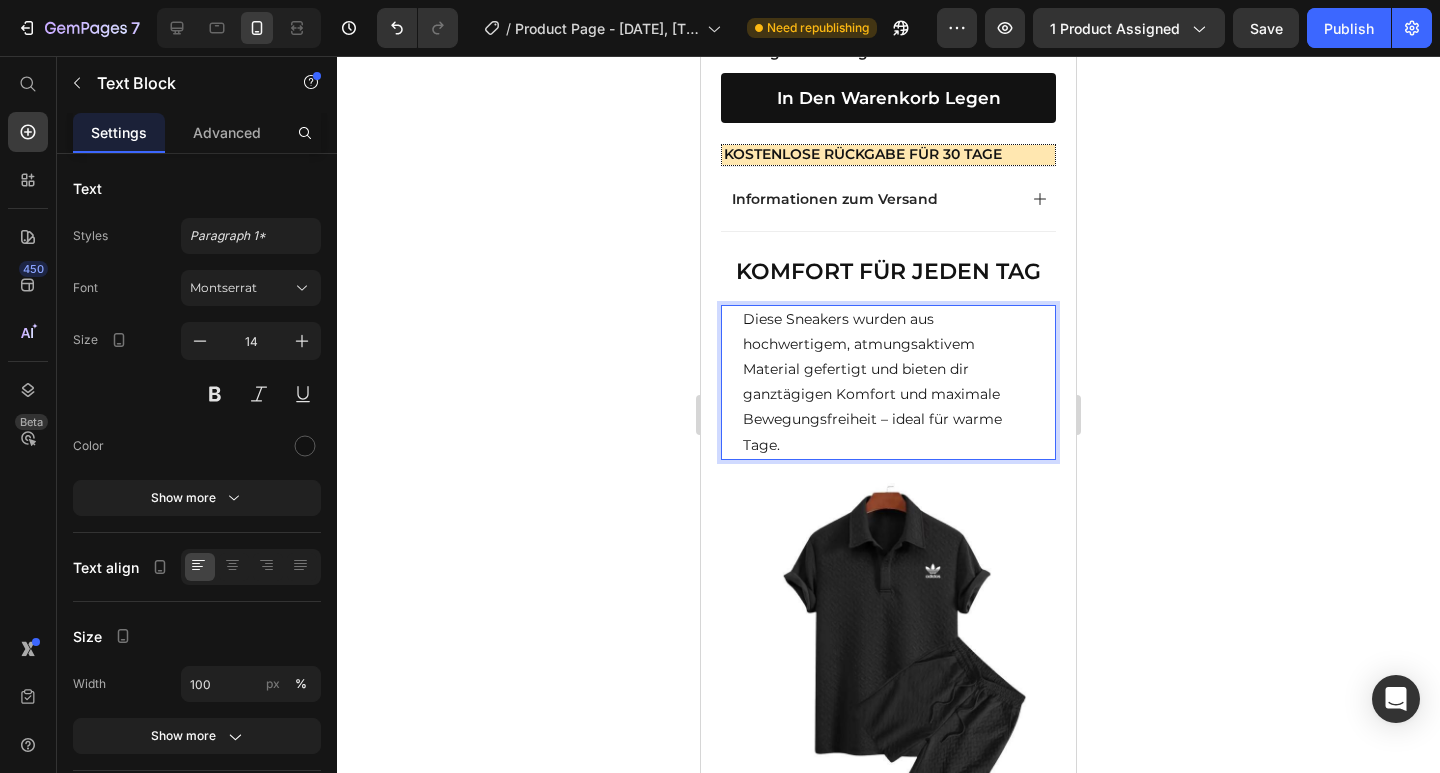 click 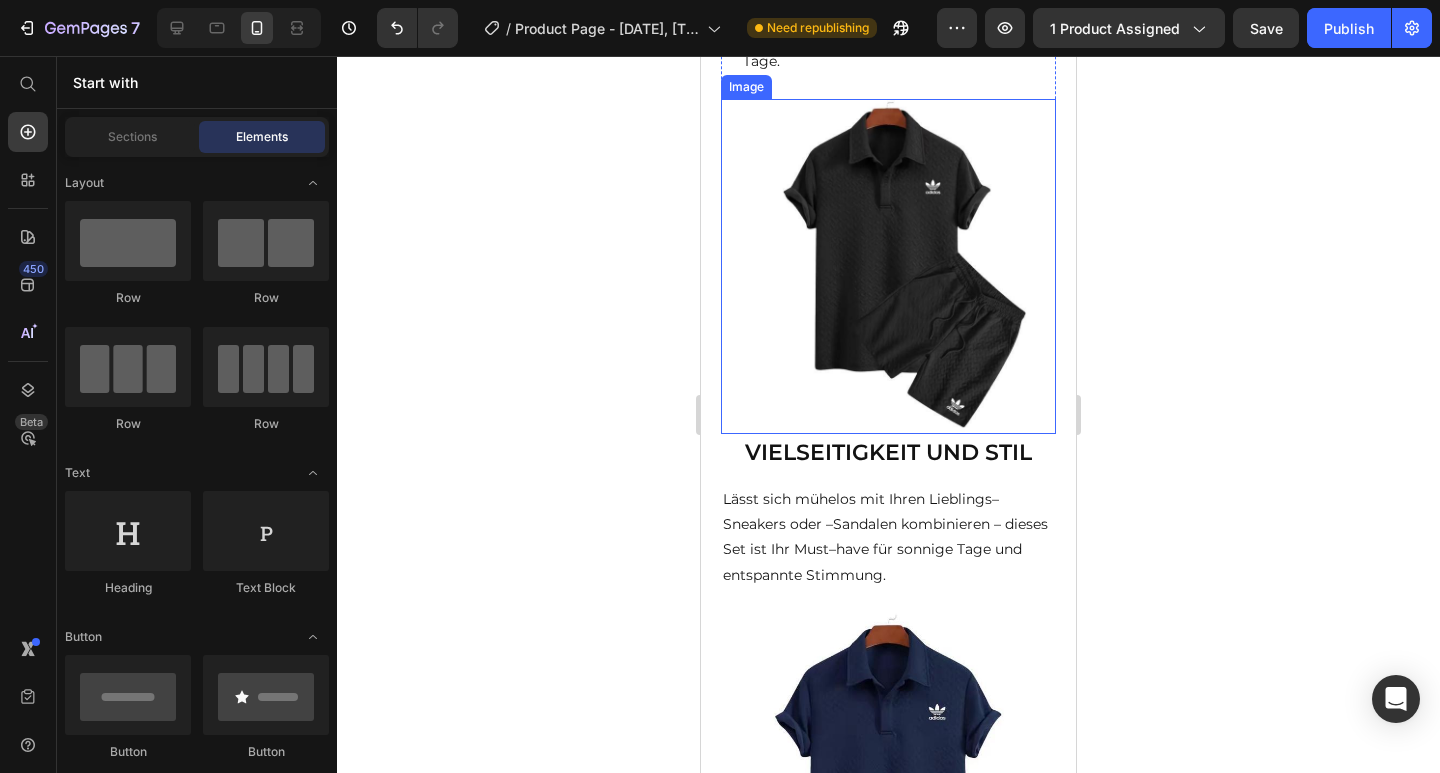 scroll, scrollTop: 1305, scrollLeft: 0, axis: vertical 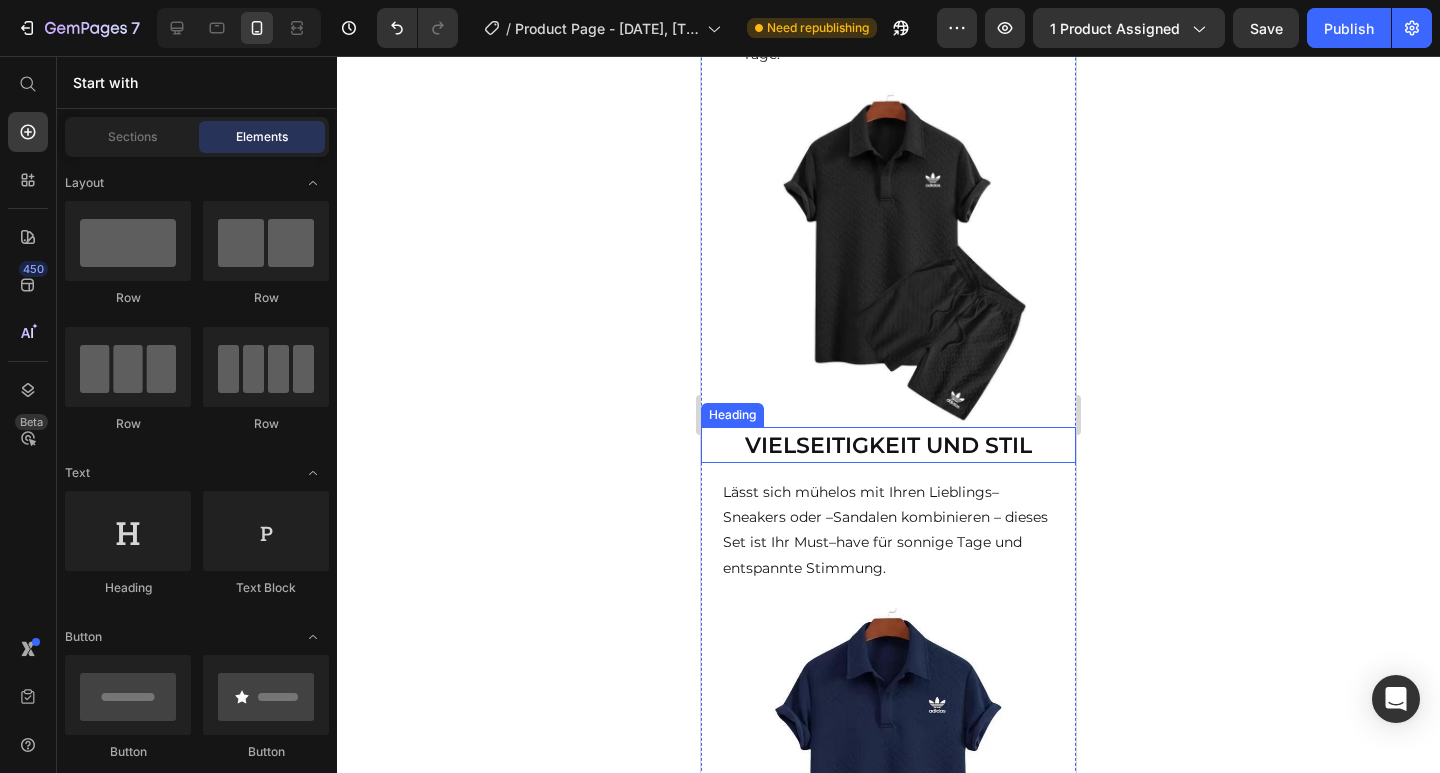 click on "VIELSEITIGKEIT UND STIL" at bounding box center [888, 445] 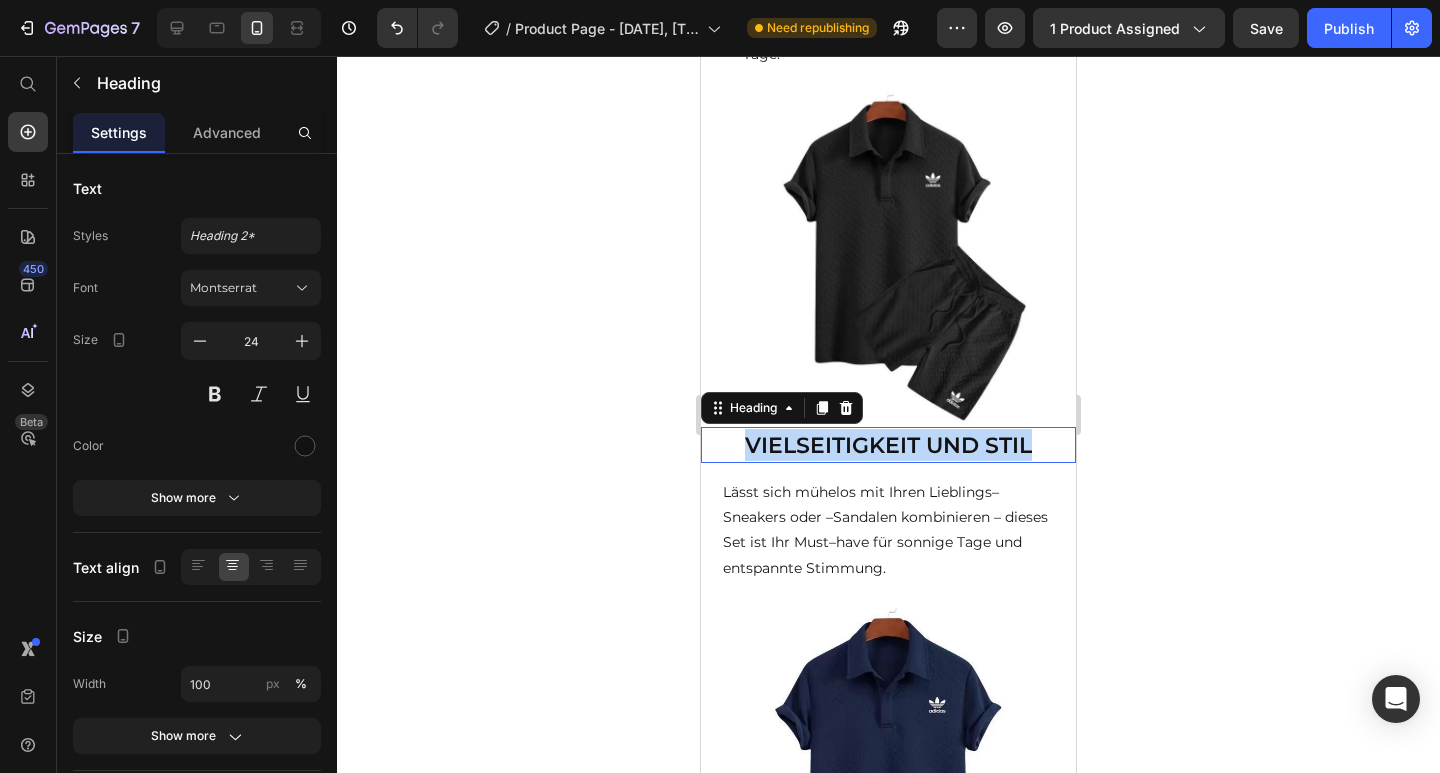 click on "VIELSEITIGKEIT UND STIL" at bounding box center (888, 445) 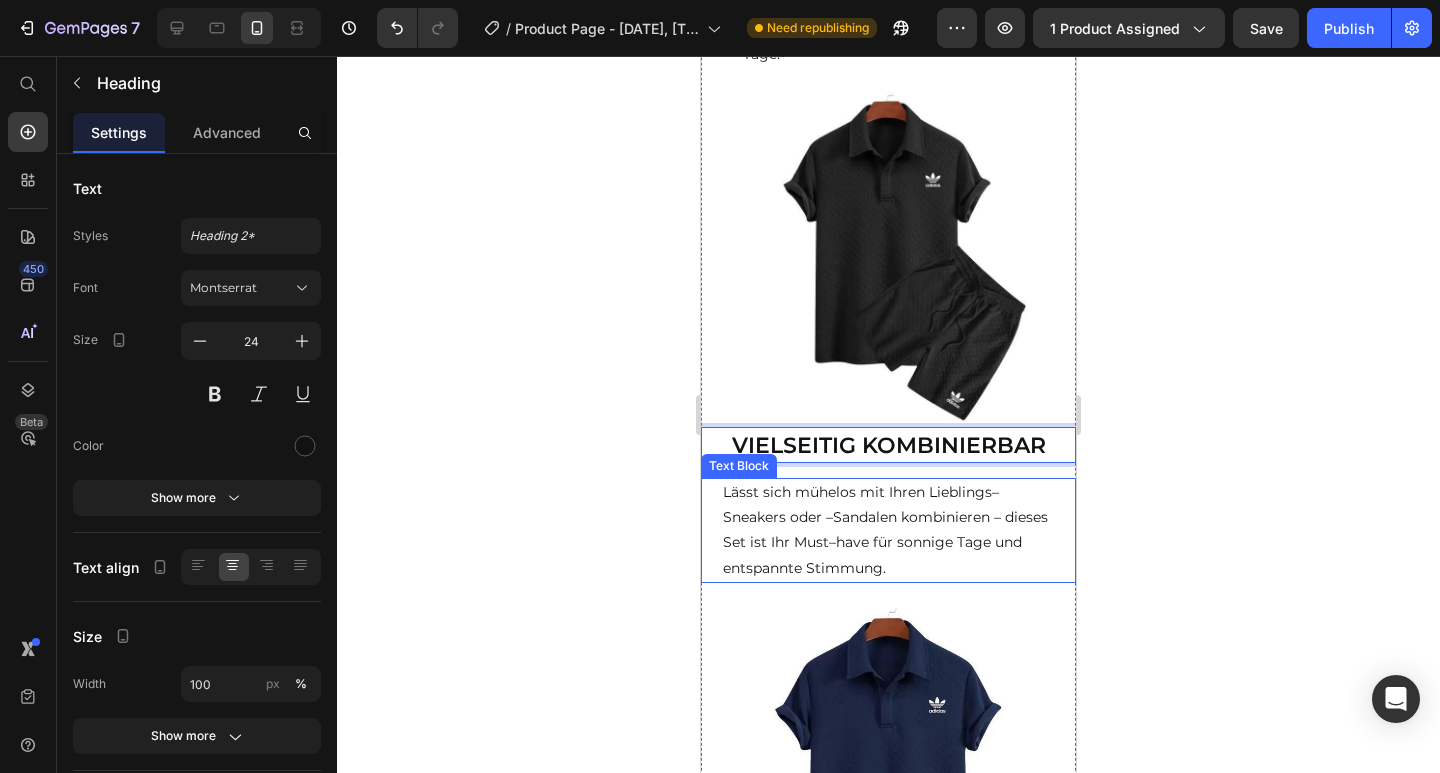 click on "Lässt sich mühelos mit Ihren Lieblings–Sneakers oder –Sandalen kombinieren – dieses Set ist Ihr Must–have für sonnige Tage und entspannte Stimmung." at bounding box center [888, 530] 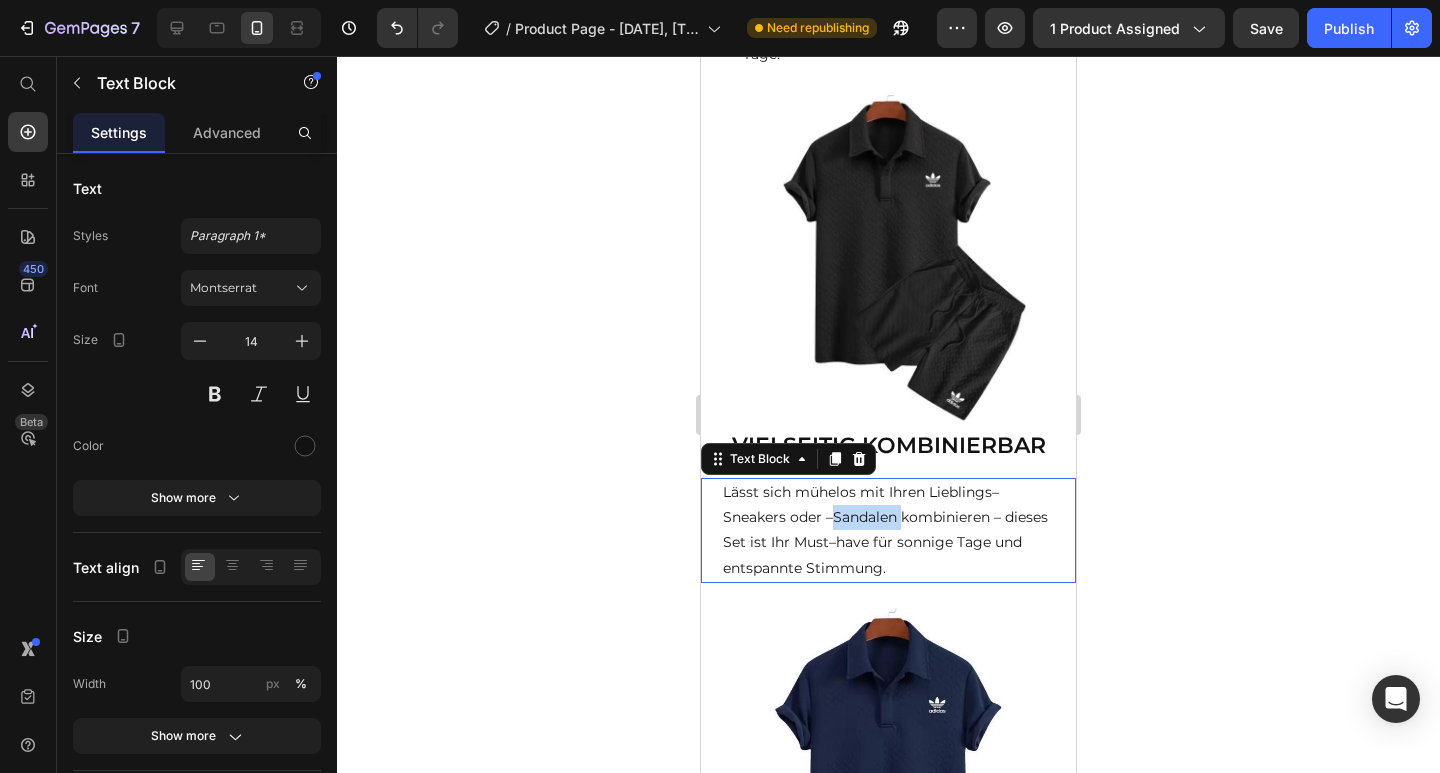 click on "Lässt sich mühelos mit Ihren Lieblings–Sneakers oder –Sandalen kombinieren – dieses Set ist Ihr Must–have für sonnige Tage und entspannte Stimmung." at bounding box center (888, 530) 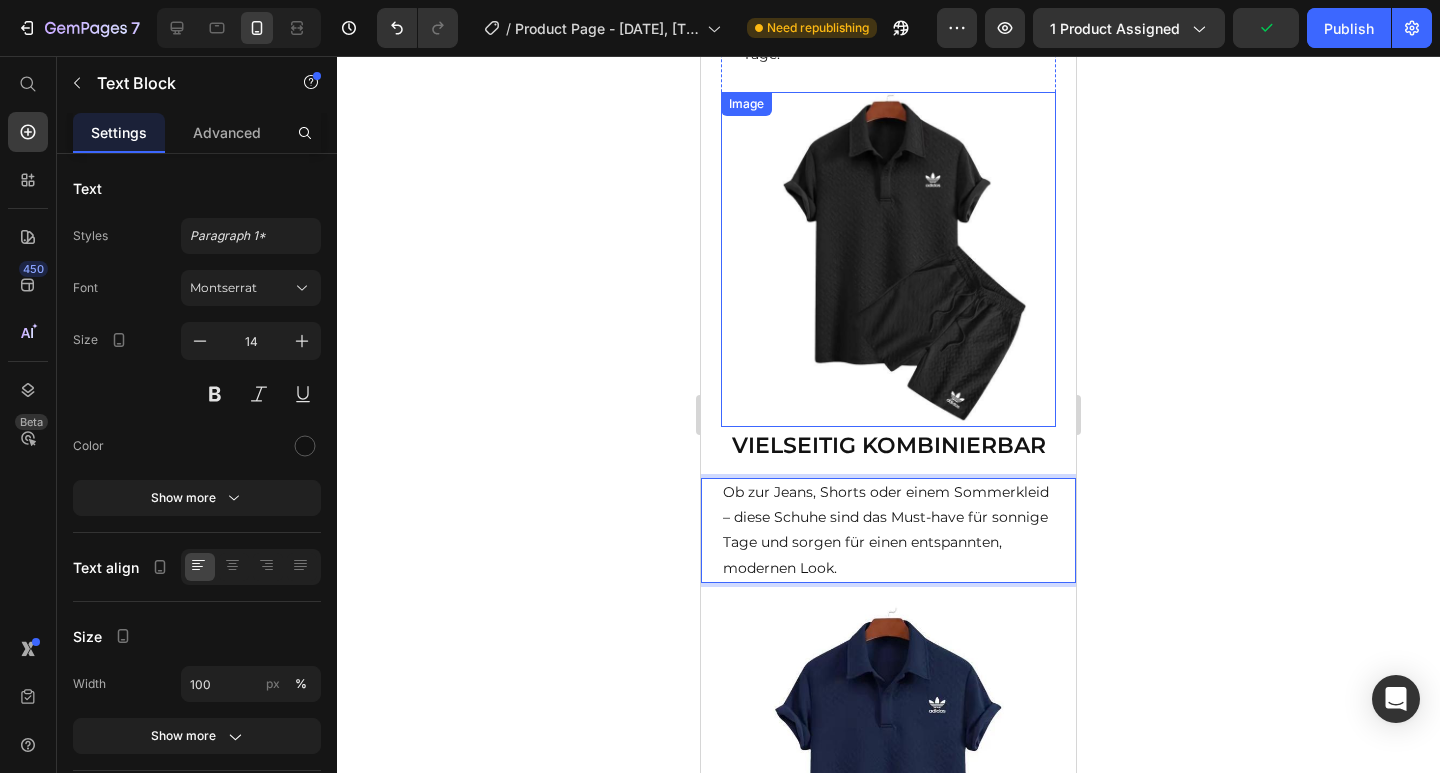 click at bounding box center (888, 259) 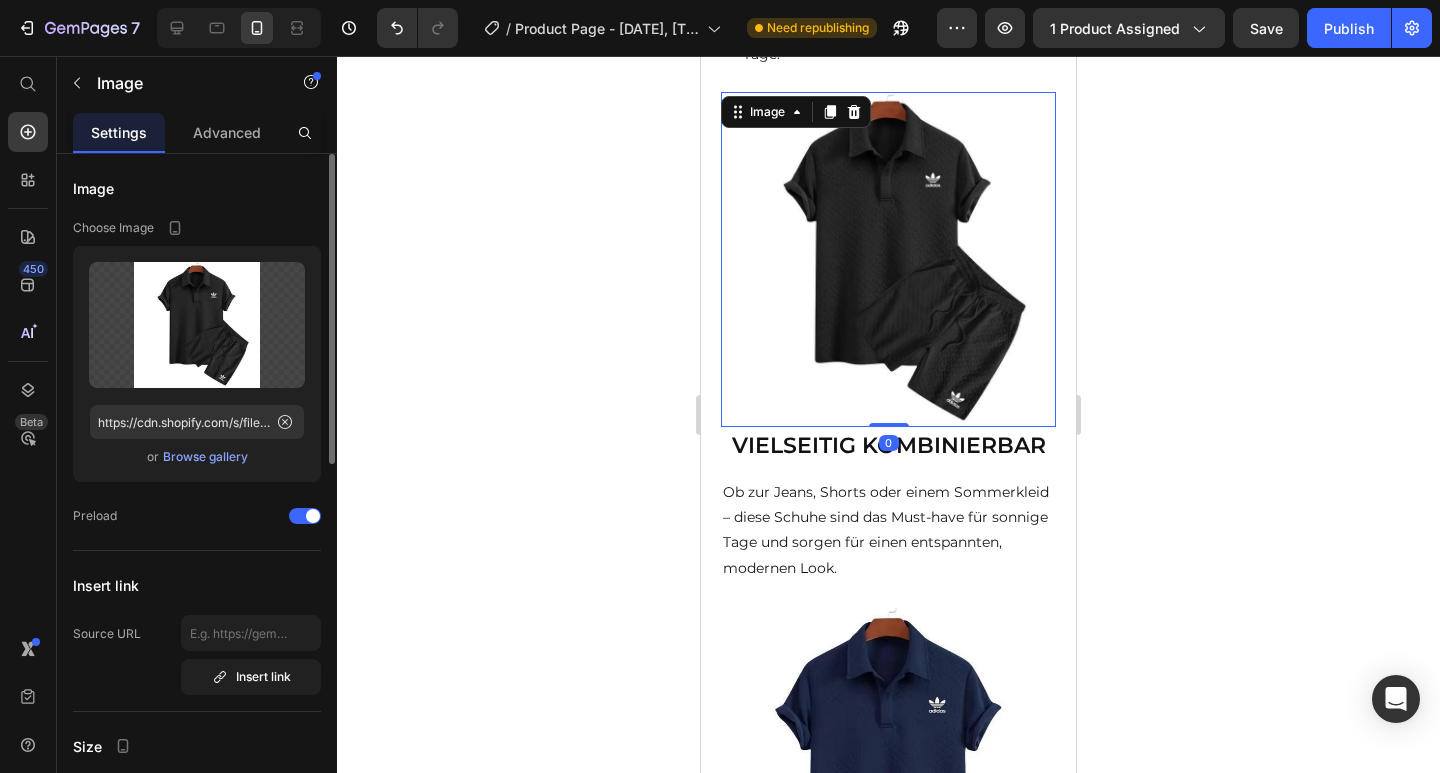 click on "Browse gallery" at bounding box center (205, 457) 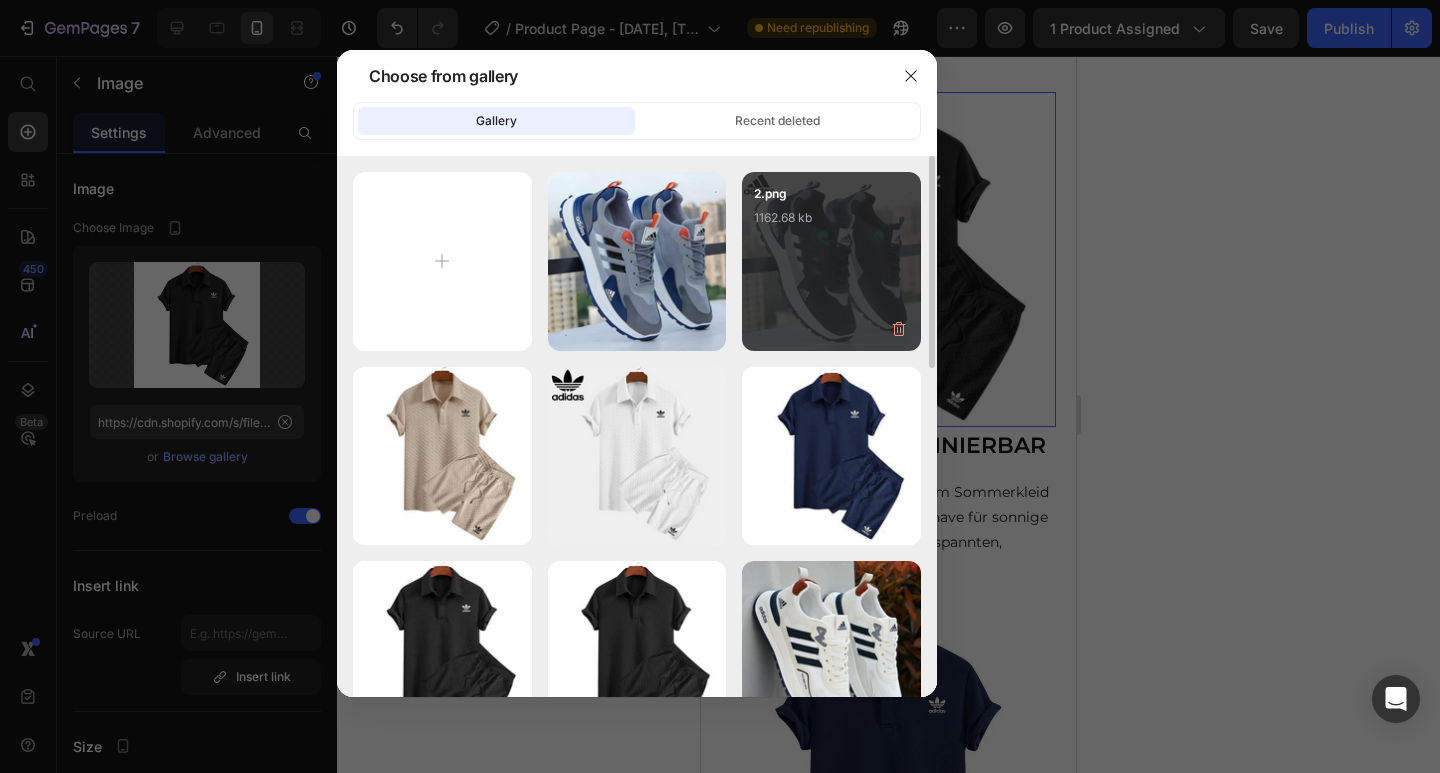 click on "2.png 1162.68 kb" at bounding box center (831, 224) 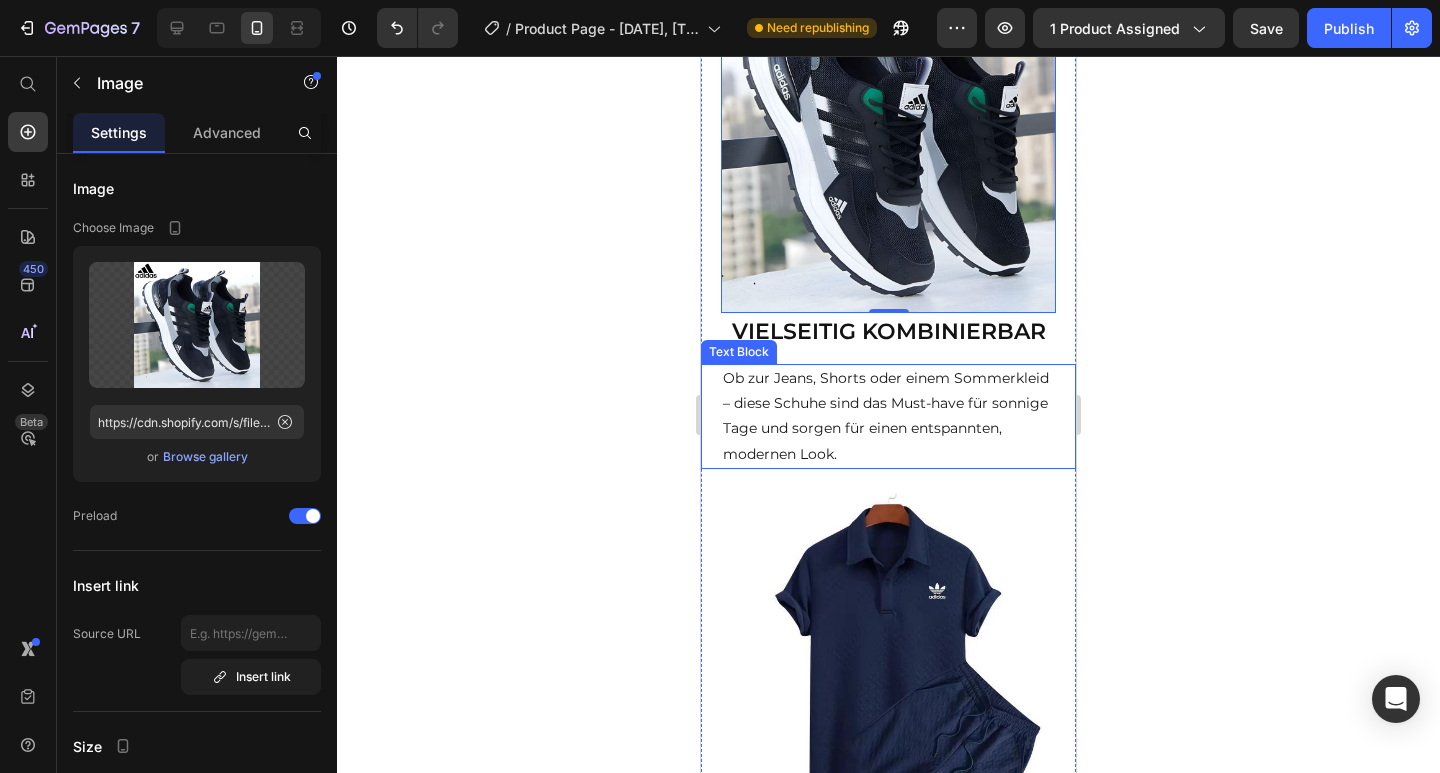 scroll, scrollTop: 1421, scrollLeft: 0, axis: vertical 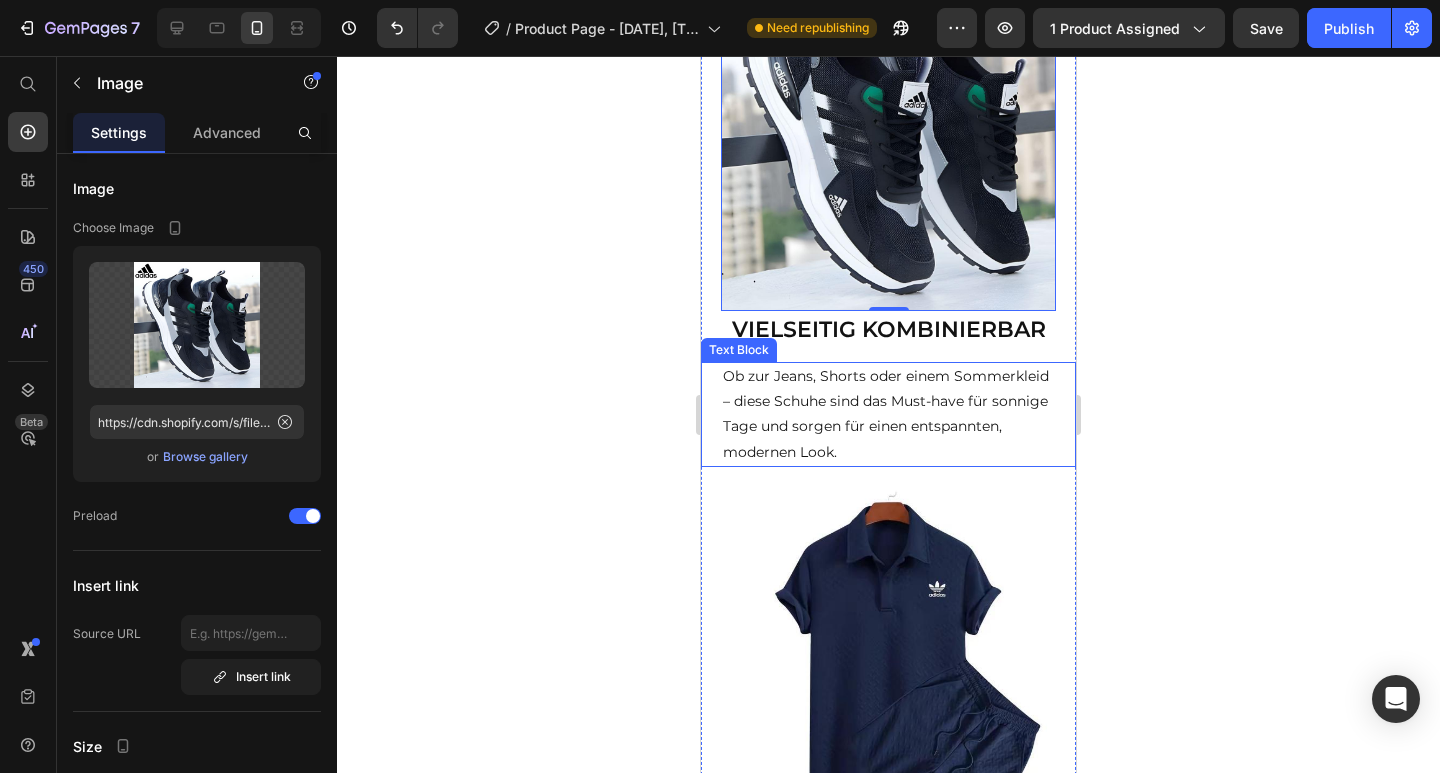 click at bounding box center (888, 677) 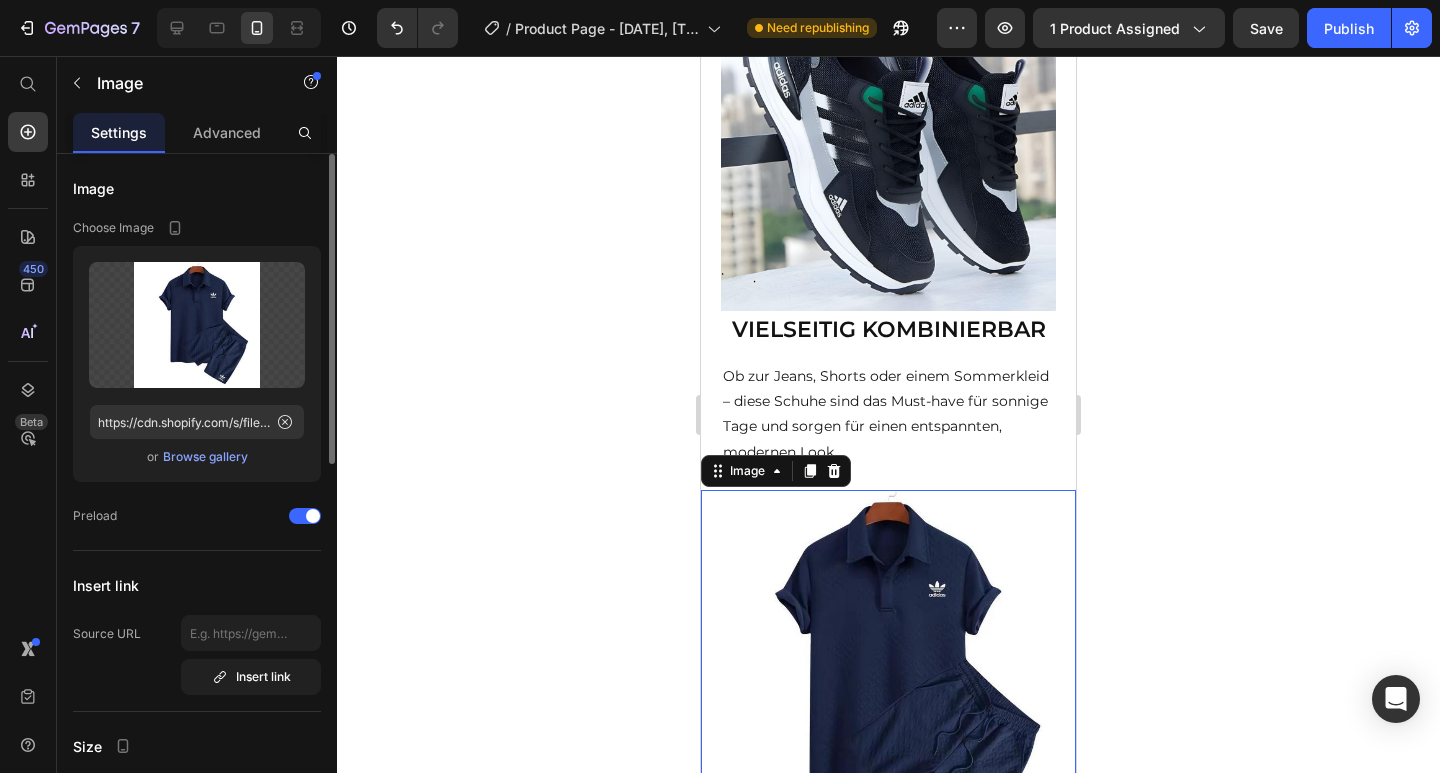 click on "Browse gallery" at bounding box center [205, 457] 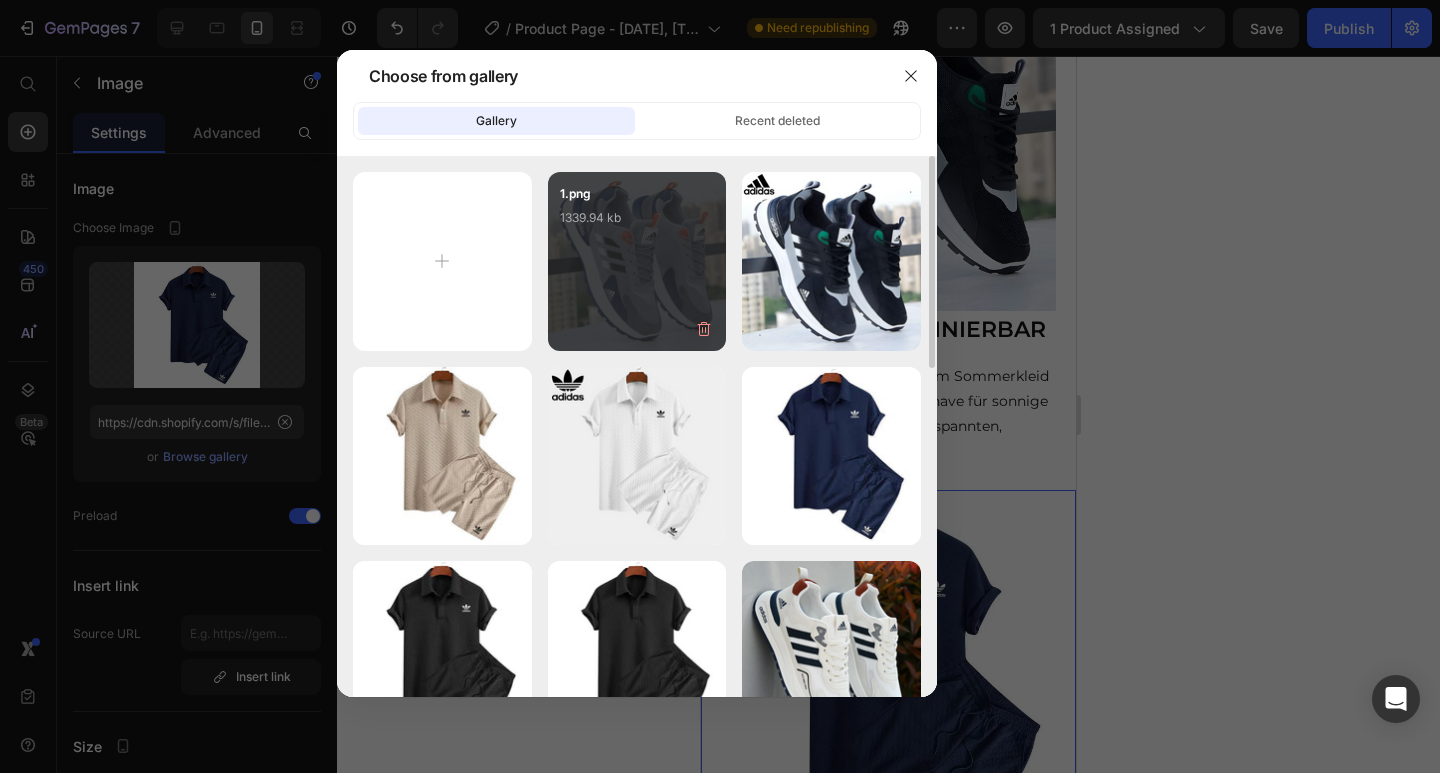 click on "1.png 1339.94 kb" at bounding box center [637, 224] 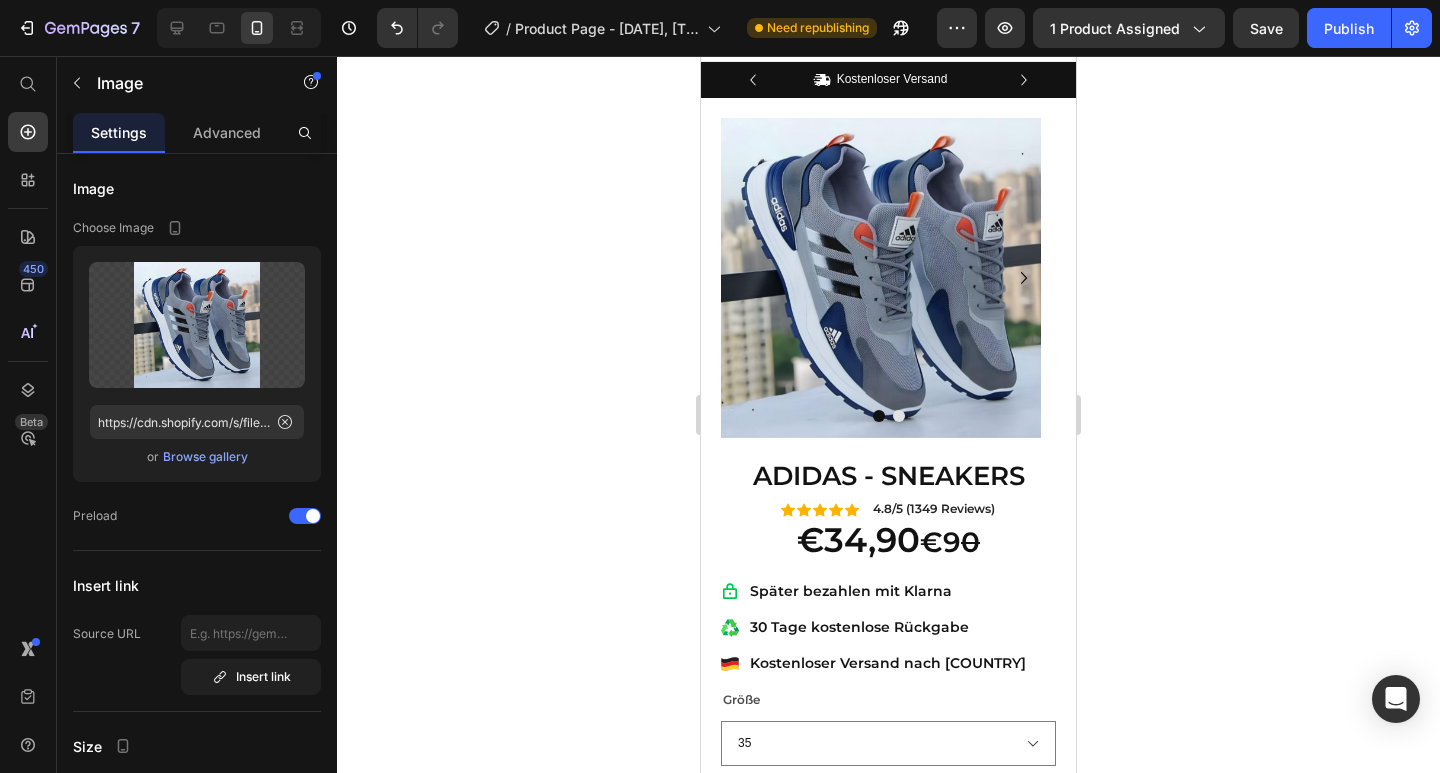 scroll, scrollTop: 0, scrollLeft: 0, axis: both 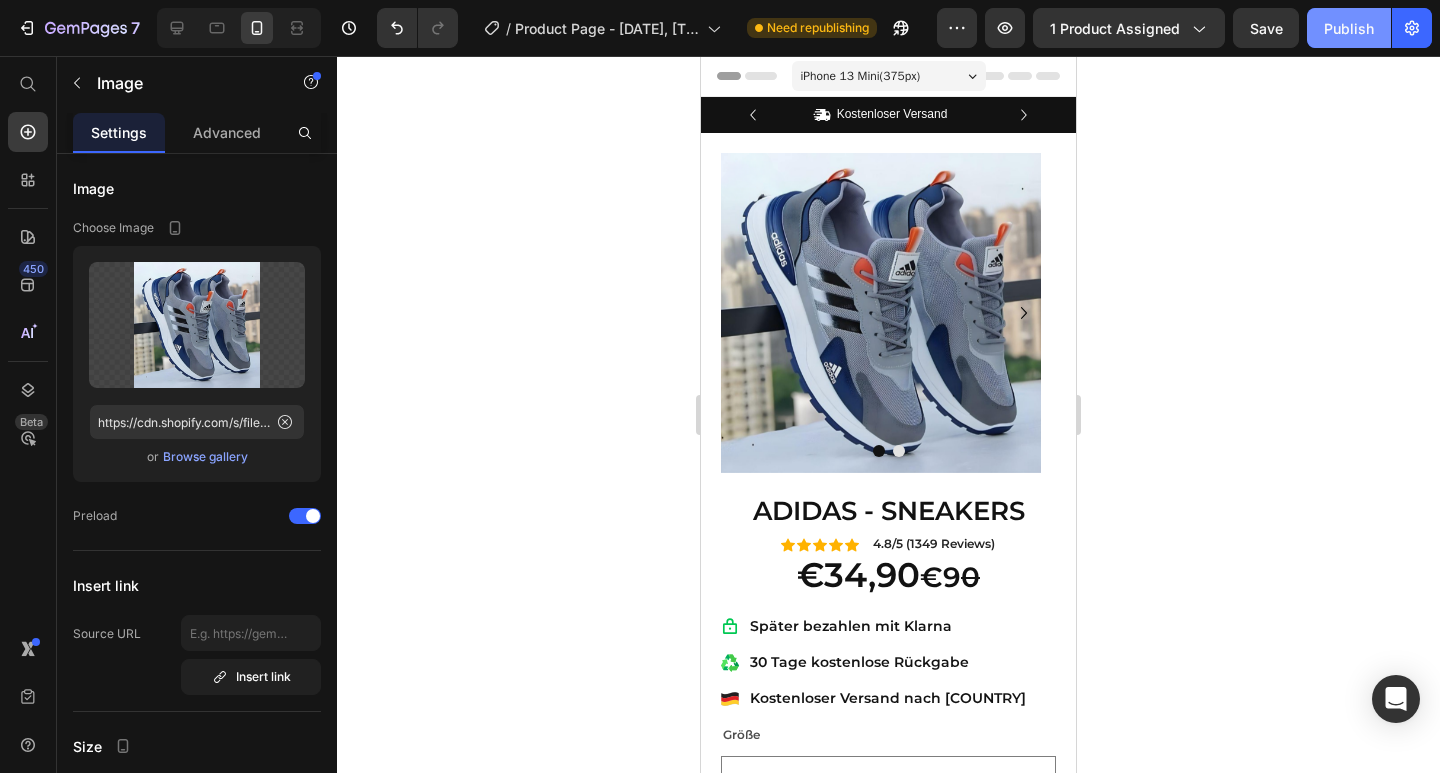 click on "Publish" at bounding box center (1349, 28) 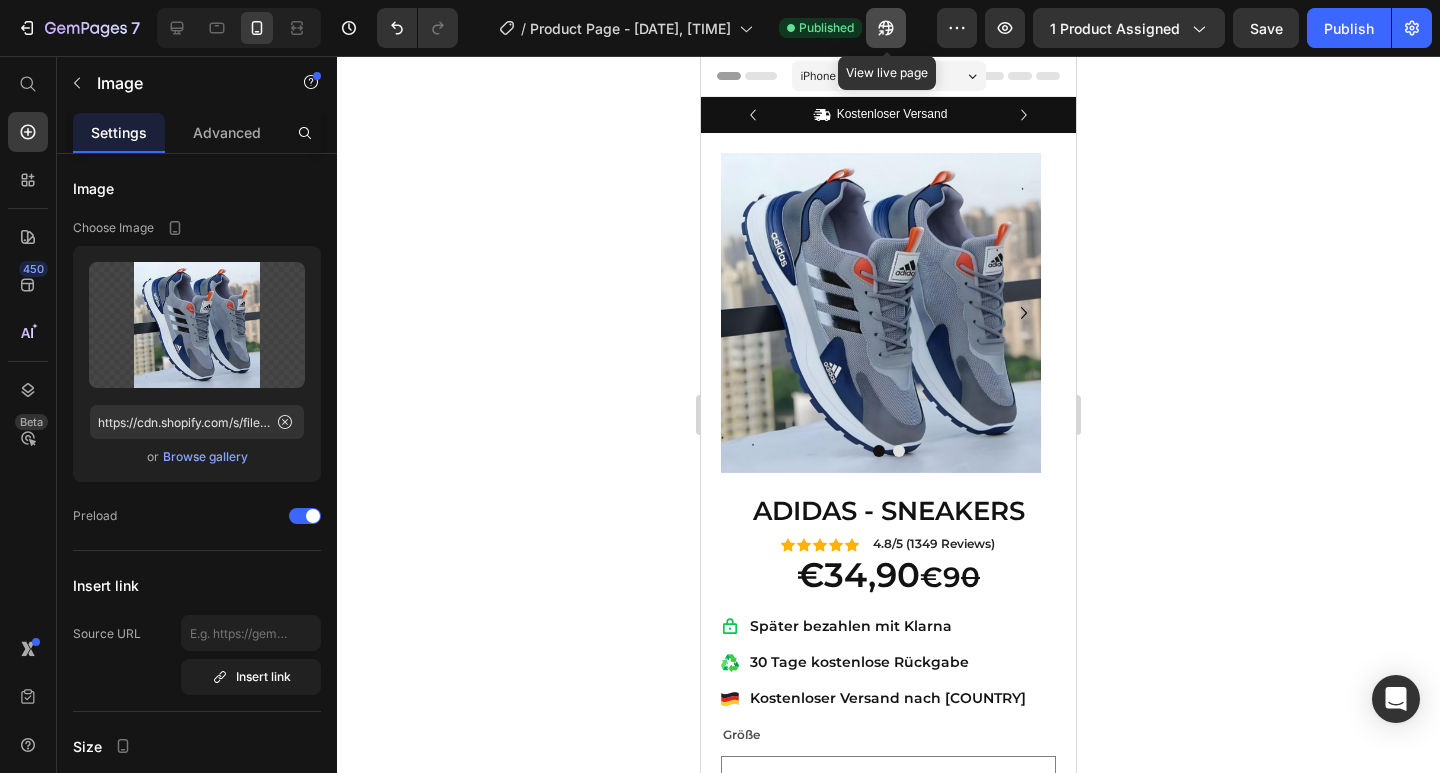 click 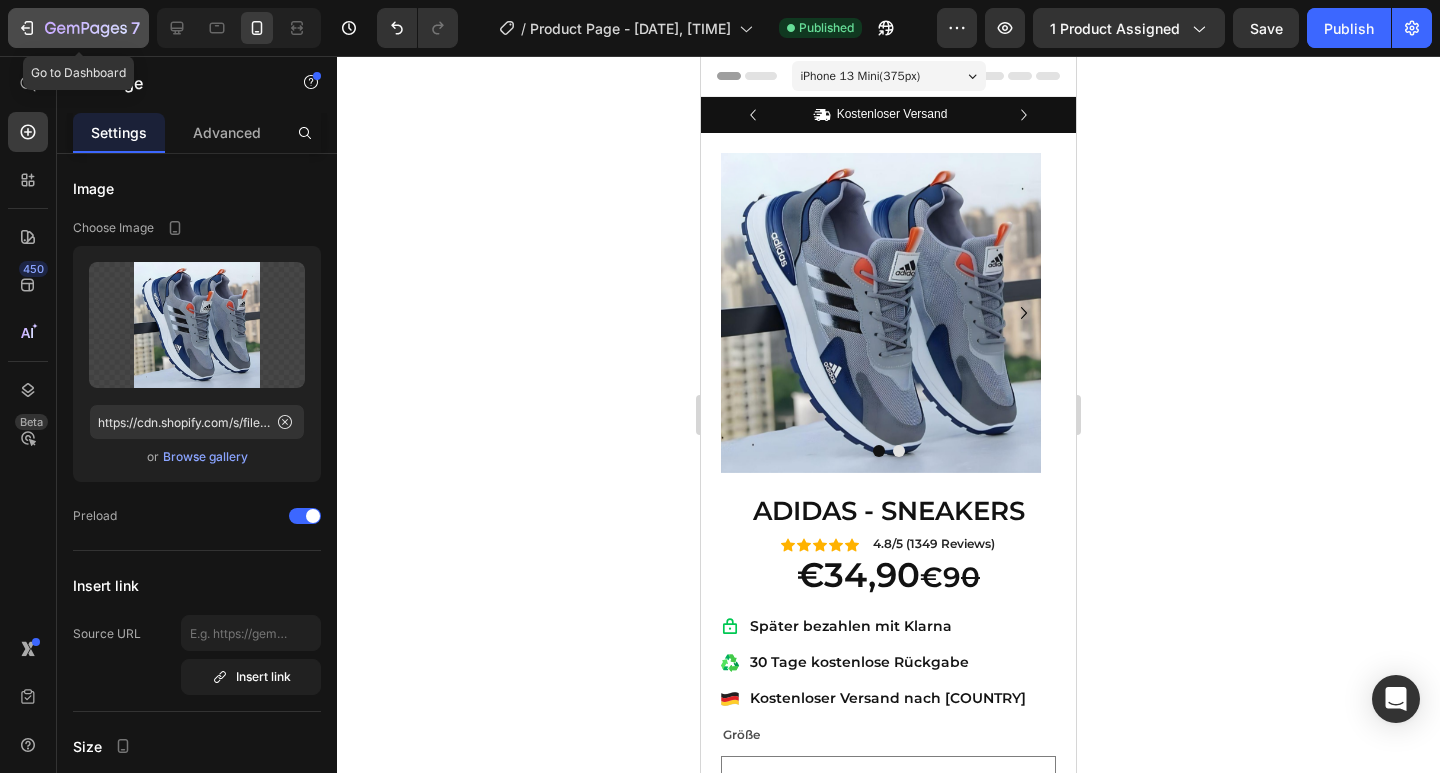 click 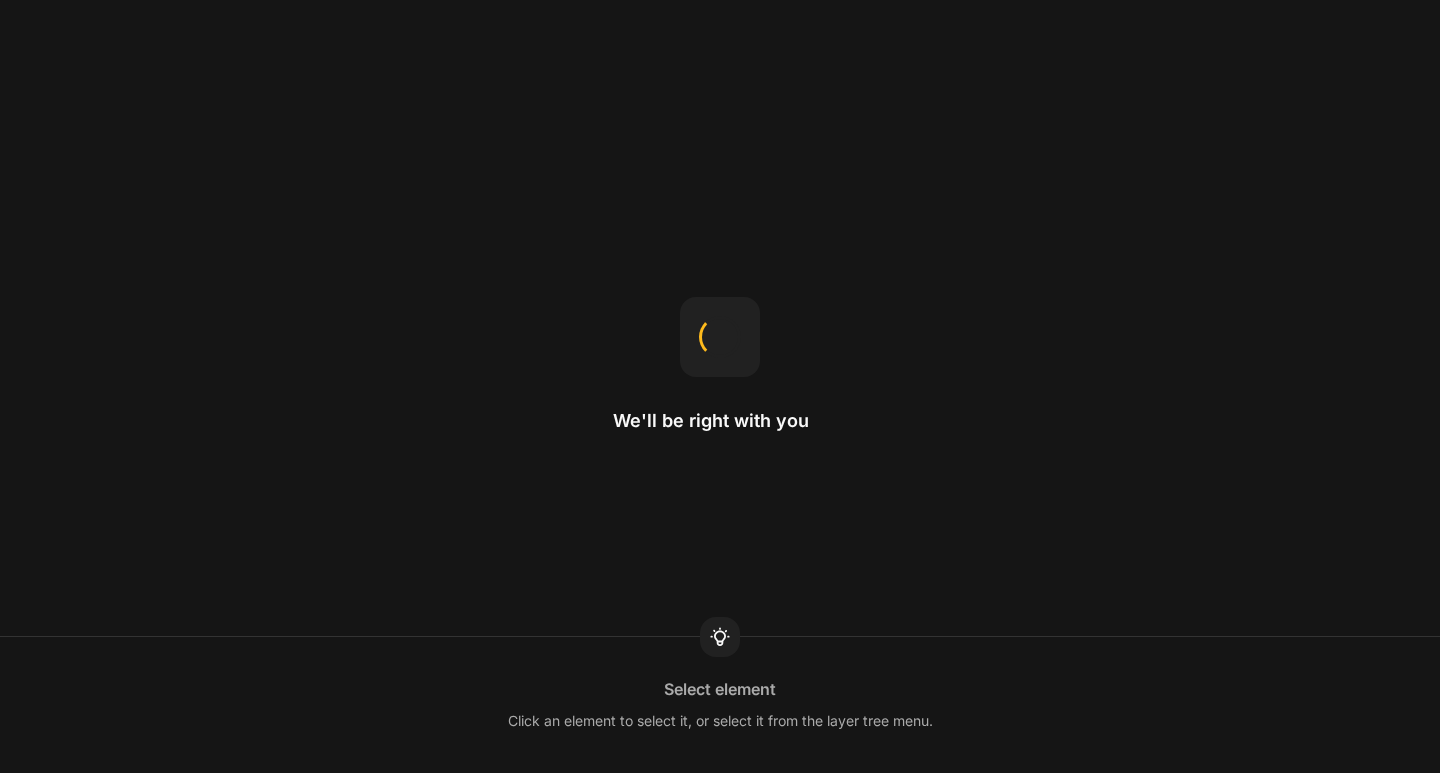 scroll, scrollTop: 0, scrollLeft: 0, axis: both 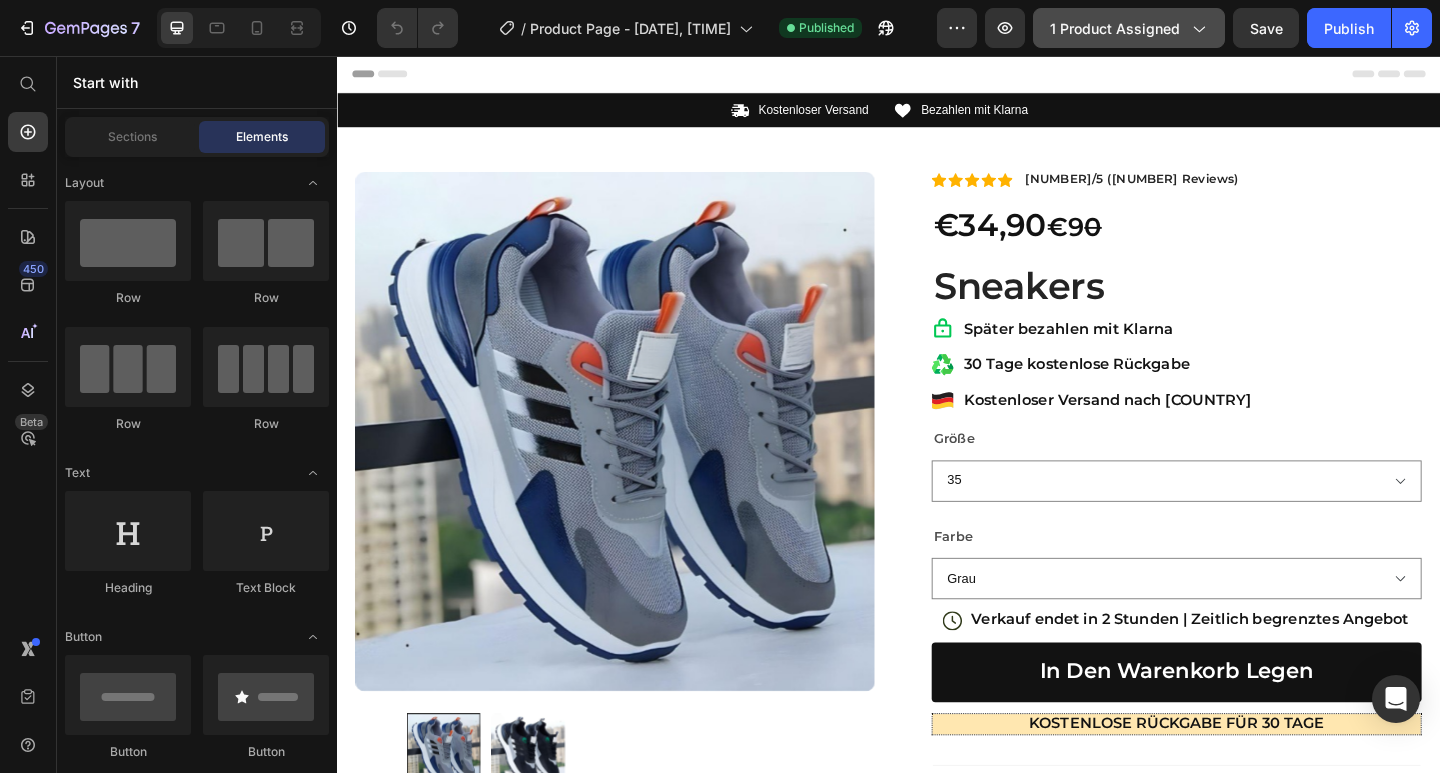 click on "1 product assigned" 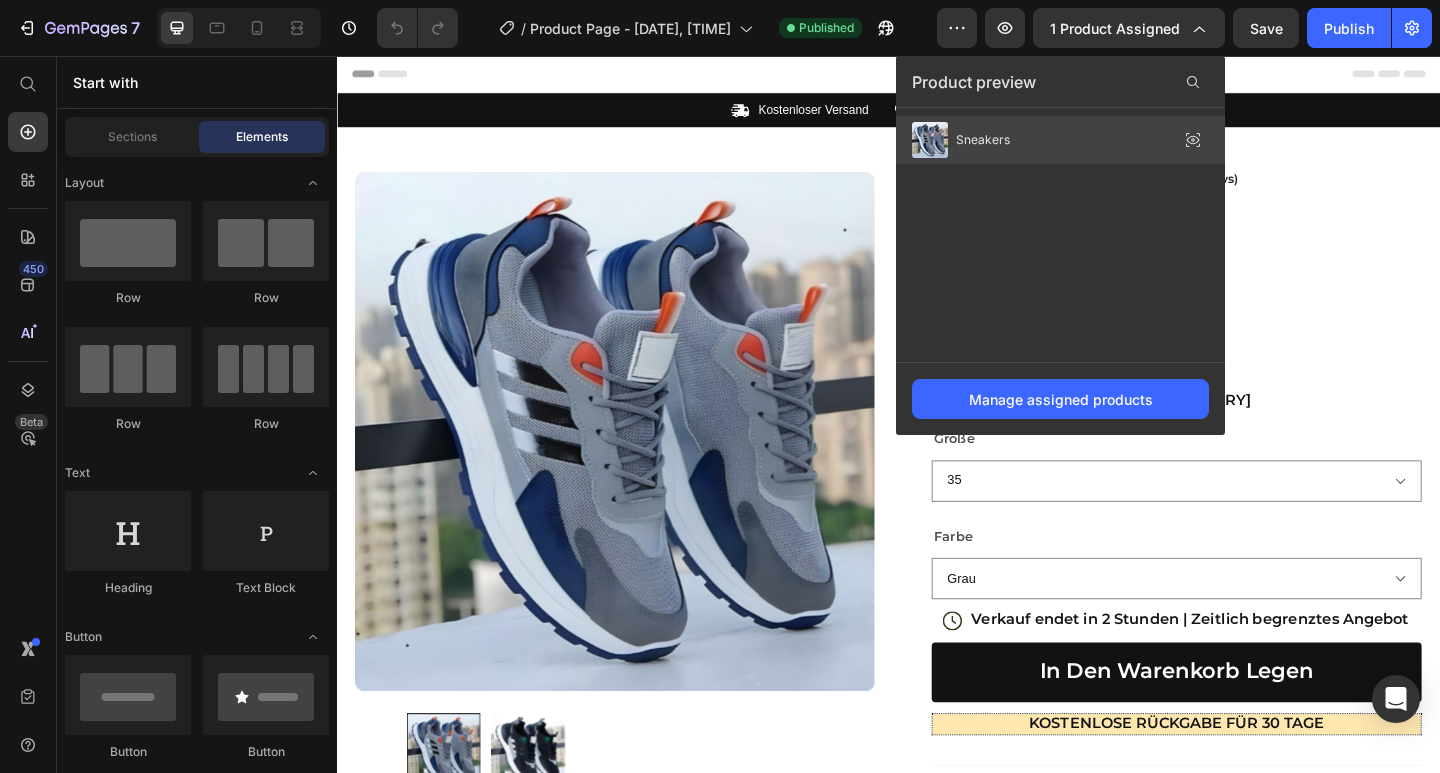 click on "Sneakers" at bounding box center (983, 140) 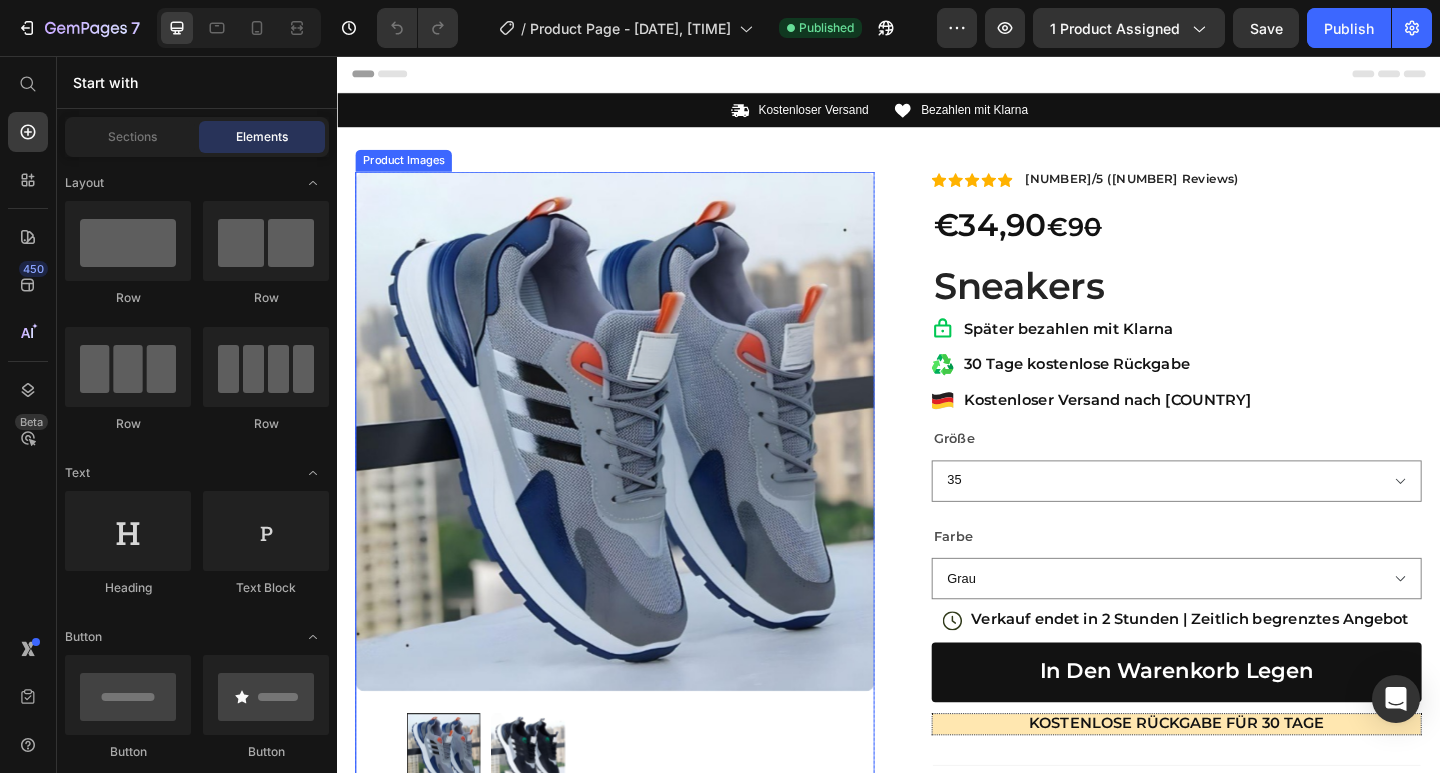 click at bounding box center (639, 464) 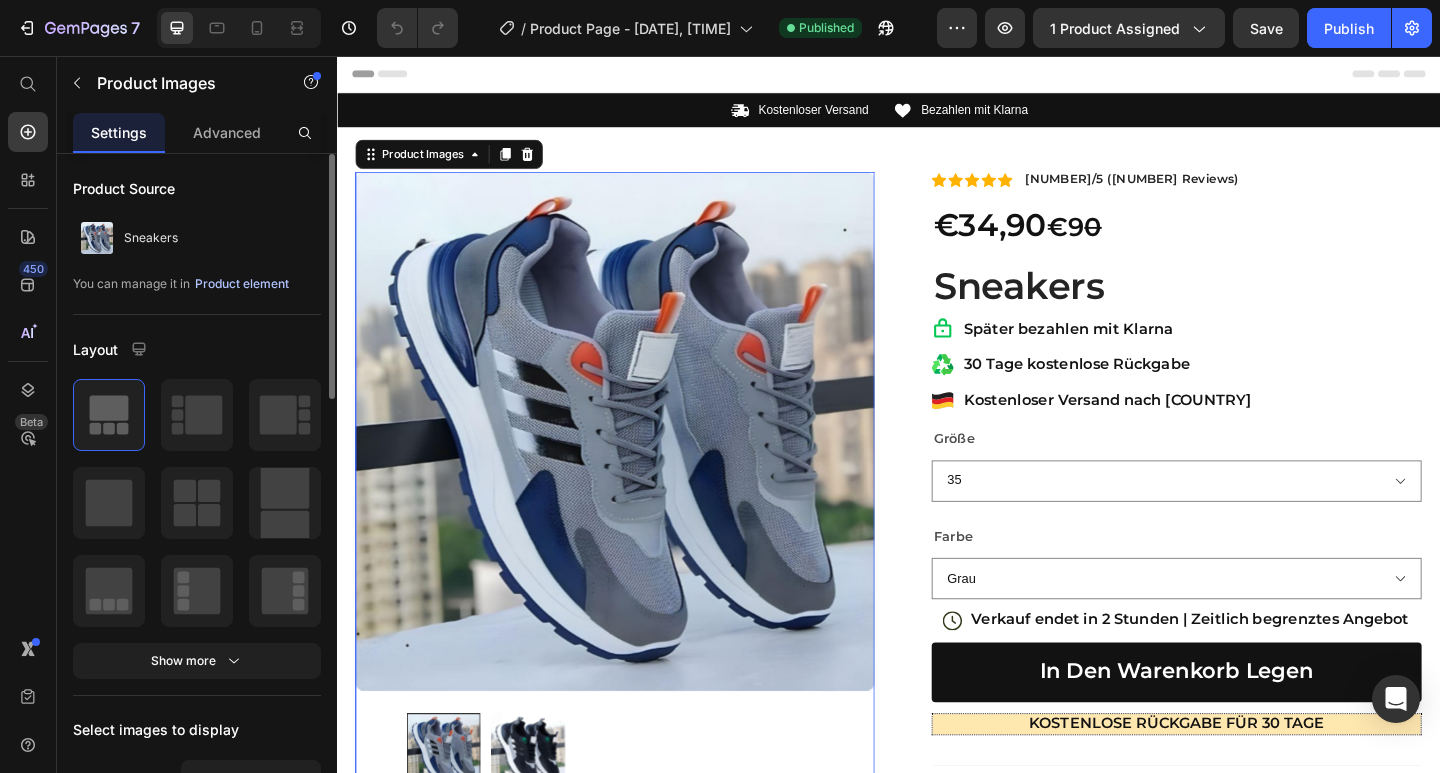 click on "Product element" at bounding box center [242, 284] 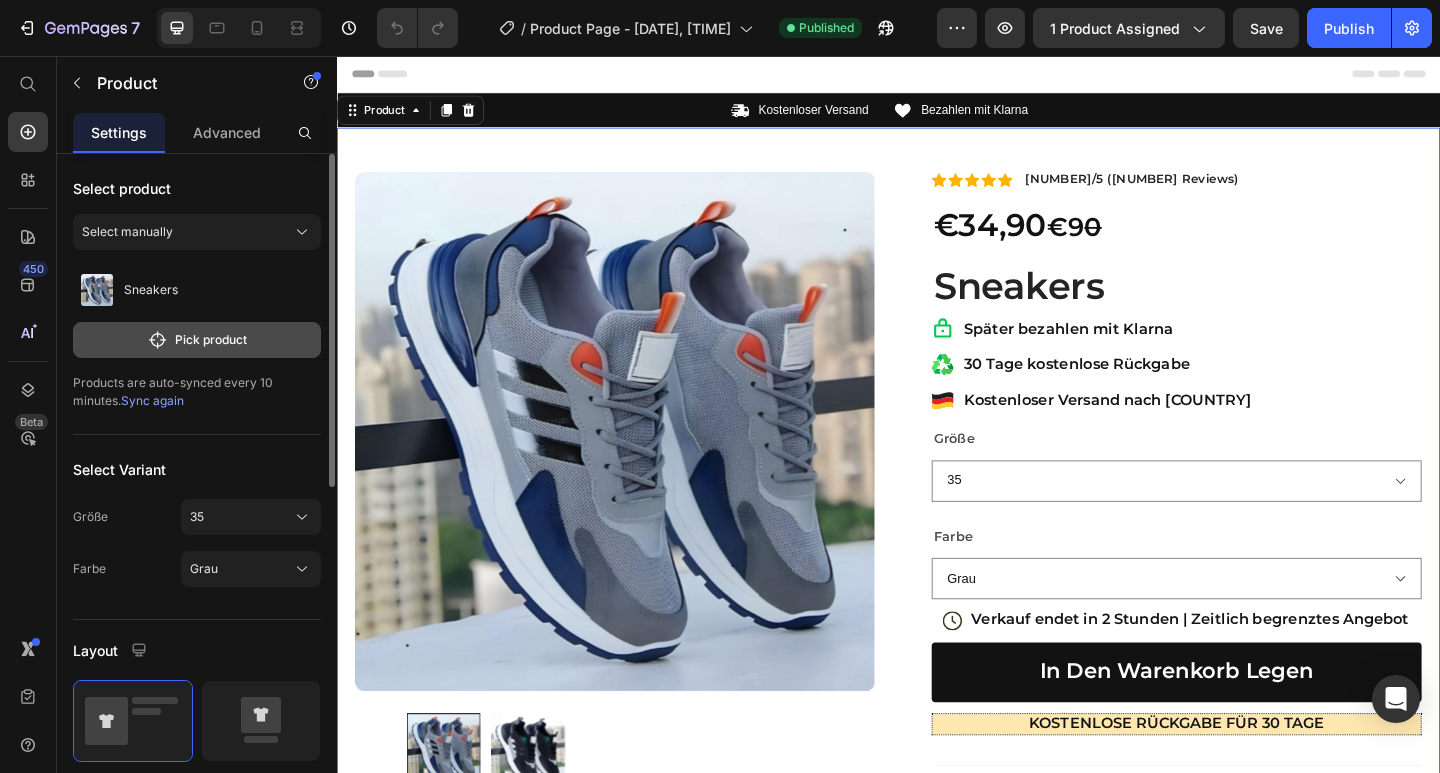 click on "Pick product" at bounding box center [197, 340] 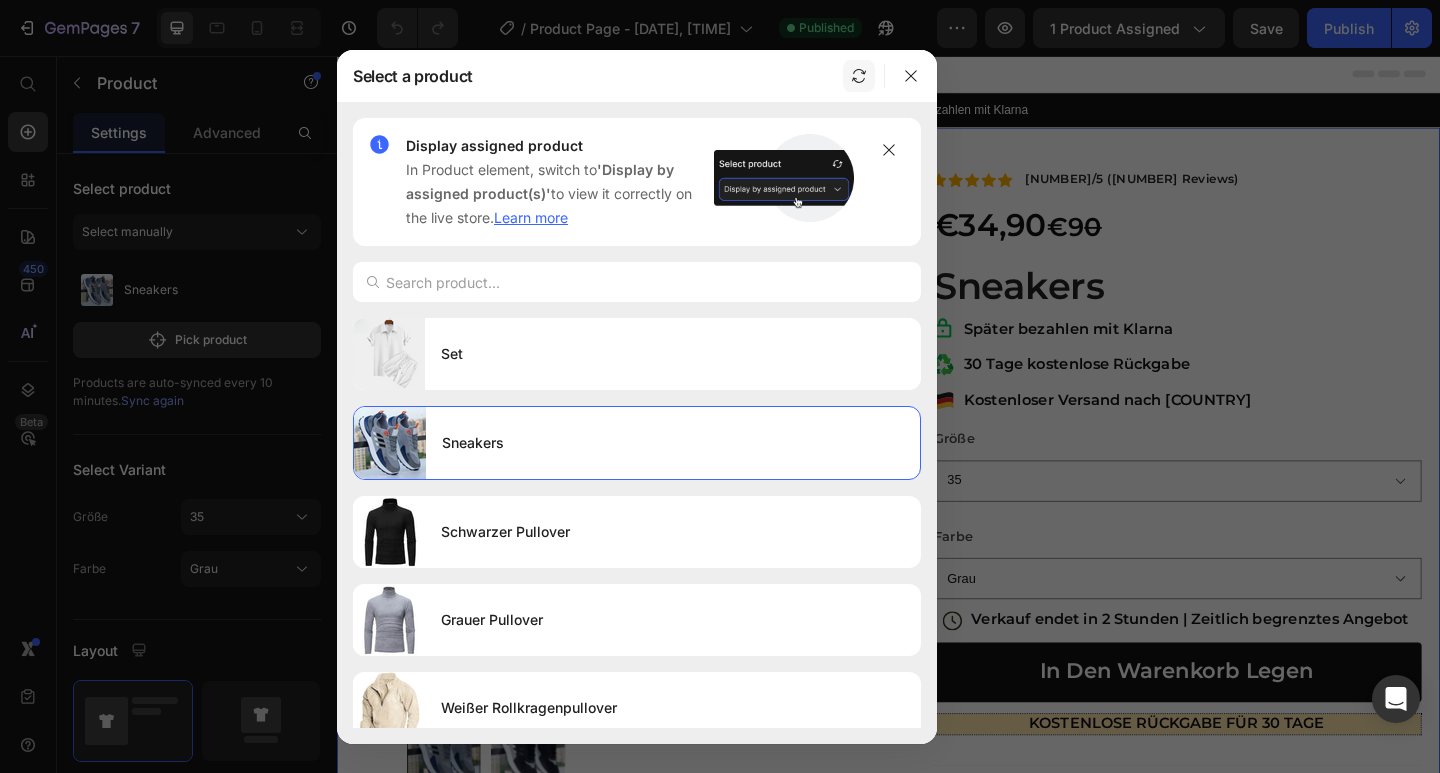 click 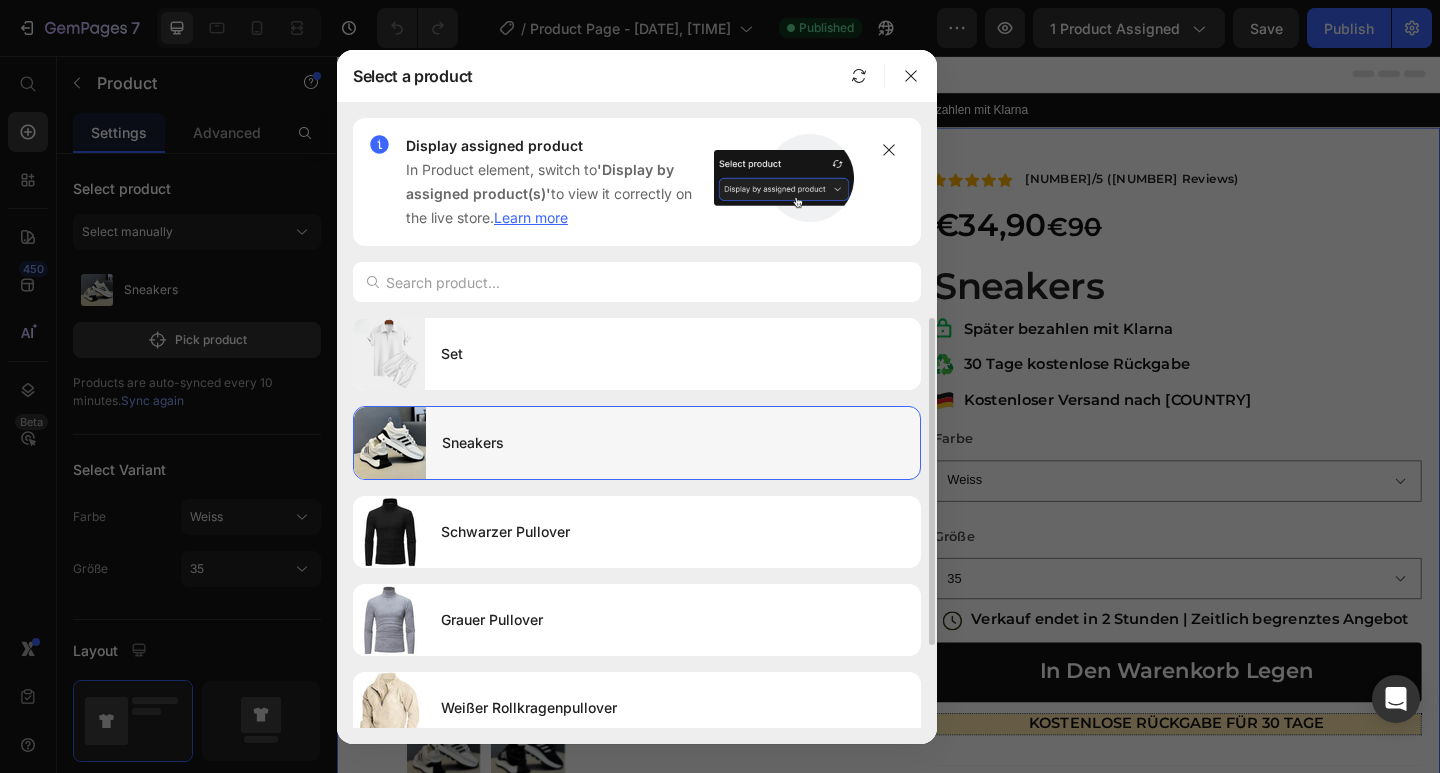 click on "Sneakers" at bounding box center (673, 443) 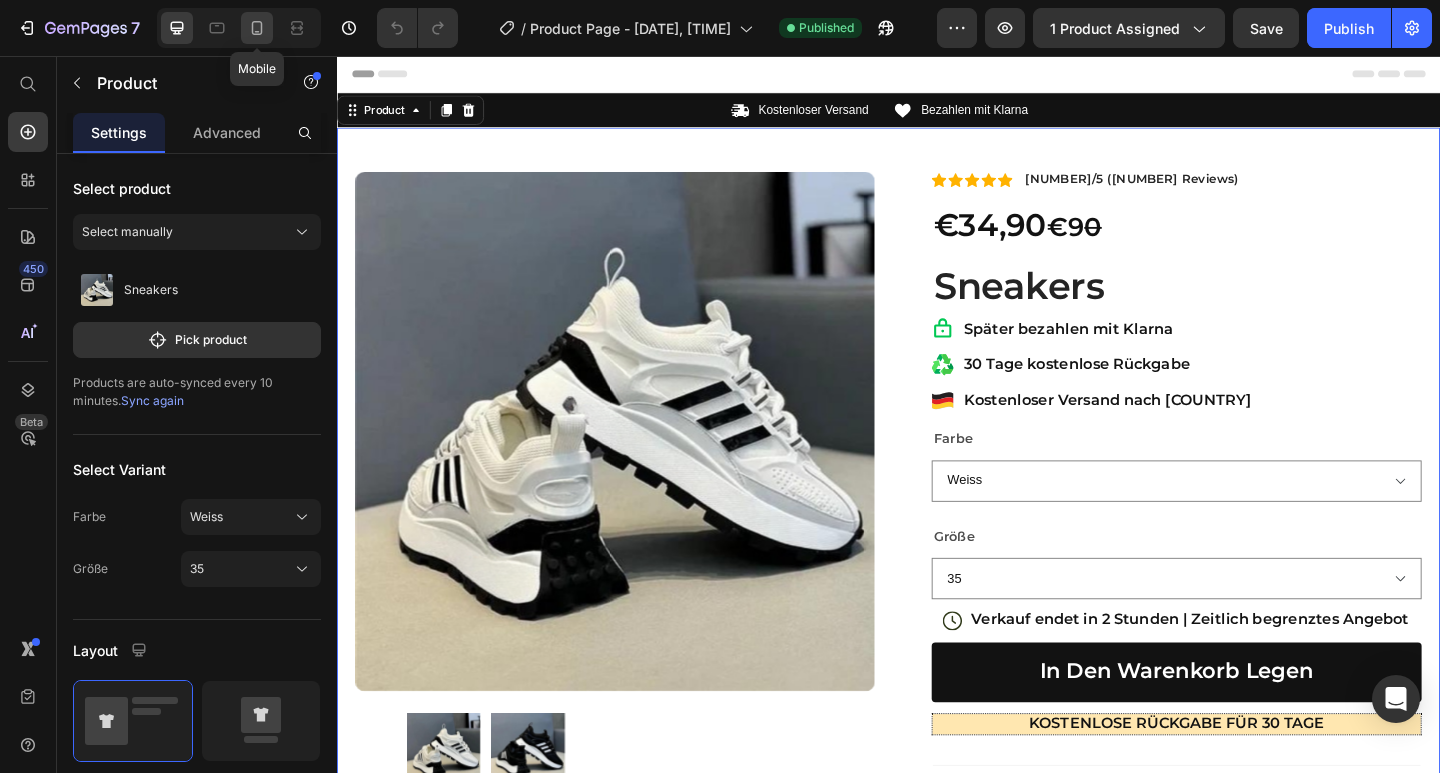click 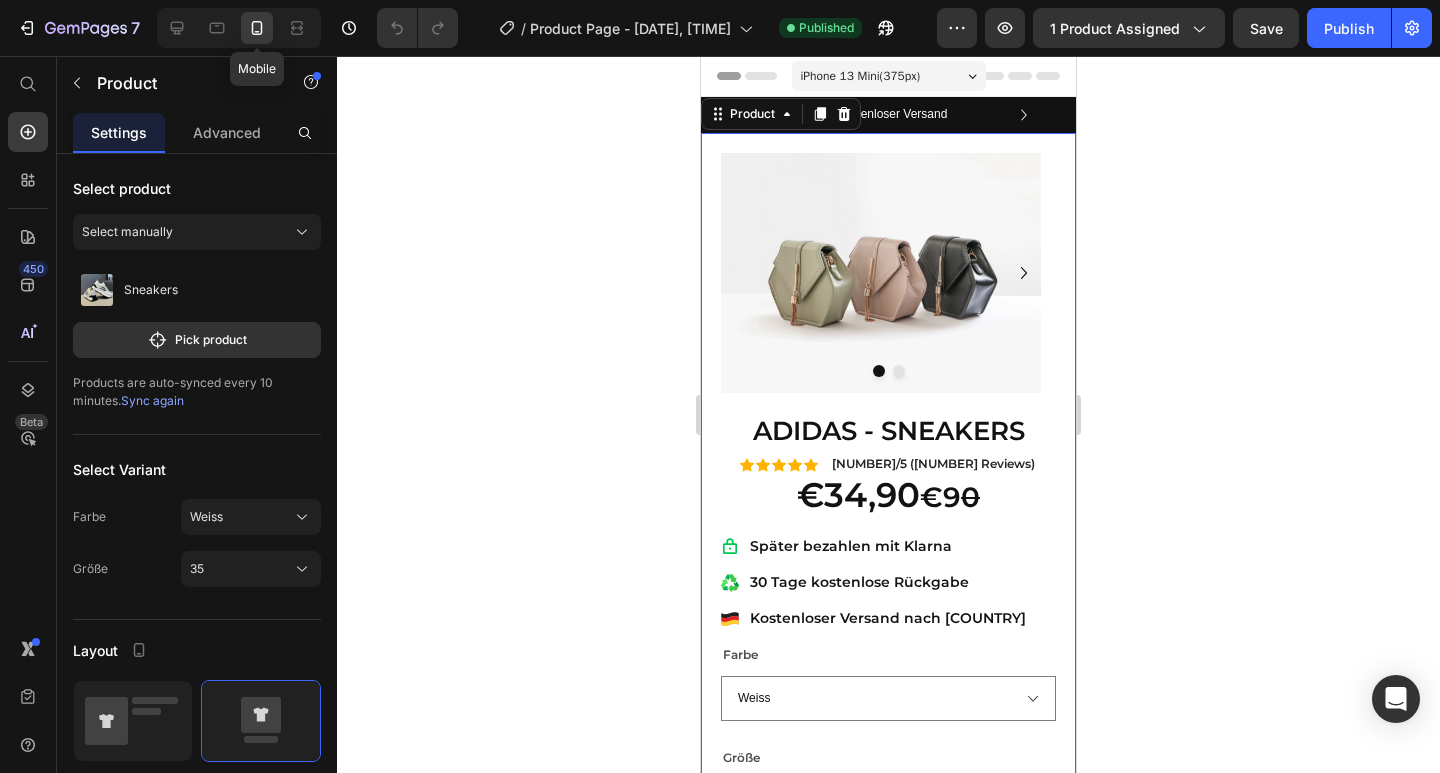 scroll, scrollTop: 7, scrollLeft: 0, axis: vertical 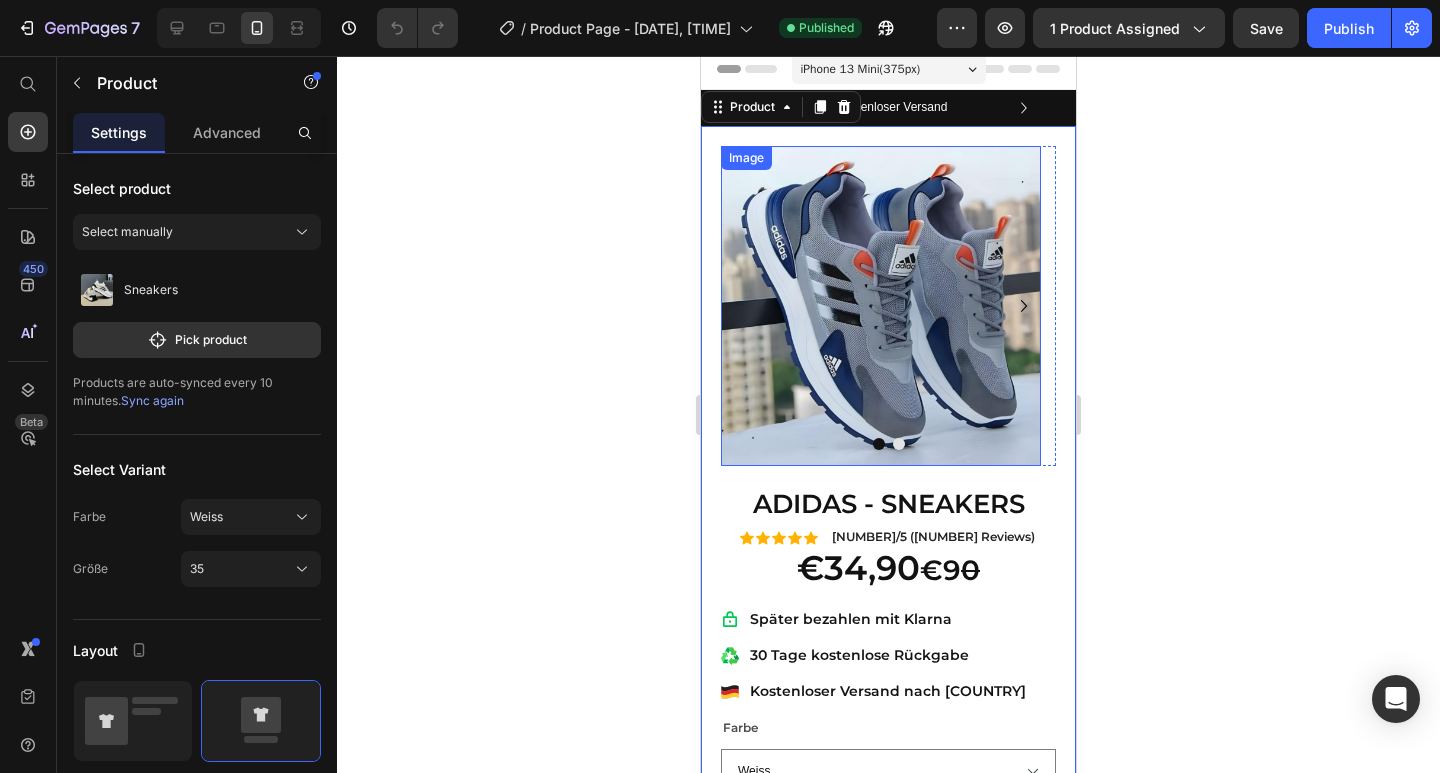 click at bounding box center [881, 306] 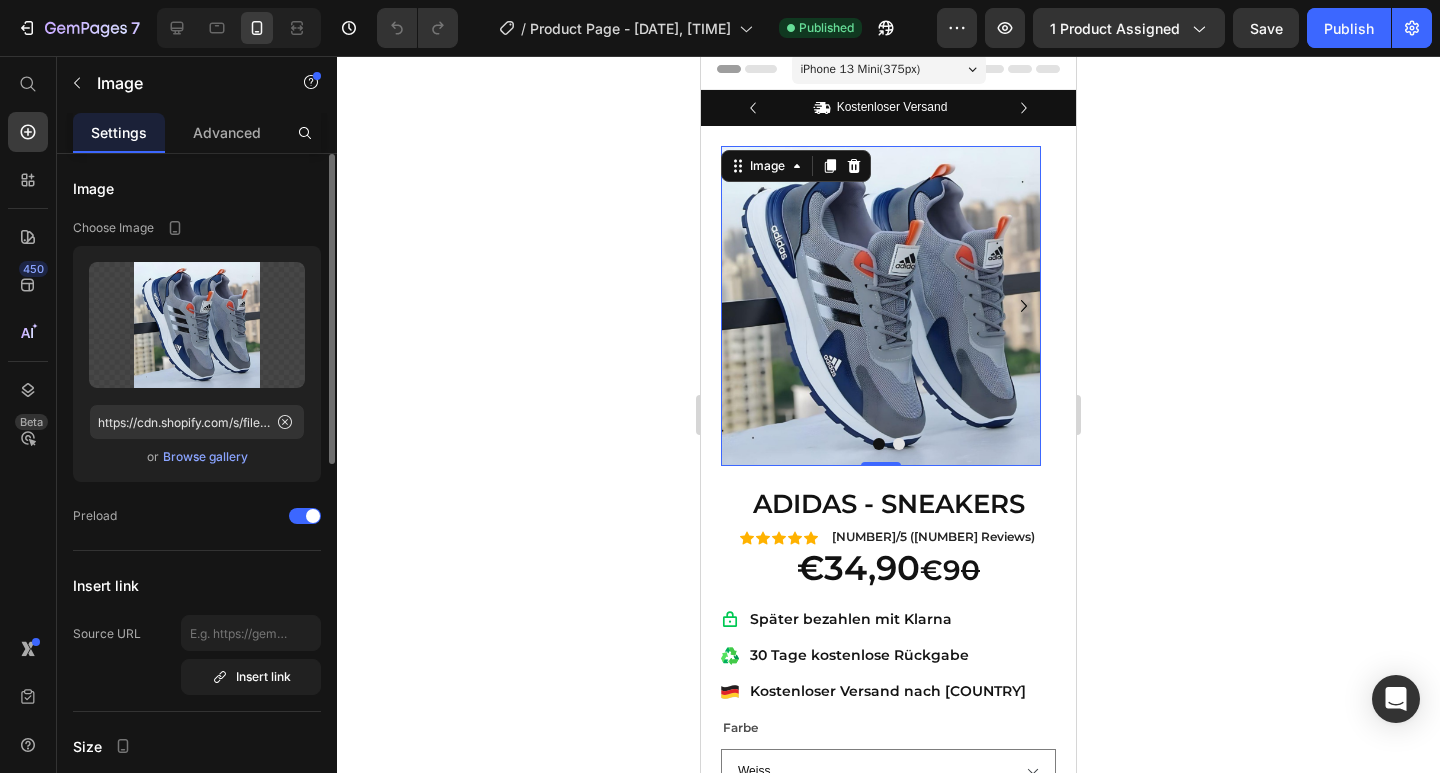 click on "Browse gallery" at bounding box center [205, 457] 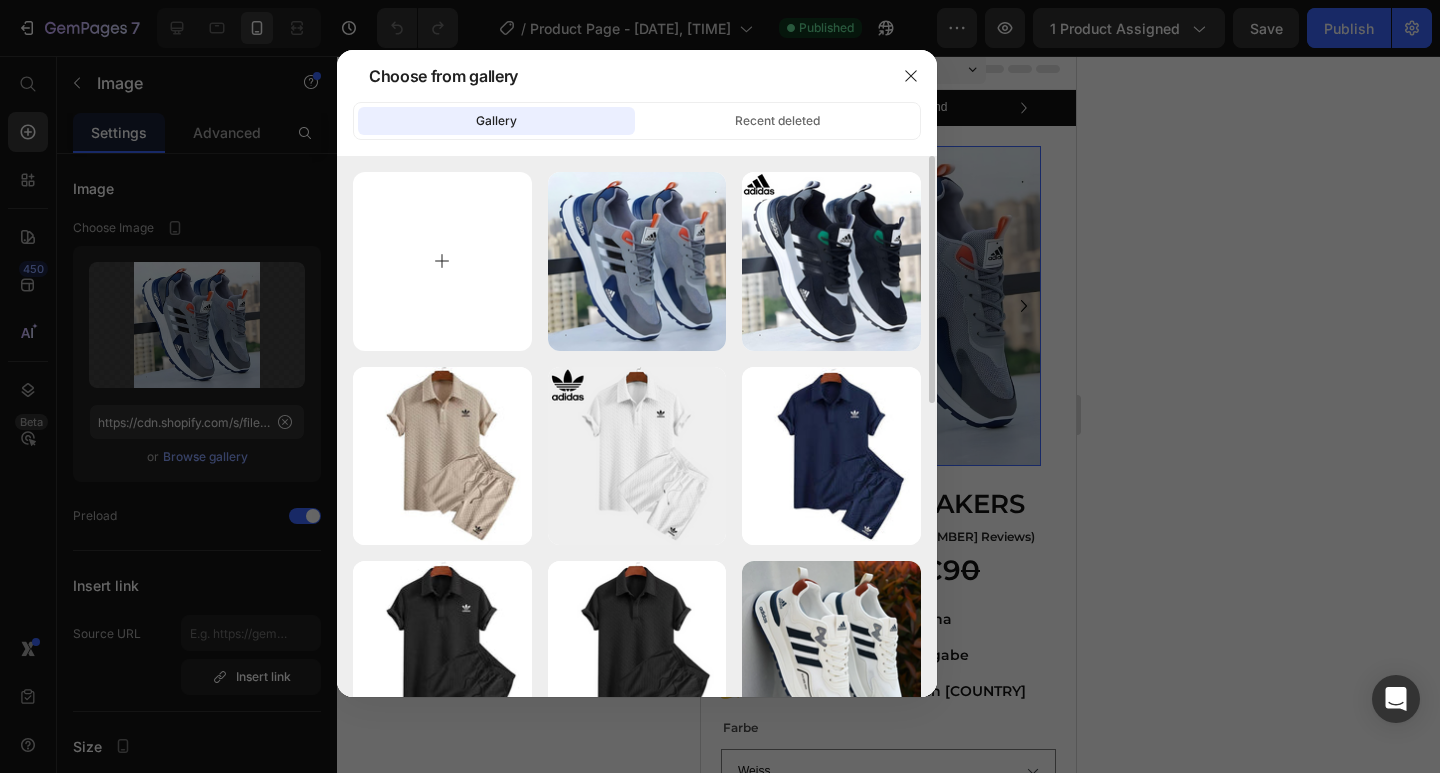 click at bounding box center (442, 261) 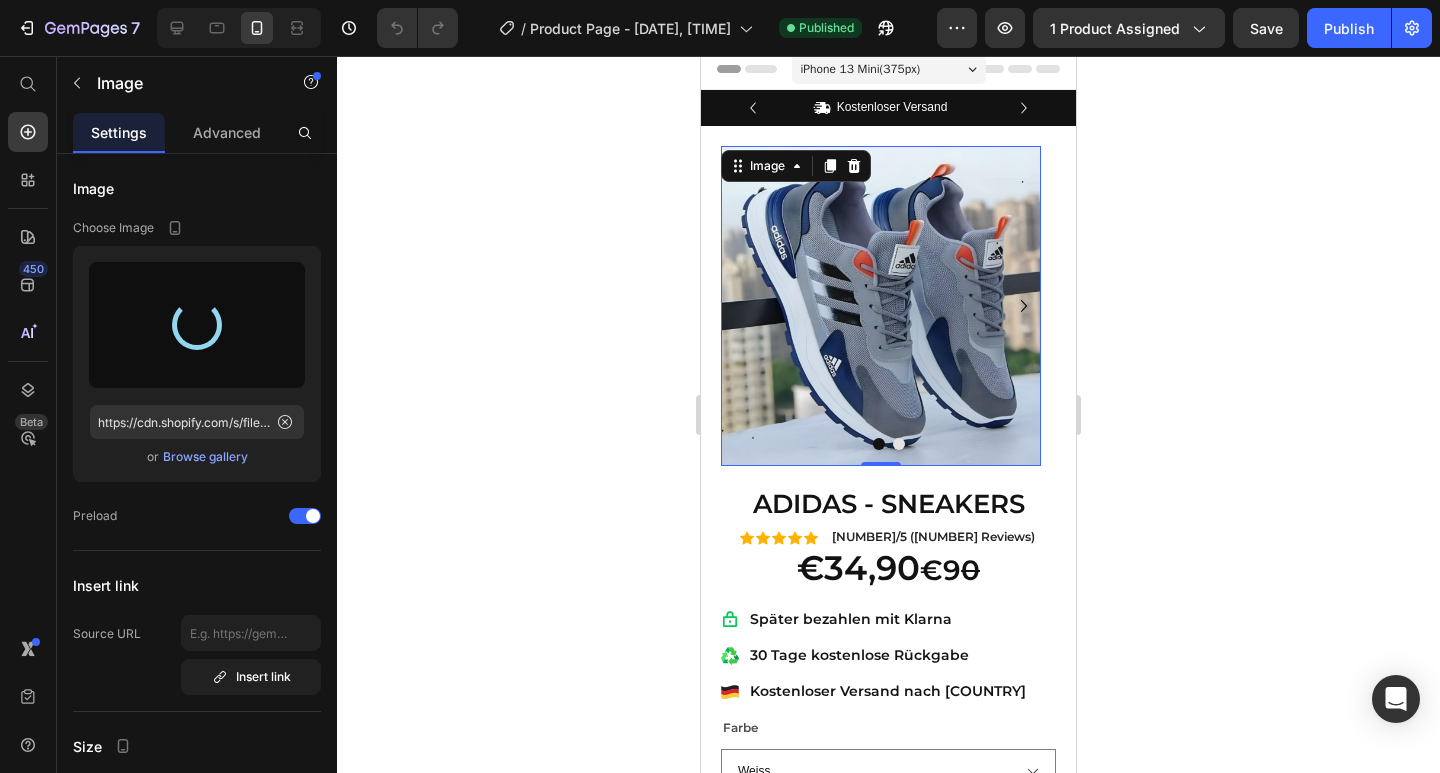 type on "https://cdn.shopify.com/s/files/1/0924/0864/3928/files/gempages_574120060541469742-6c265afe-33d2-46e8-9180-2b7ea5555303.png" 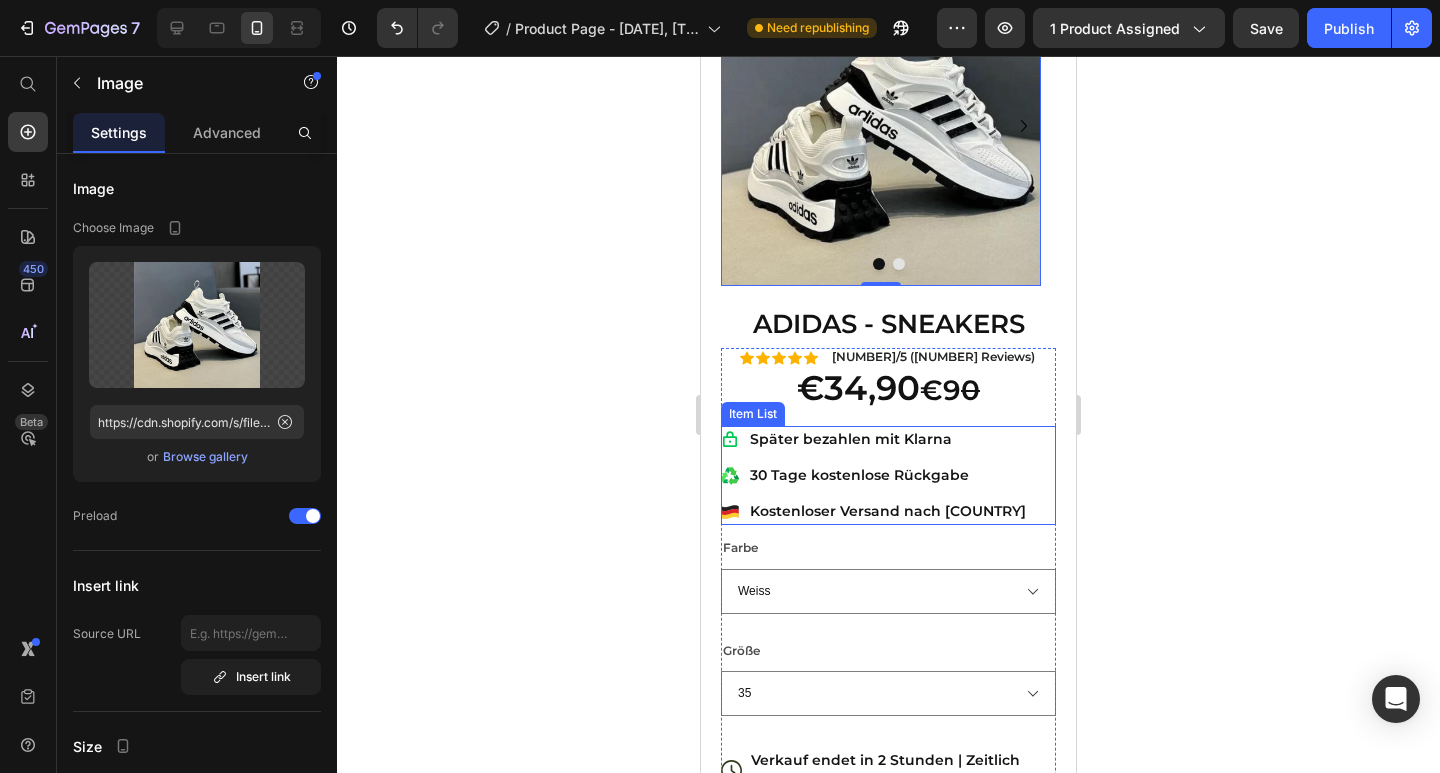 scroll, scrollTop: 192, scrollLeft: 0, axis: vertical 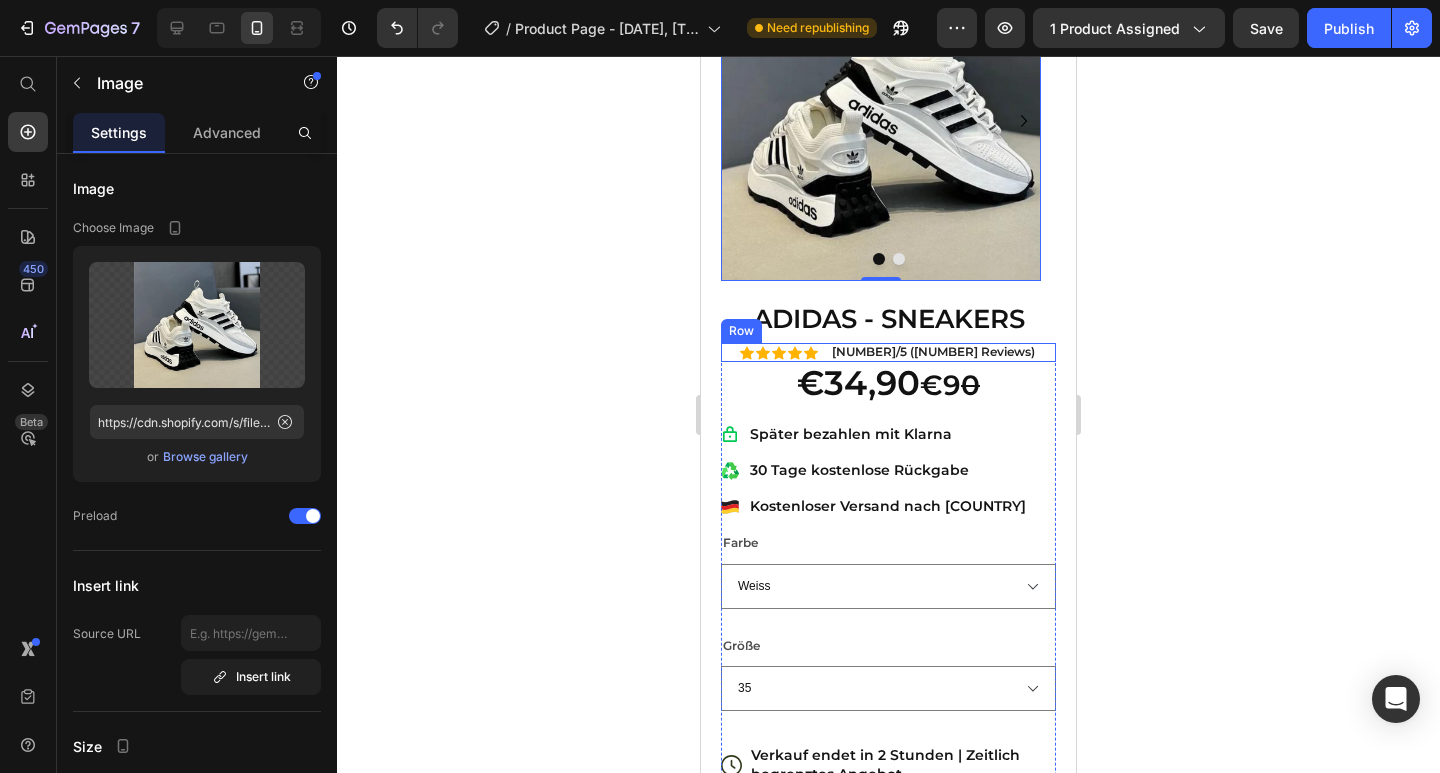 click on "Icon Icon Icon Icon Icon Icon List 4.8/5 (1349 Reviews) Text Block Row" at bounding box center [888, 352] 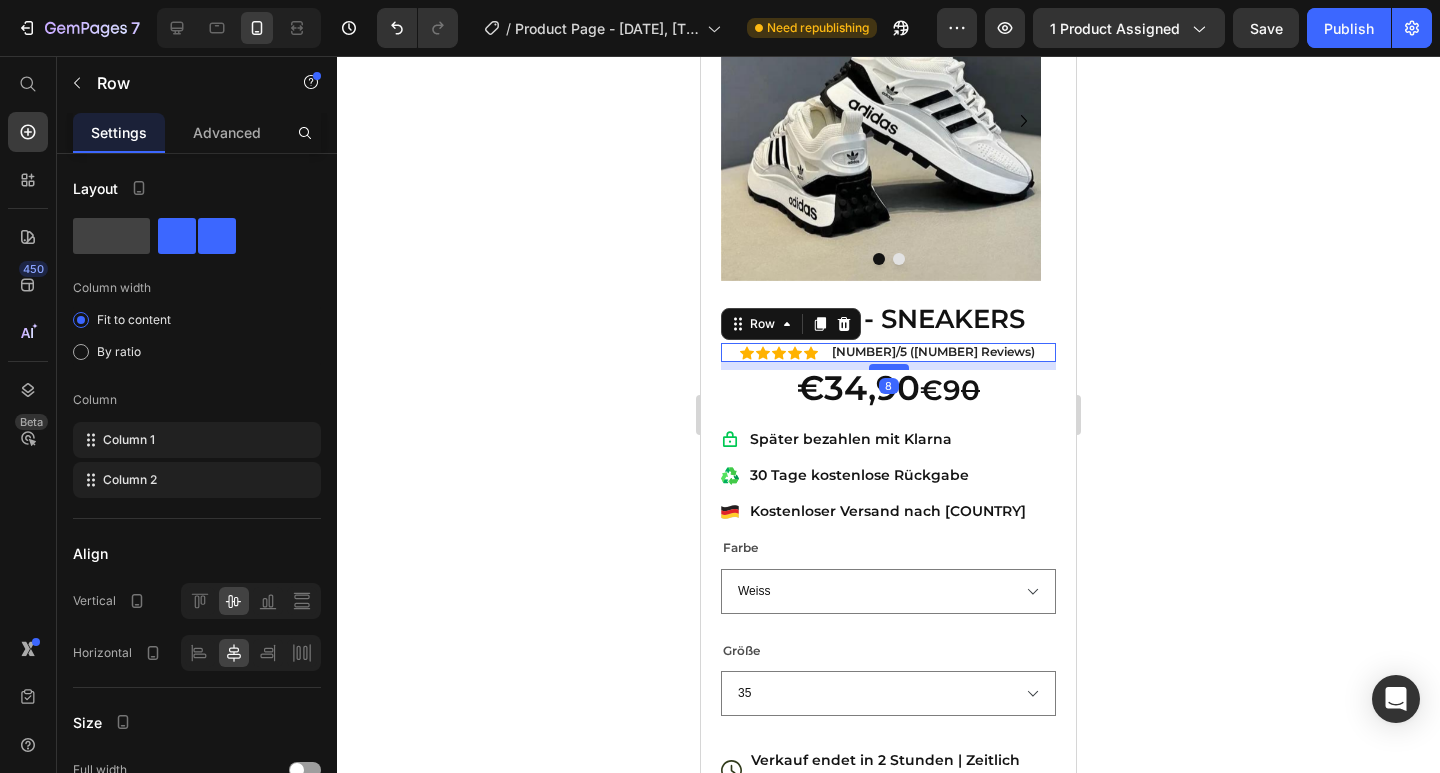 click at bounding box center (889, 367) 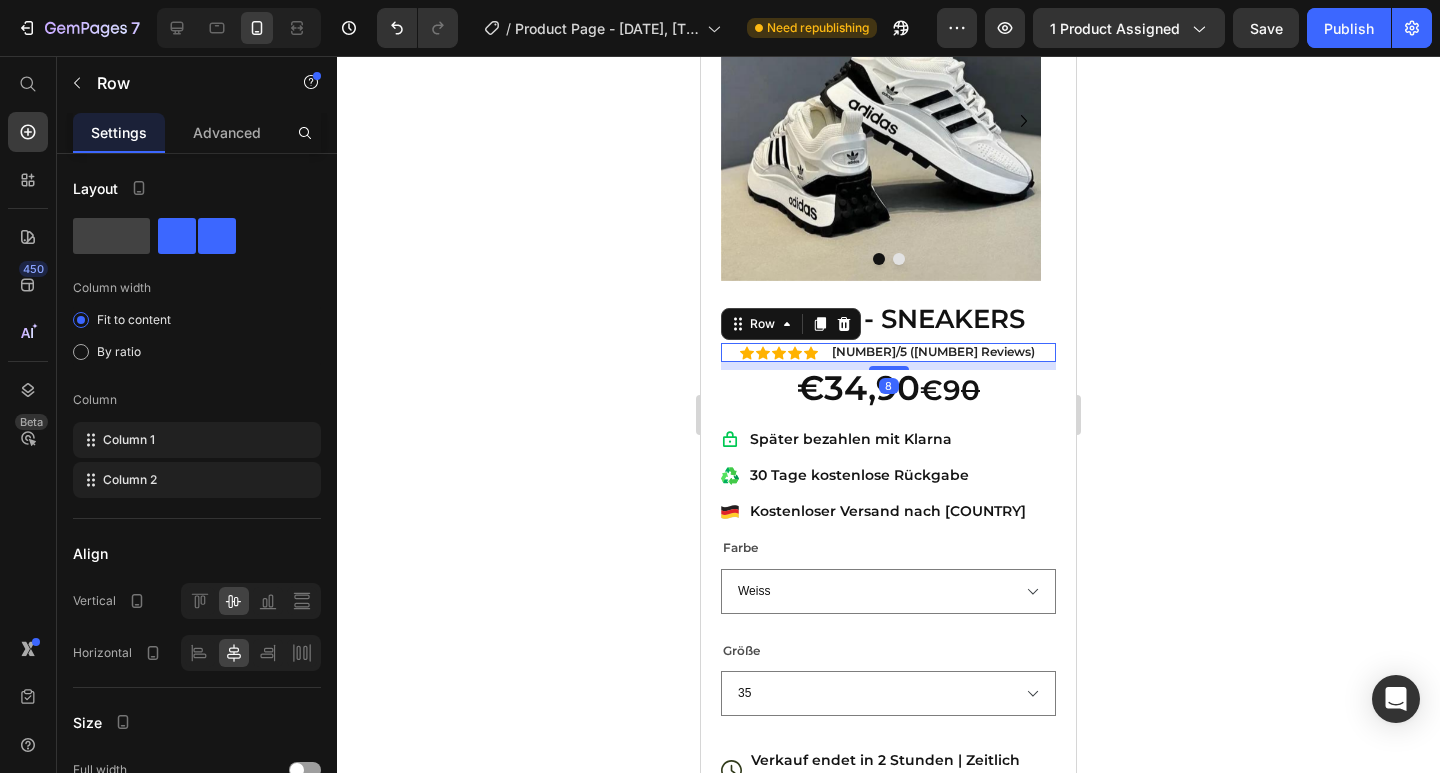 click 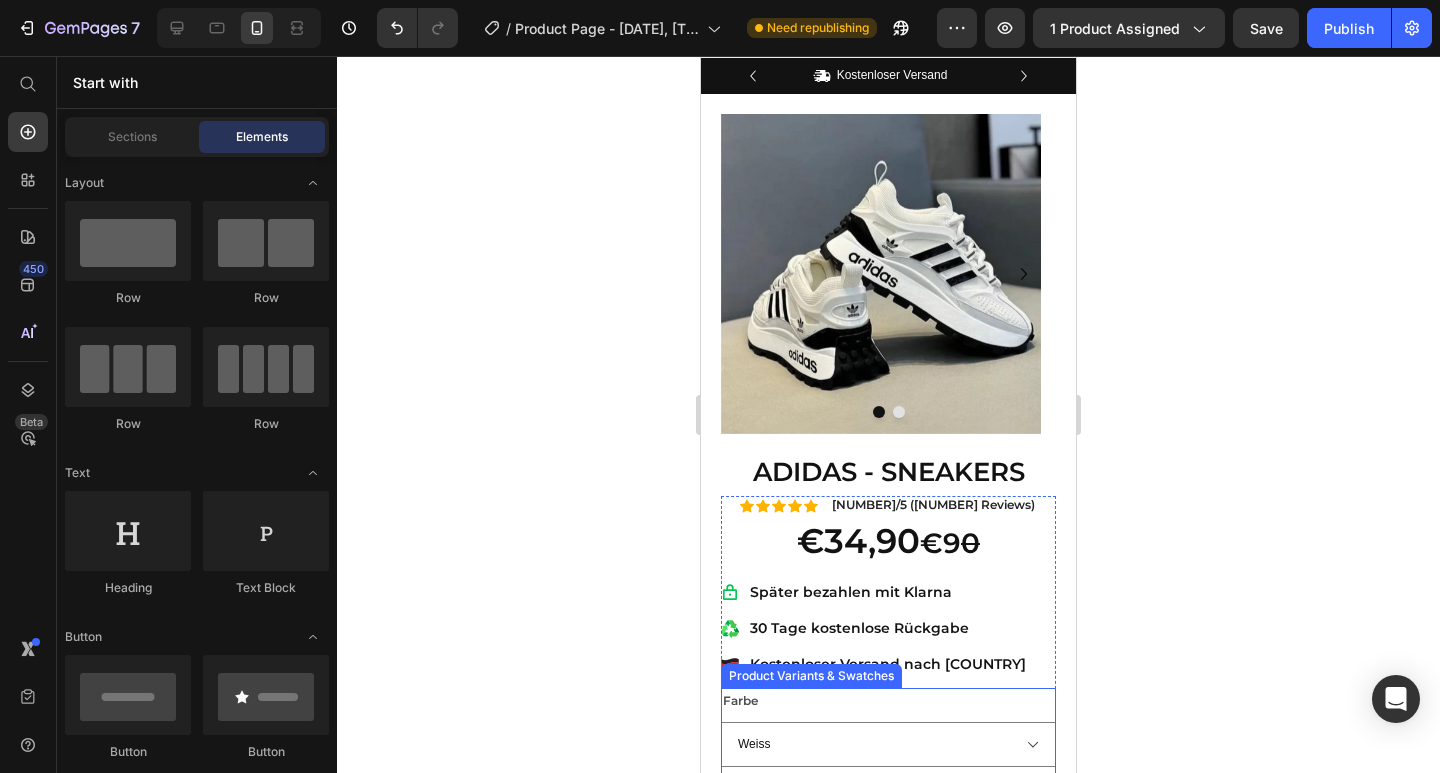 scroll, scrollTop: 0, scrollLeft: 0, axis: both 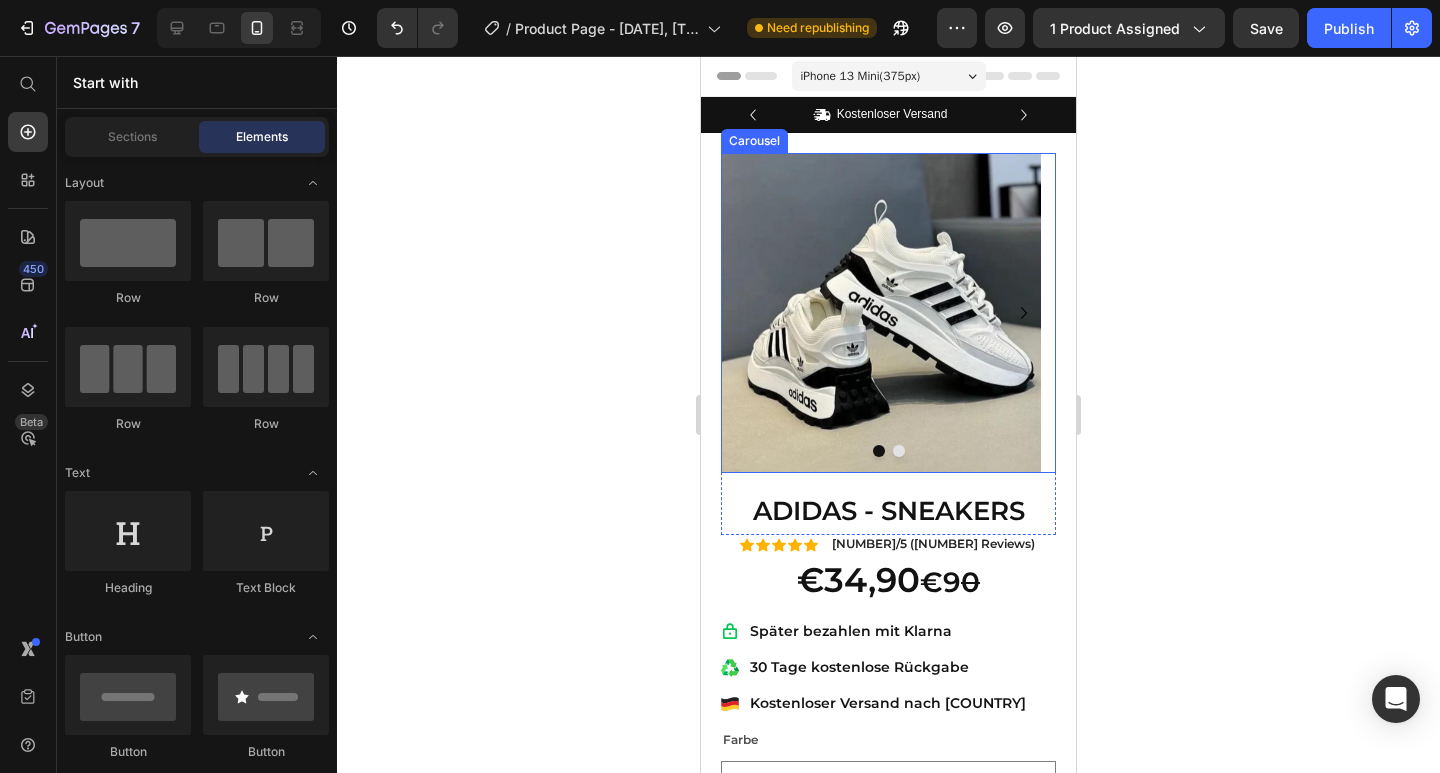 click at bounding box center [899, 451] 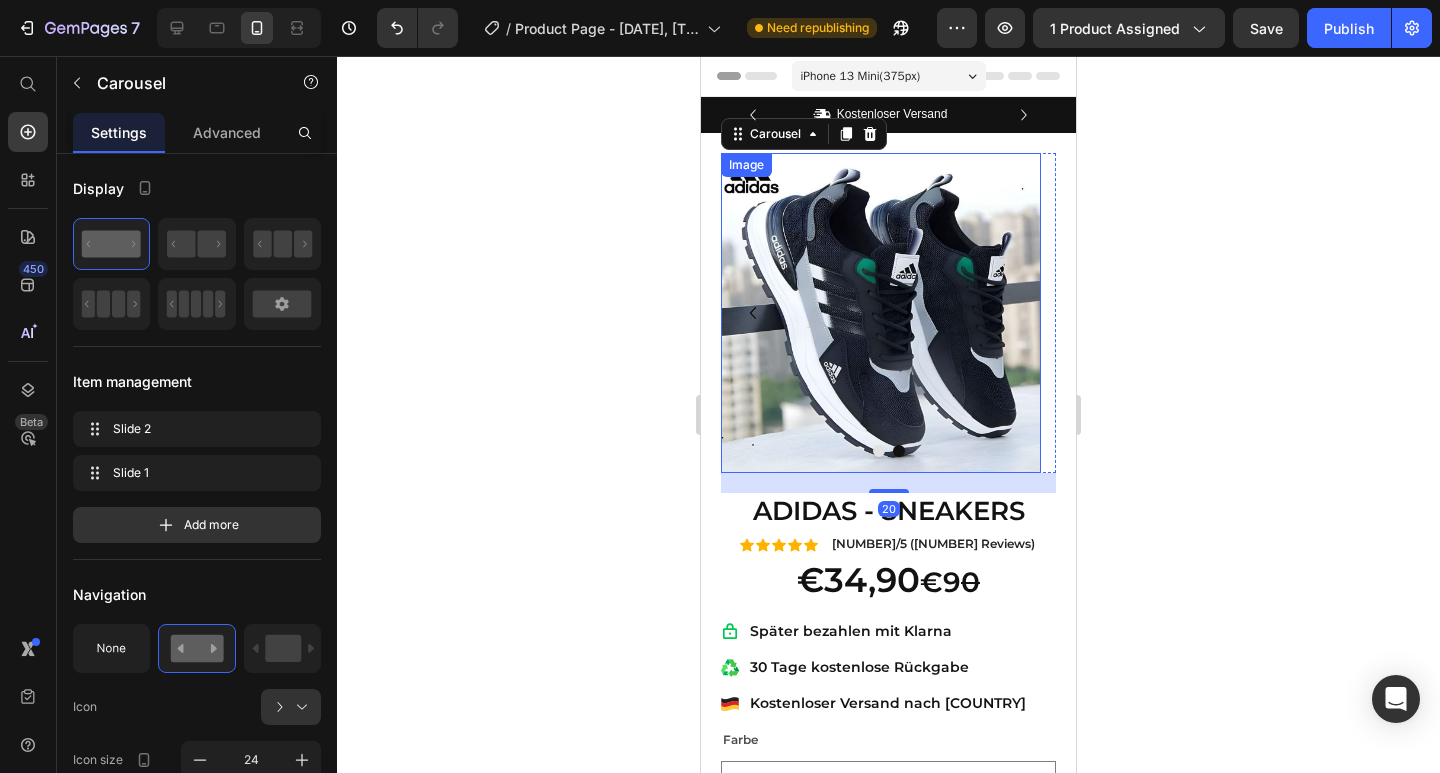 click at bounding box center (881, 313) 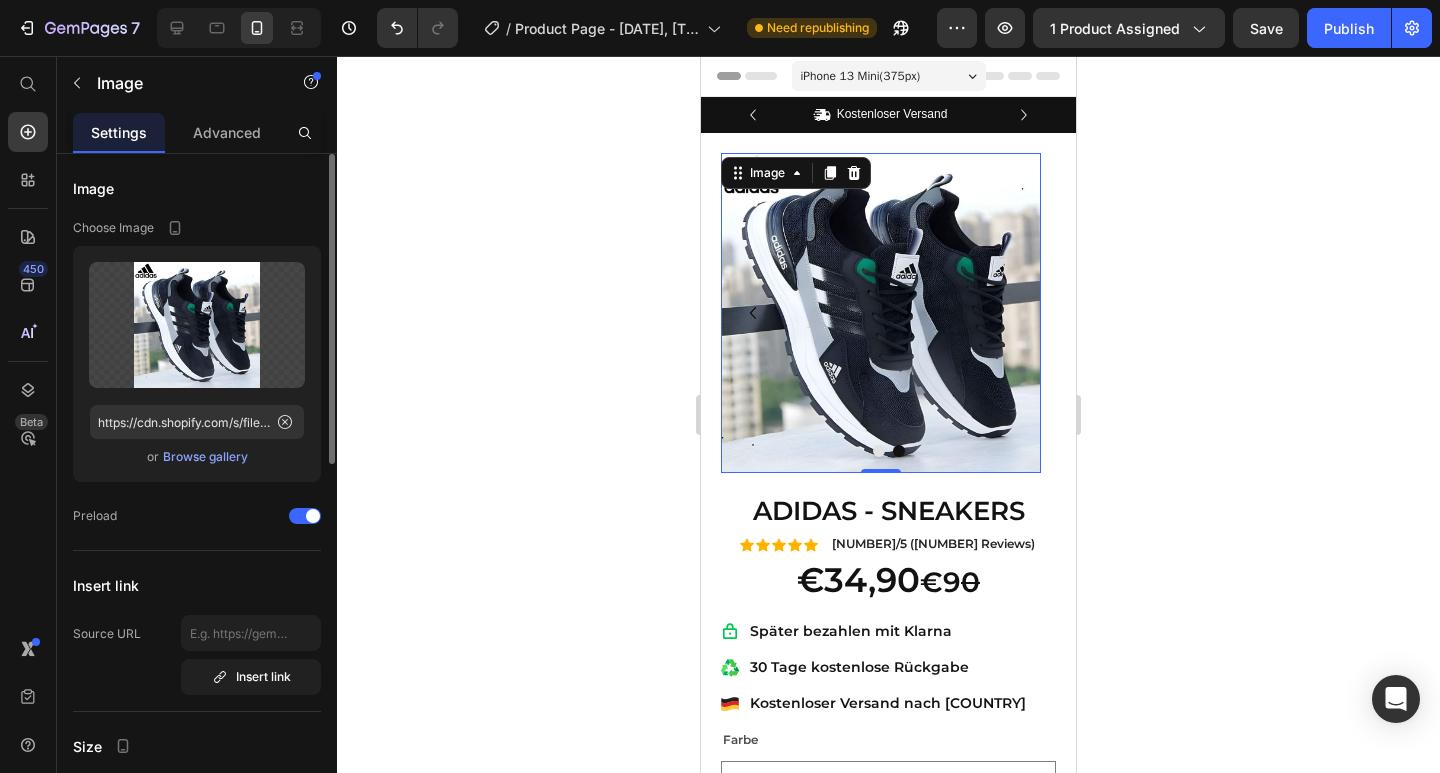 click on "Browse gallery" at bounding box center [205, 457] 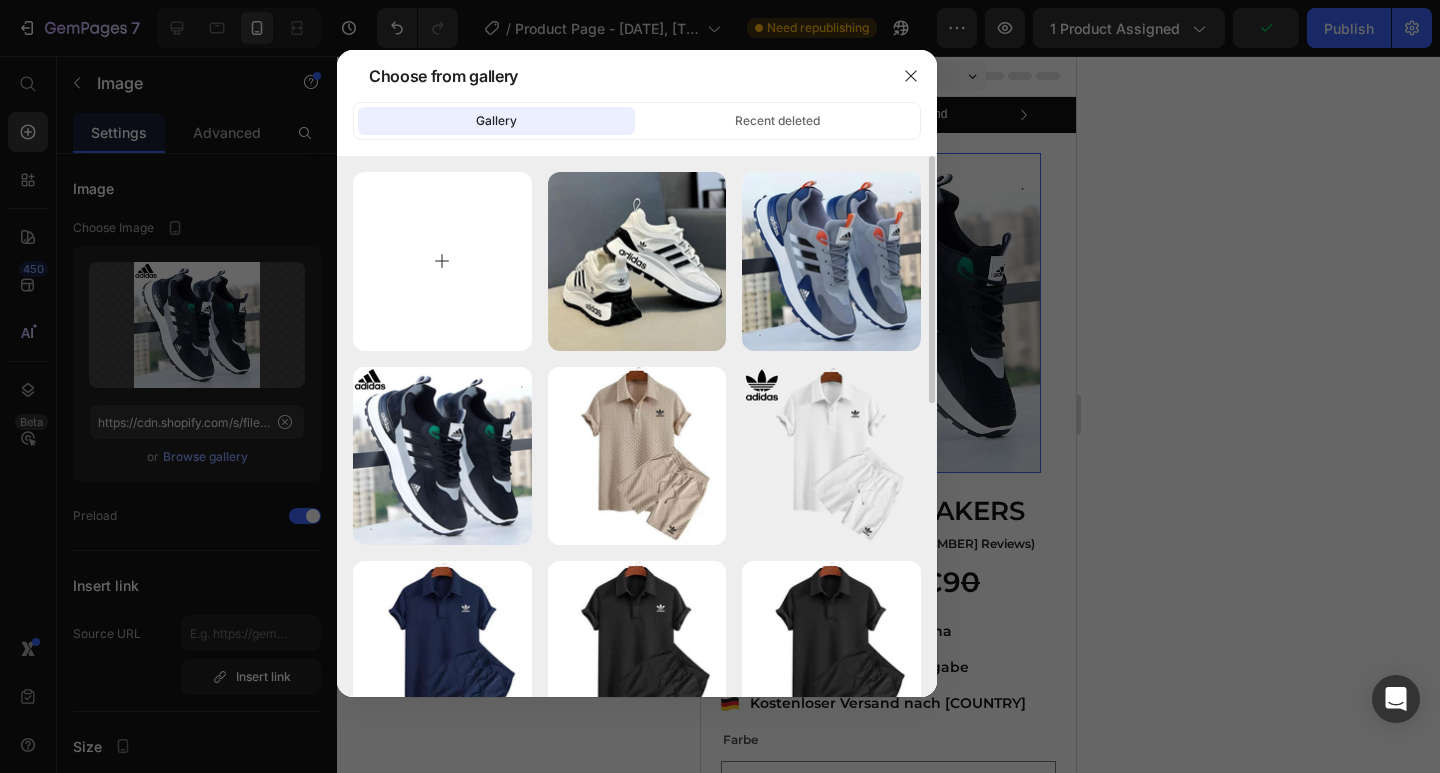 click at bounding box center (442, 261) 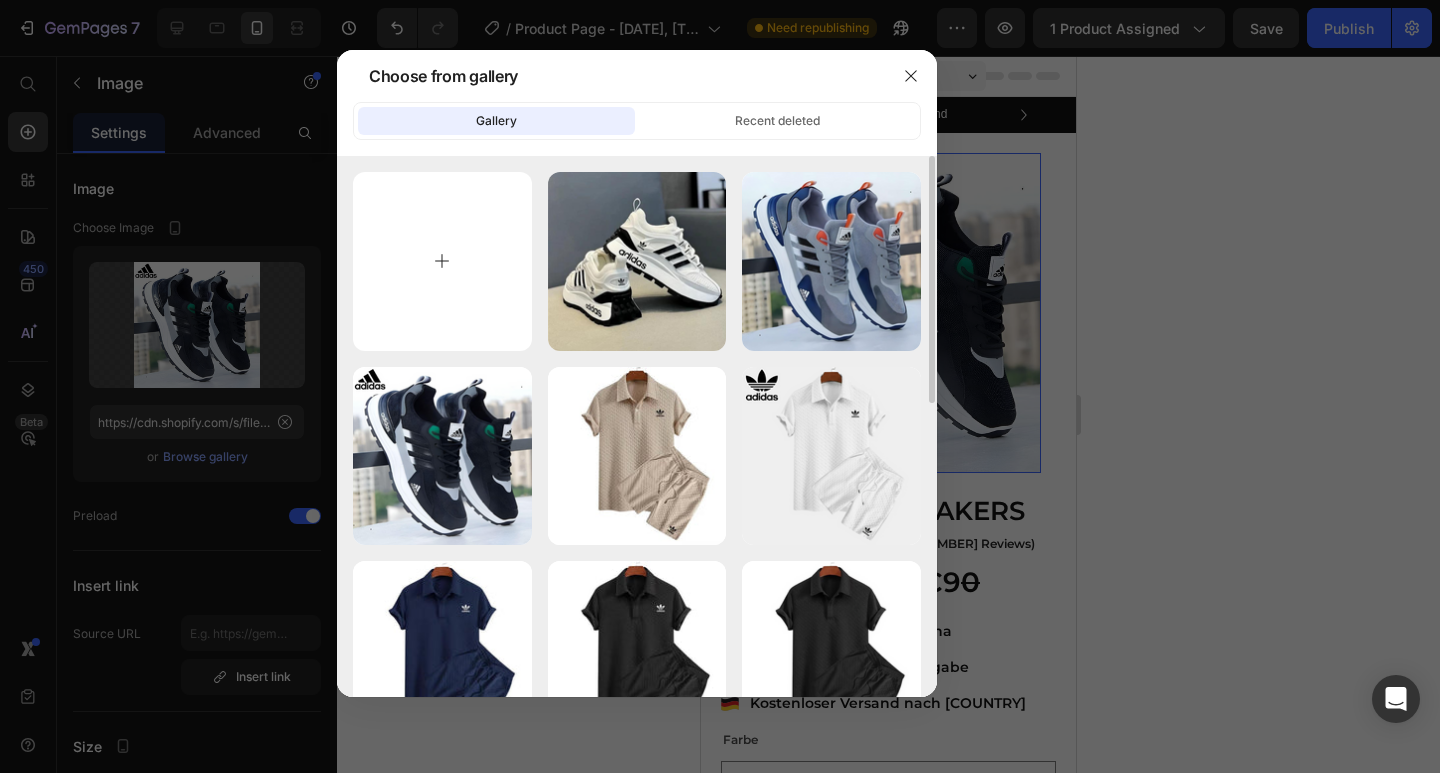 type on "C:\fakepath\11.png" 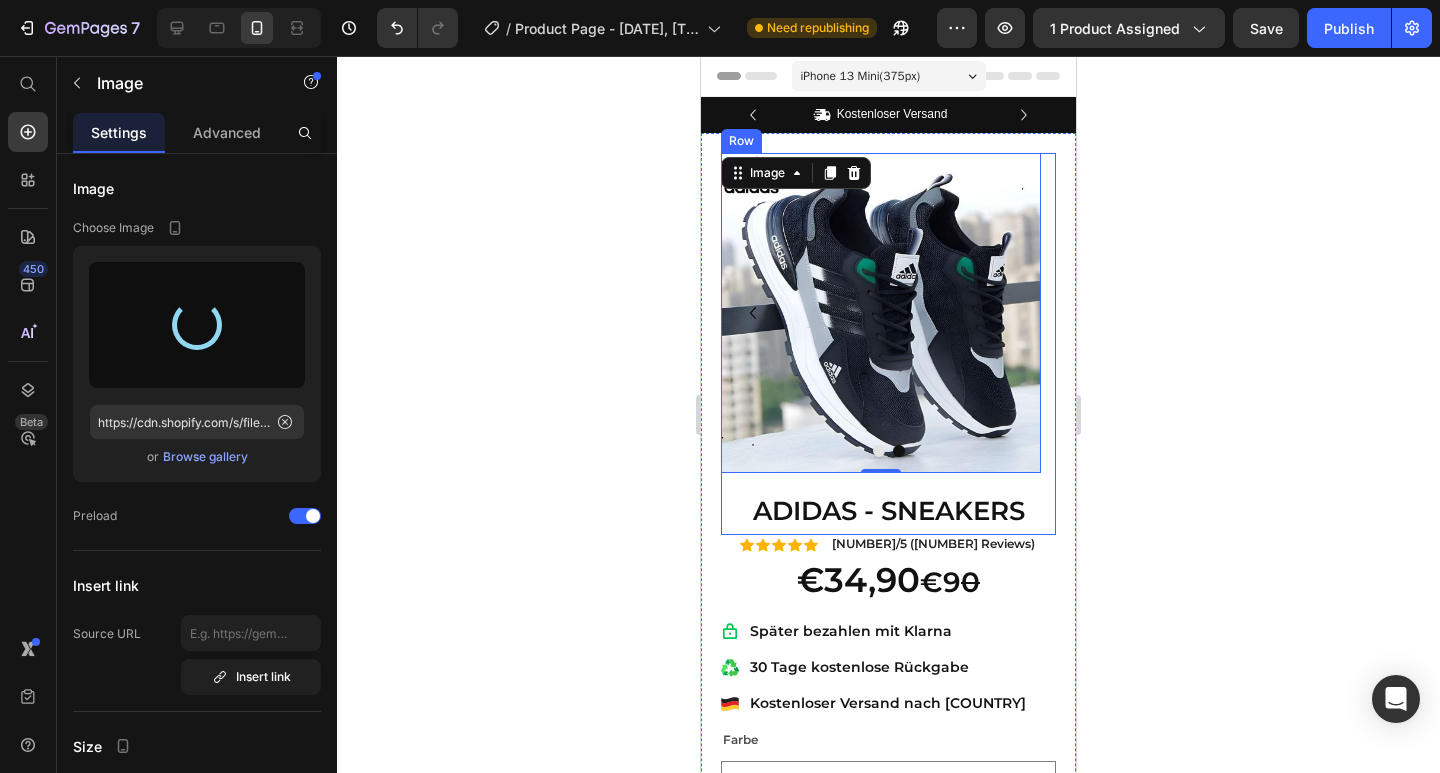 type on "https://cdn.shopify.com/s/files/1/0924/0864/3928/files/gempages_574120060541469742-c3143f3a-4cbb-48cf-a28a-177fe08c5e3d.png" 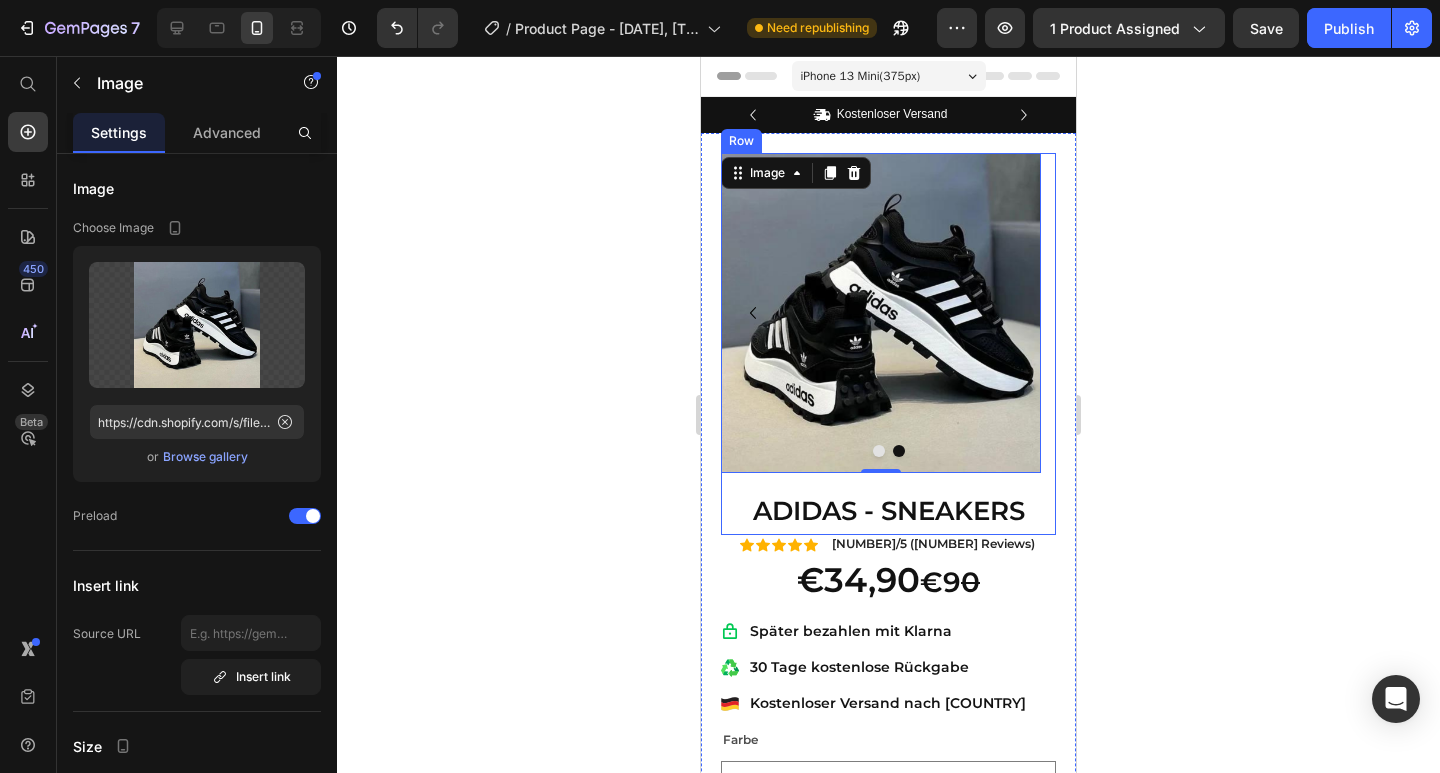 click on "Image Image   0
Carousel" at bounding box center (888, 323) 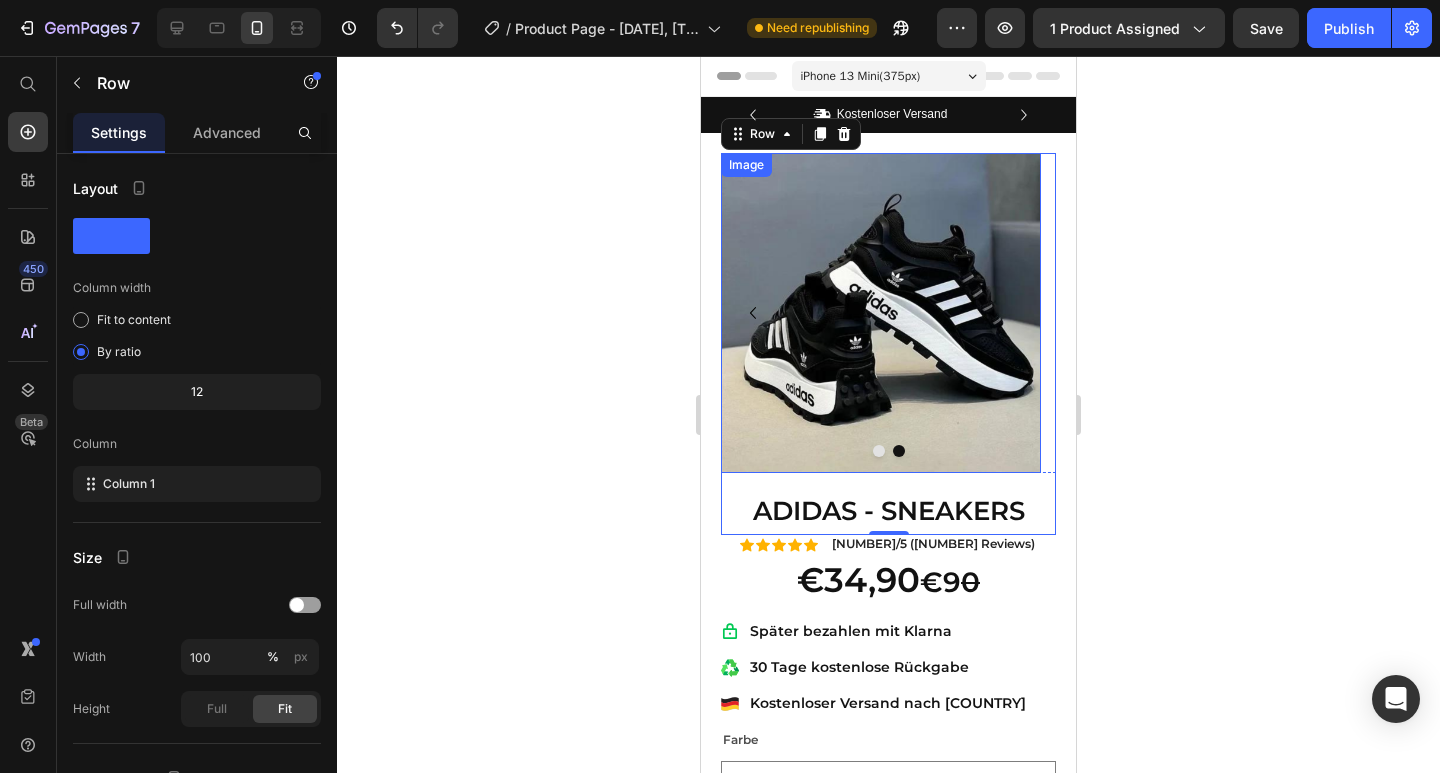 click at bounding box center [881, 313] 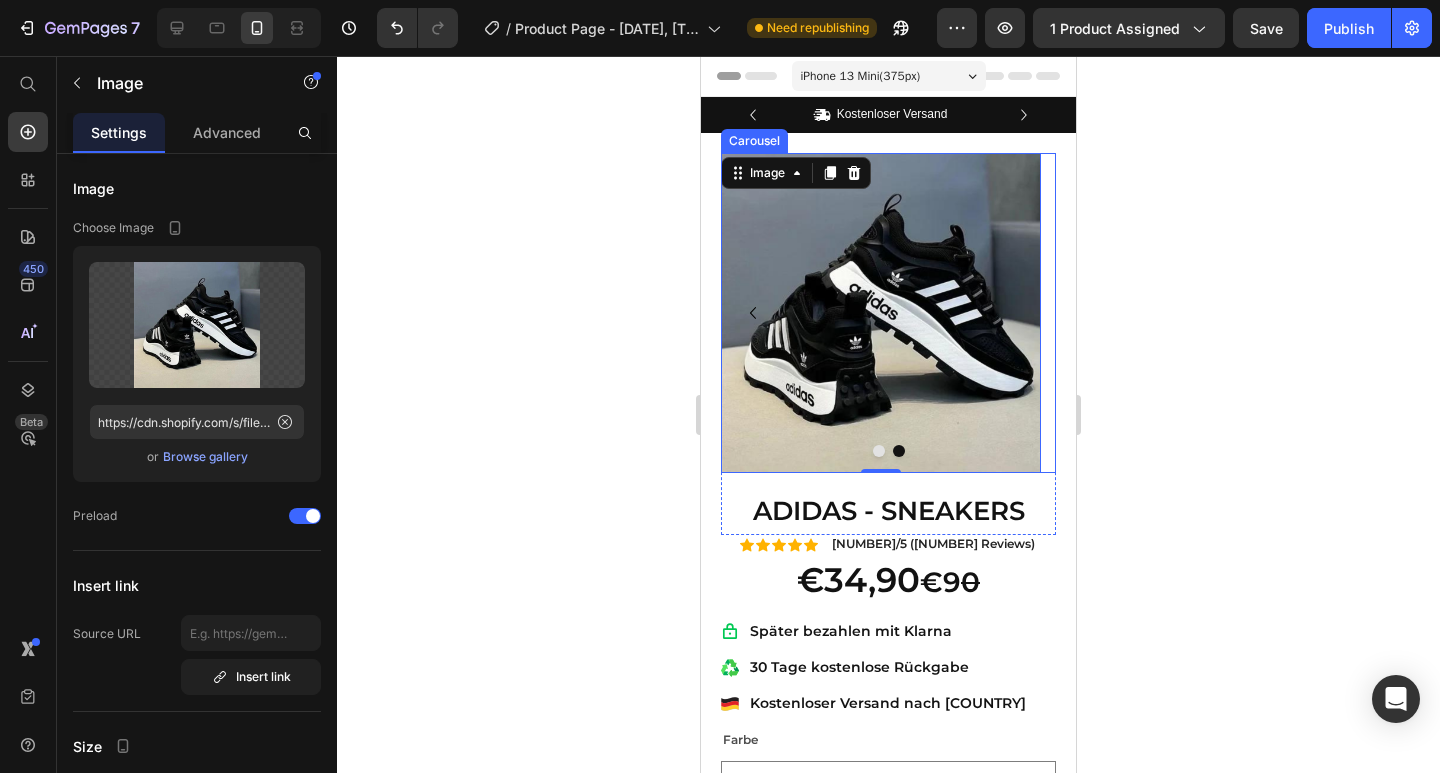 click 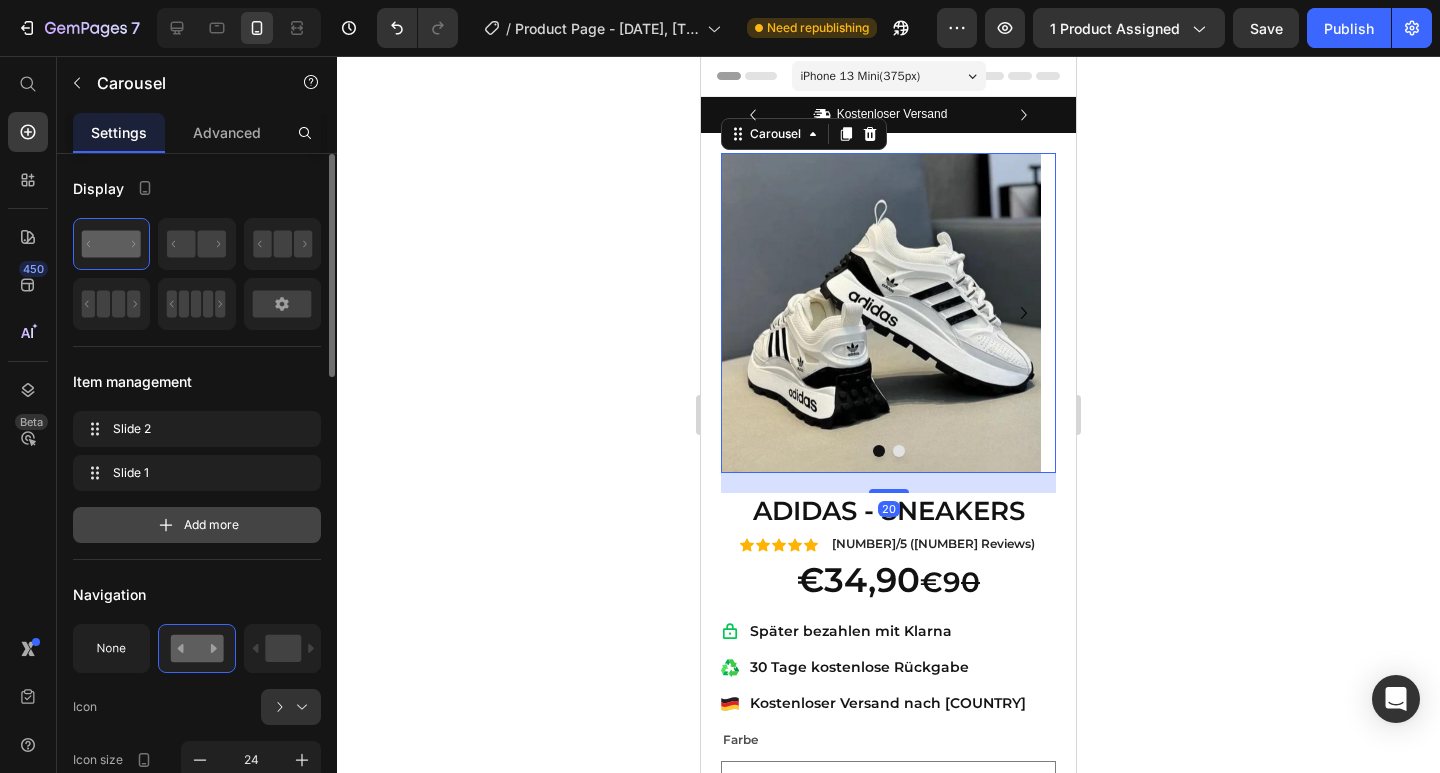 click on "Add more" at bounding box center [211, 525] 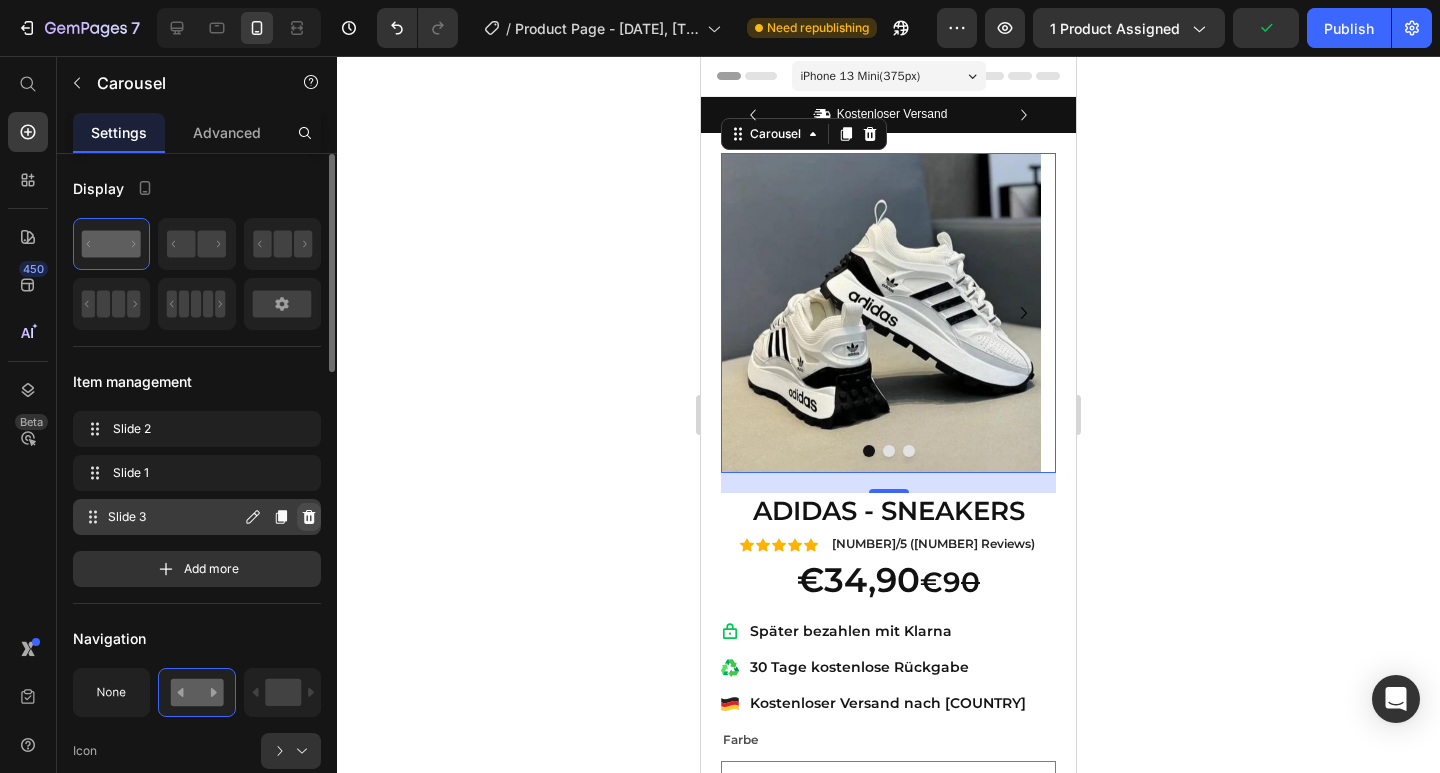 click 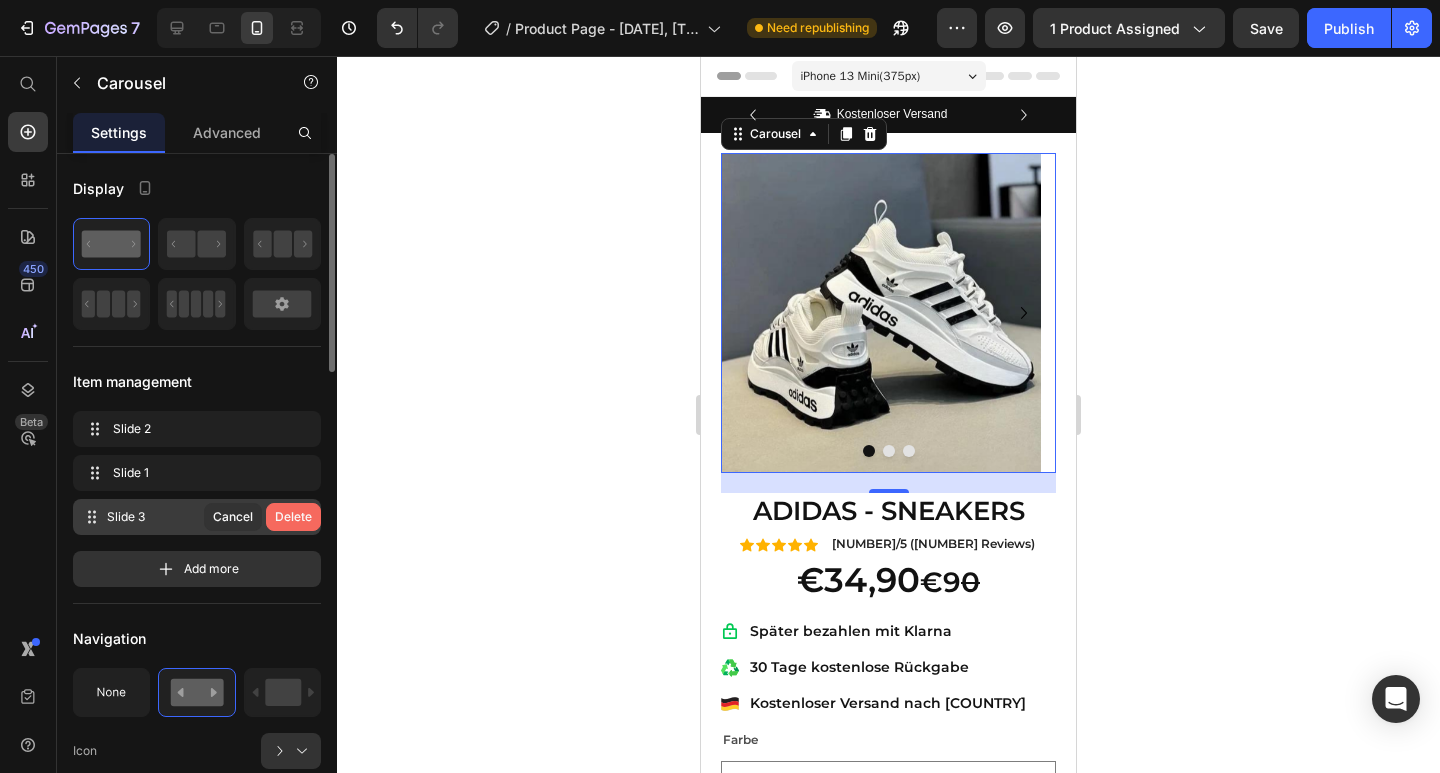 click on "Delete" at bounding box center [293, 517] 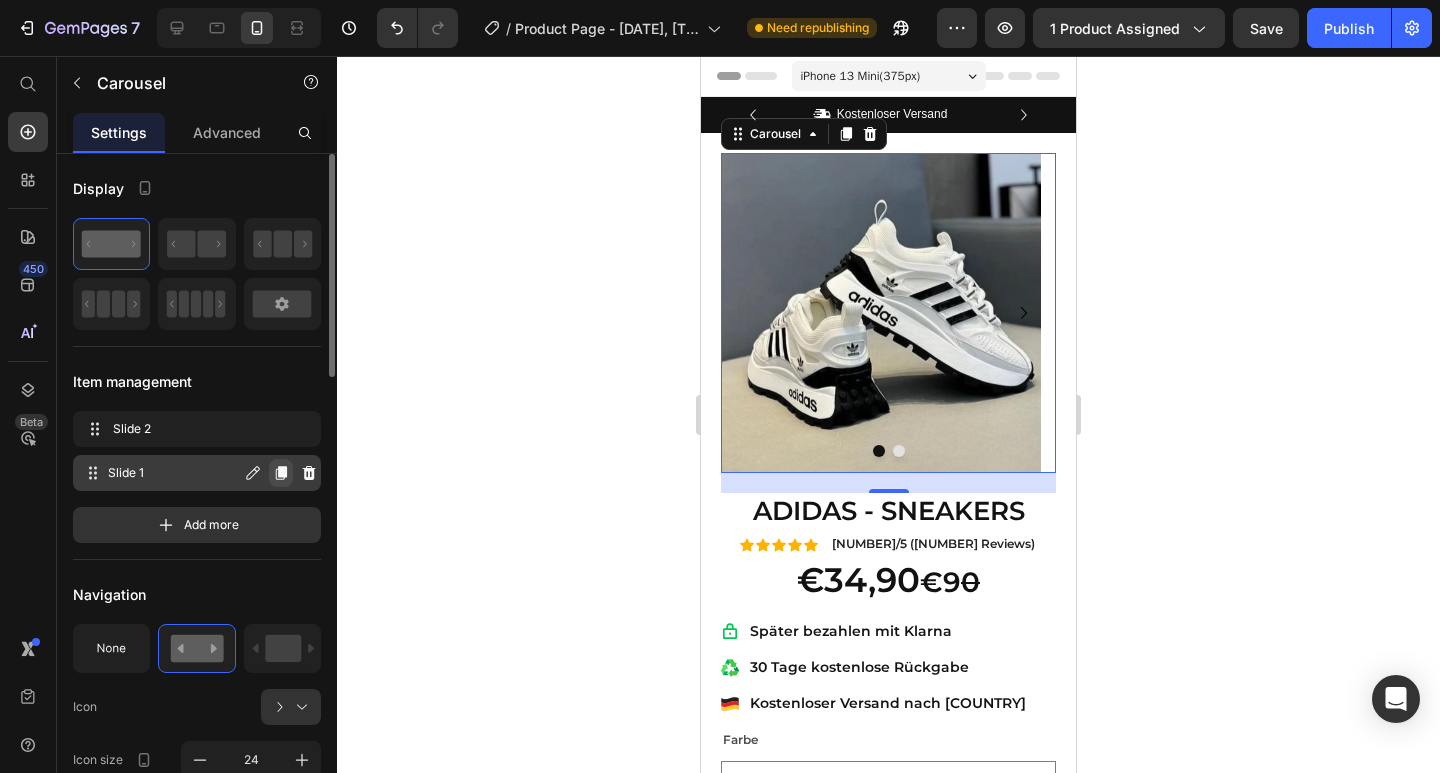 click 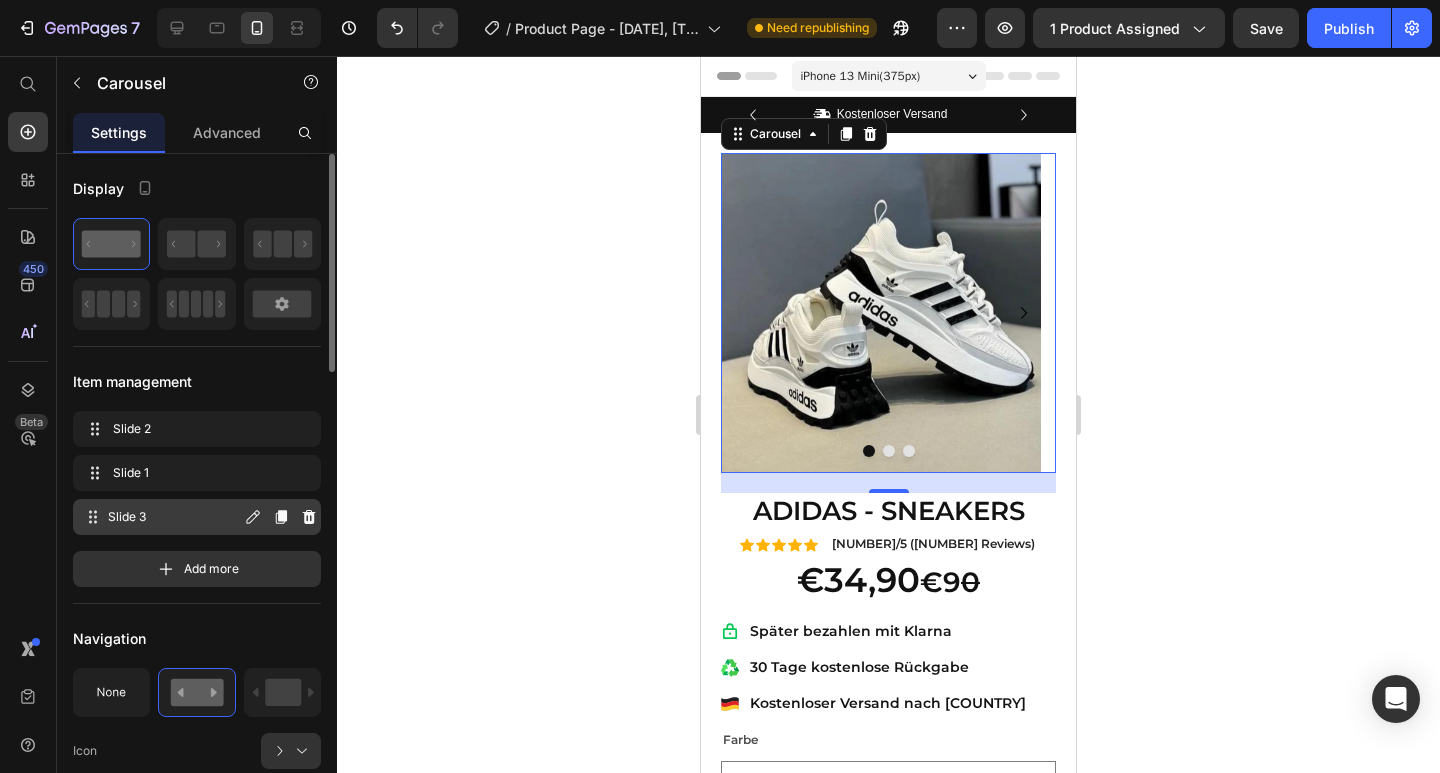 click on "Slide 3" at bounding box center [174, 517] 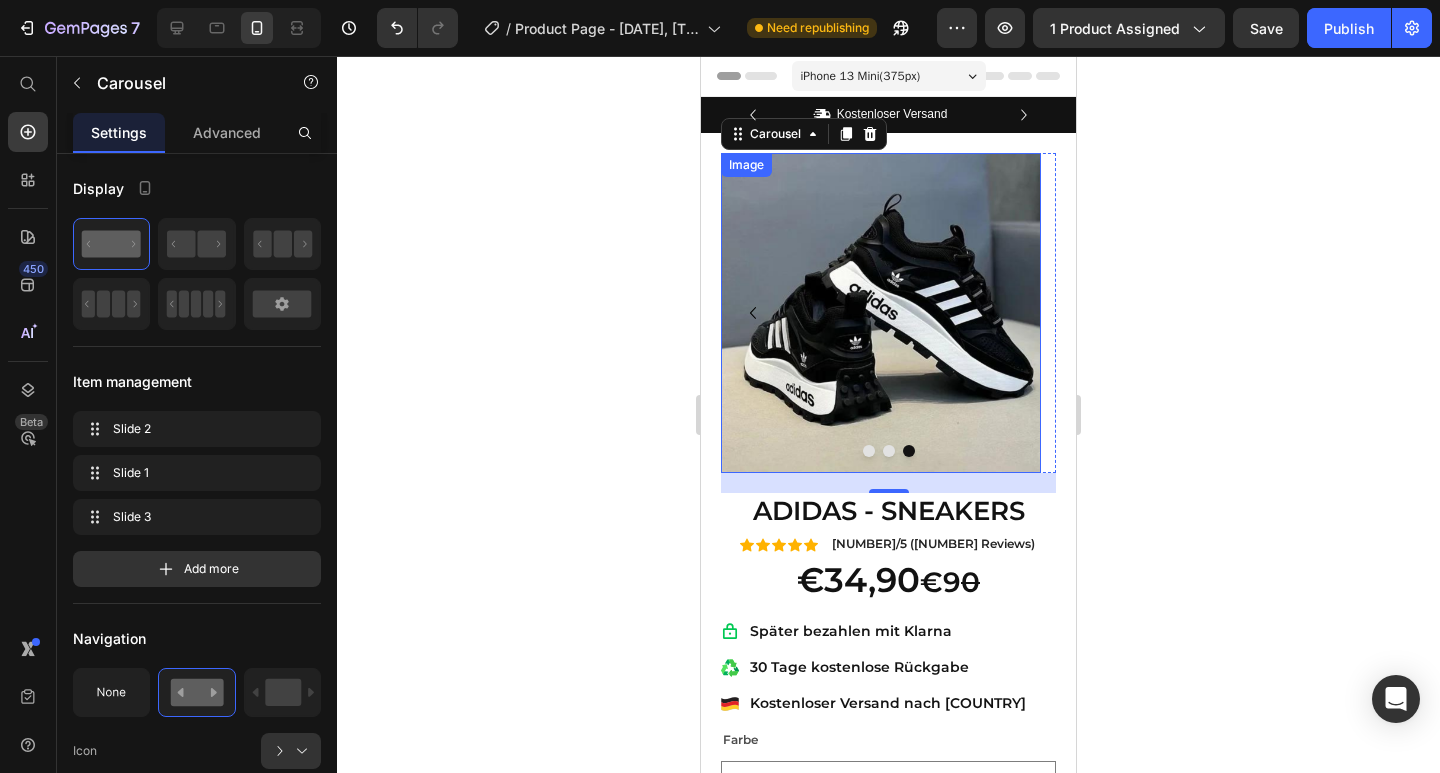 click at bounding box center [881, 313] 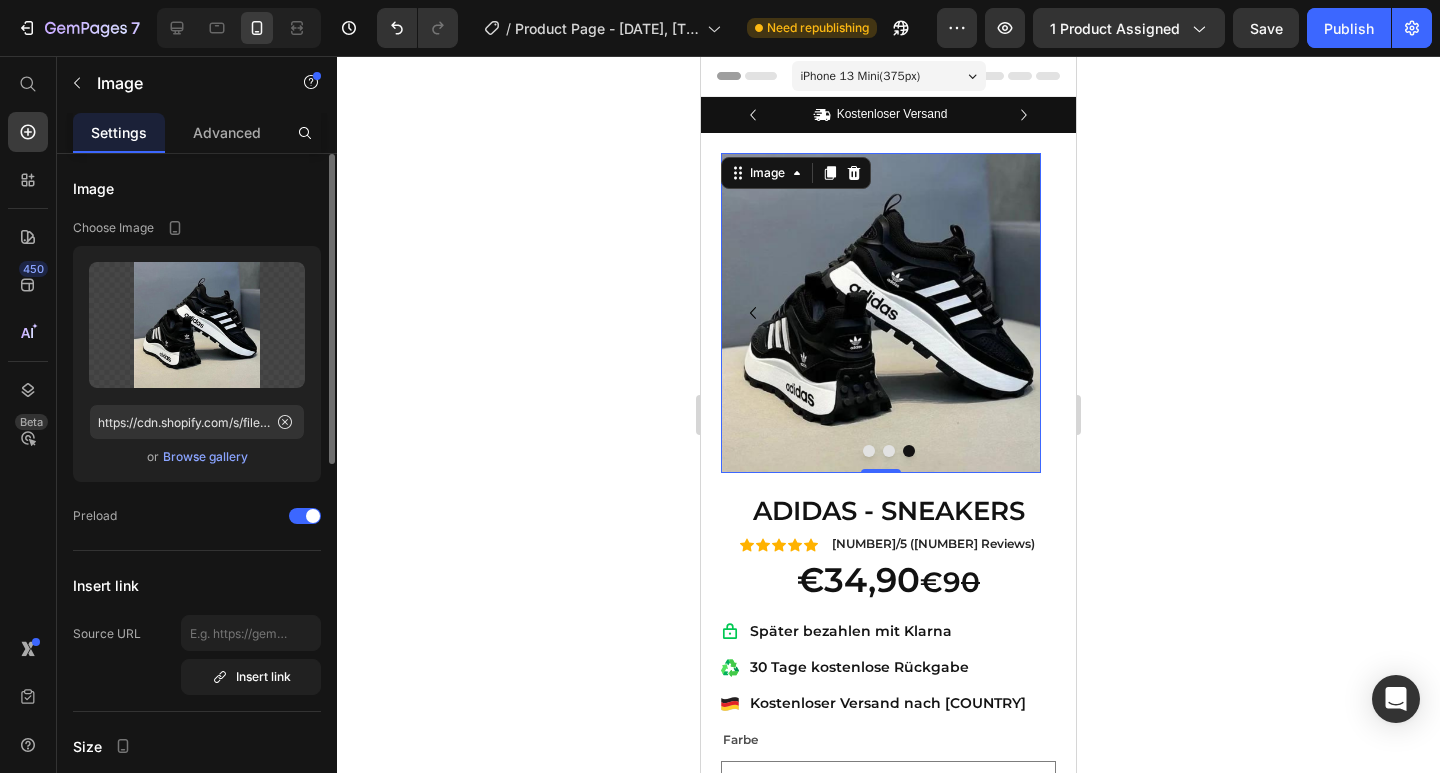 click on "Browse gallery" at bounding box center [205, 457] 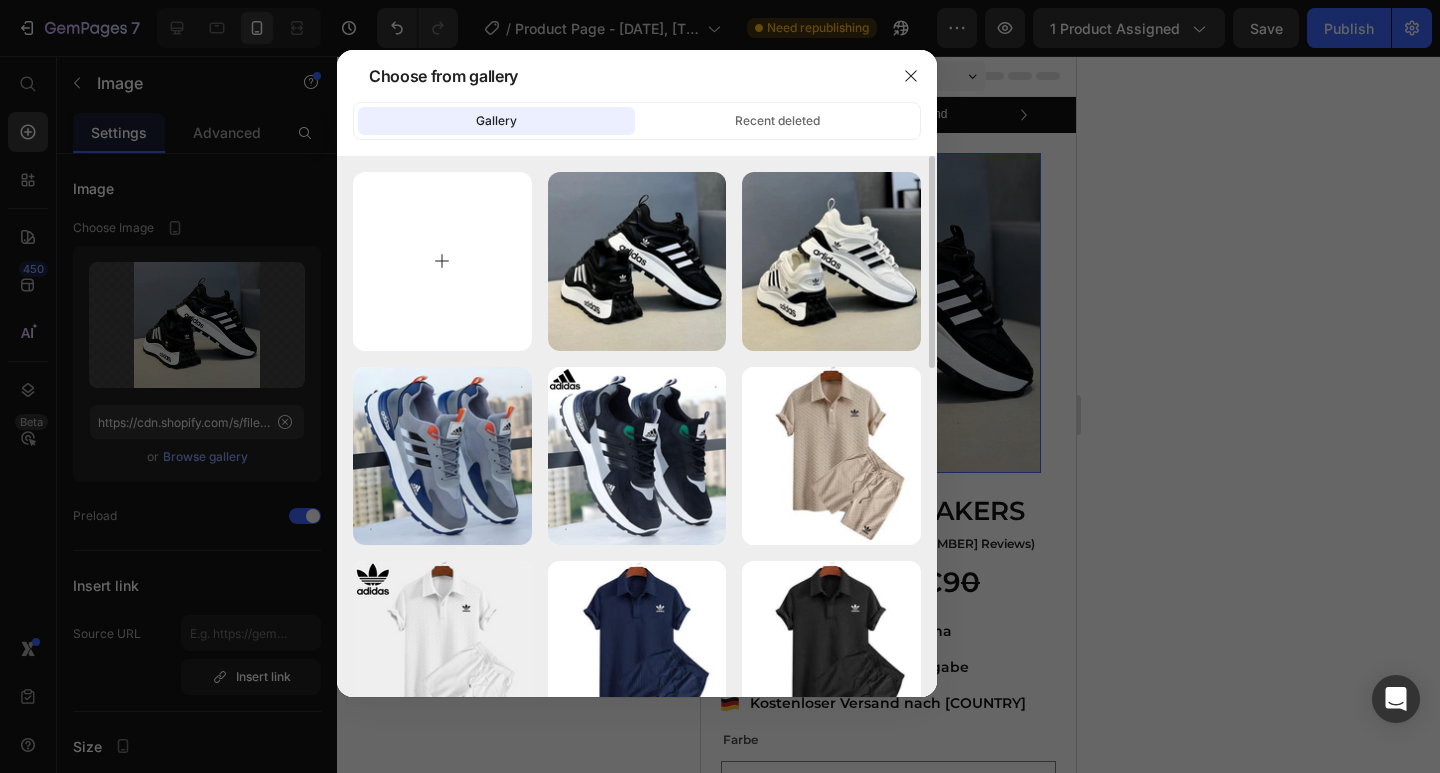 click at bounding box center (442, 261) 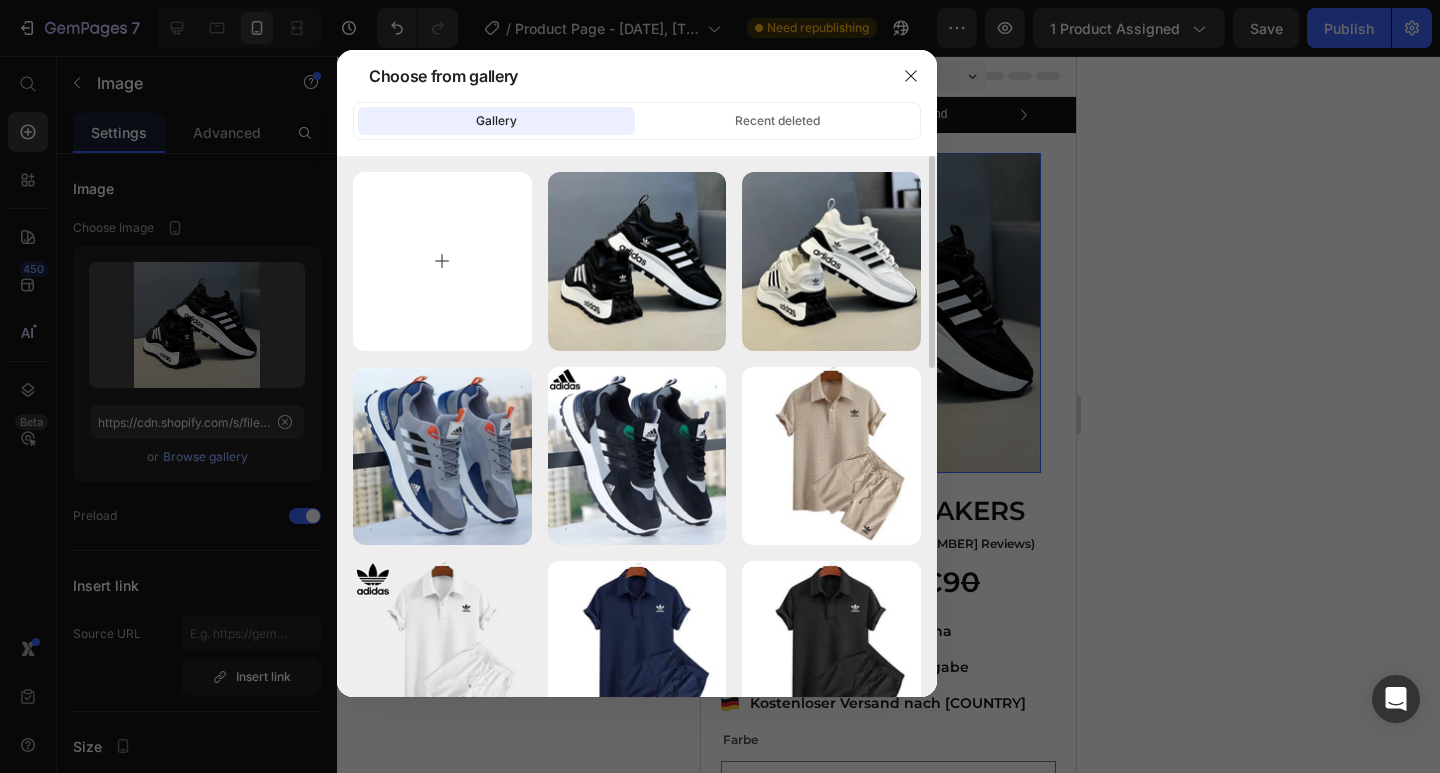type on "C:\fakepath\12.png" 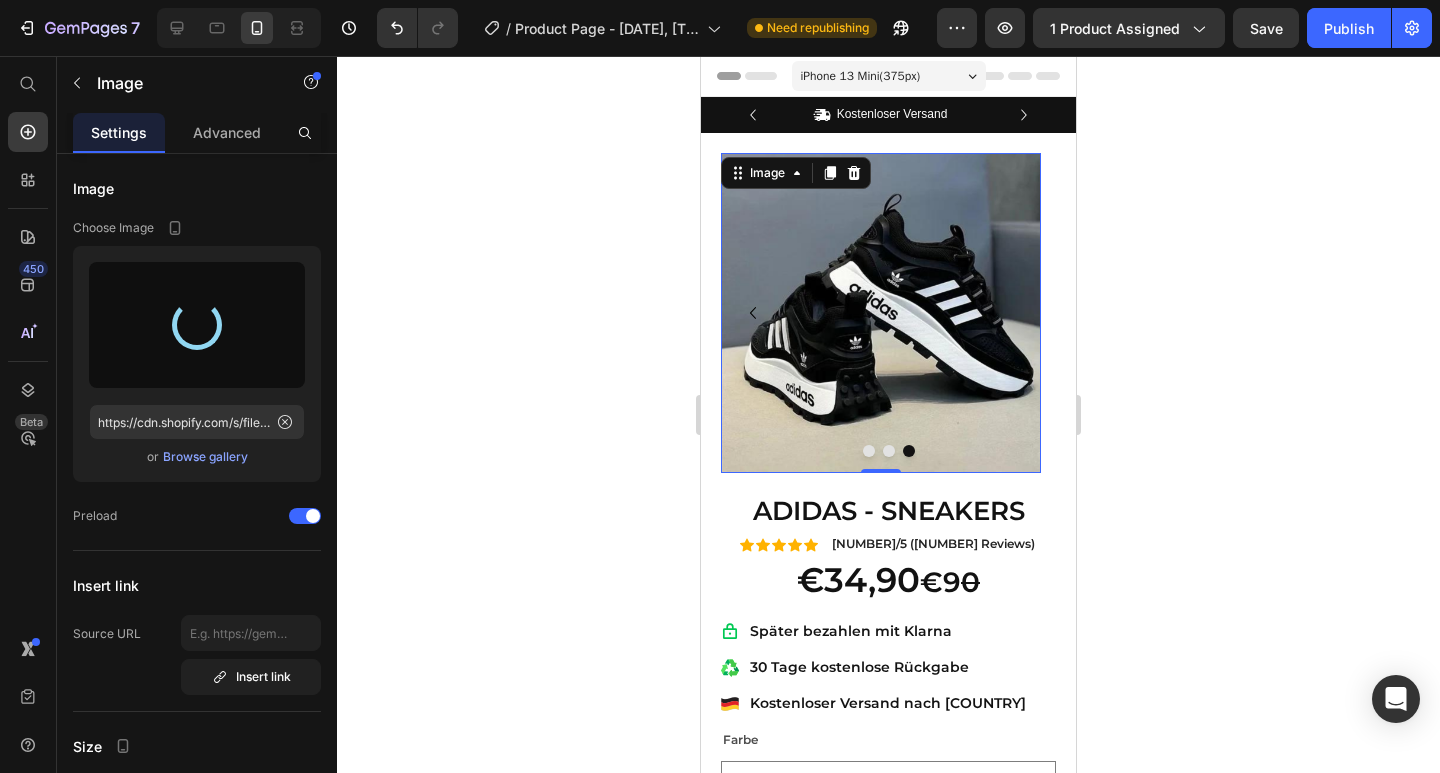 type on "https://cdn.shopify.com/s/files/1/0924/0864/3928/files/gempages_574120060541469742-3e1a6c2d-a3aa-4692-bf36-148dec60eef5.png" 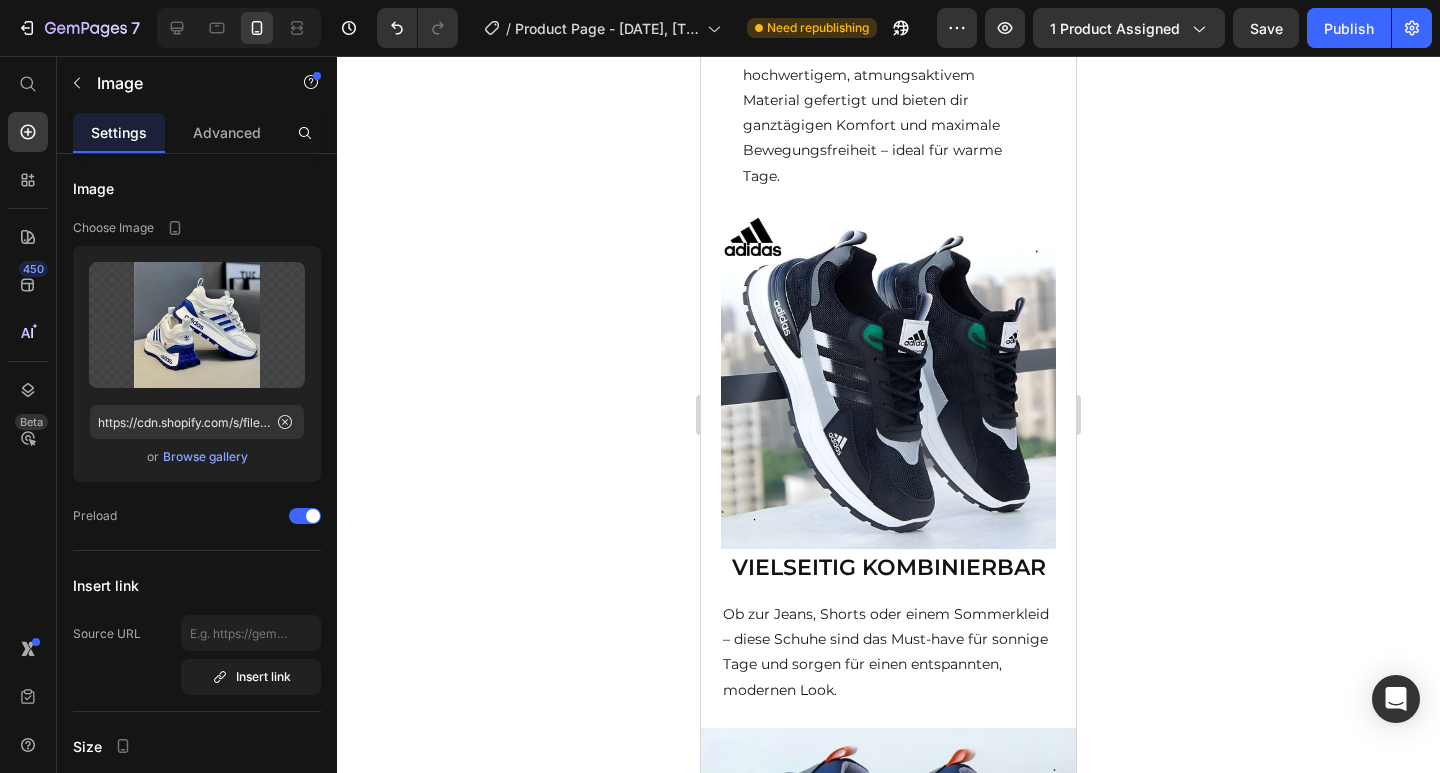 scroll, scrollTop: 1183, scrollLeft: 0, axis: vertical 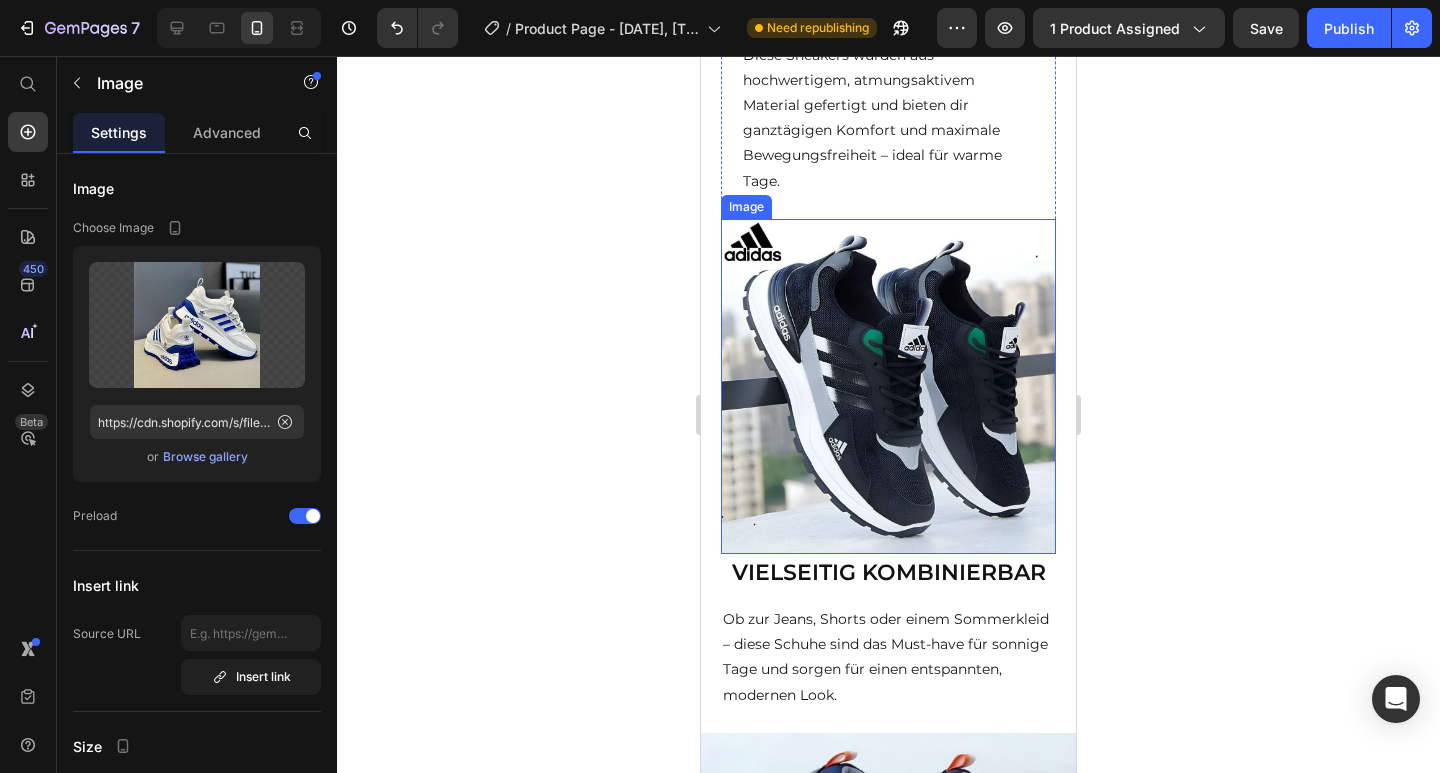click at bounding box center [888, 386] 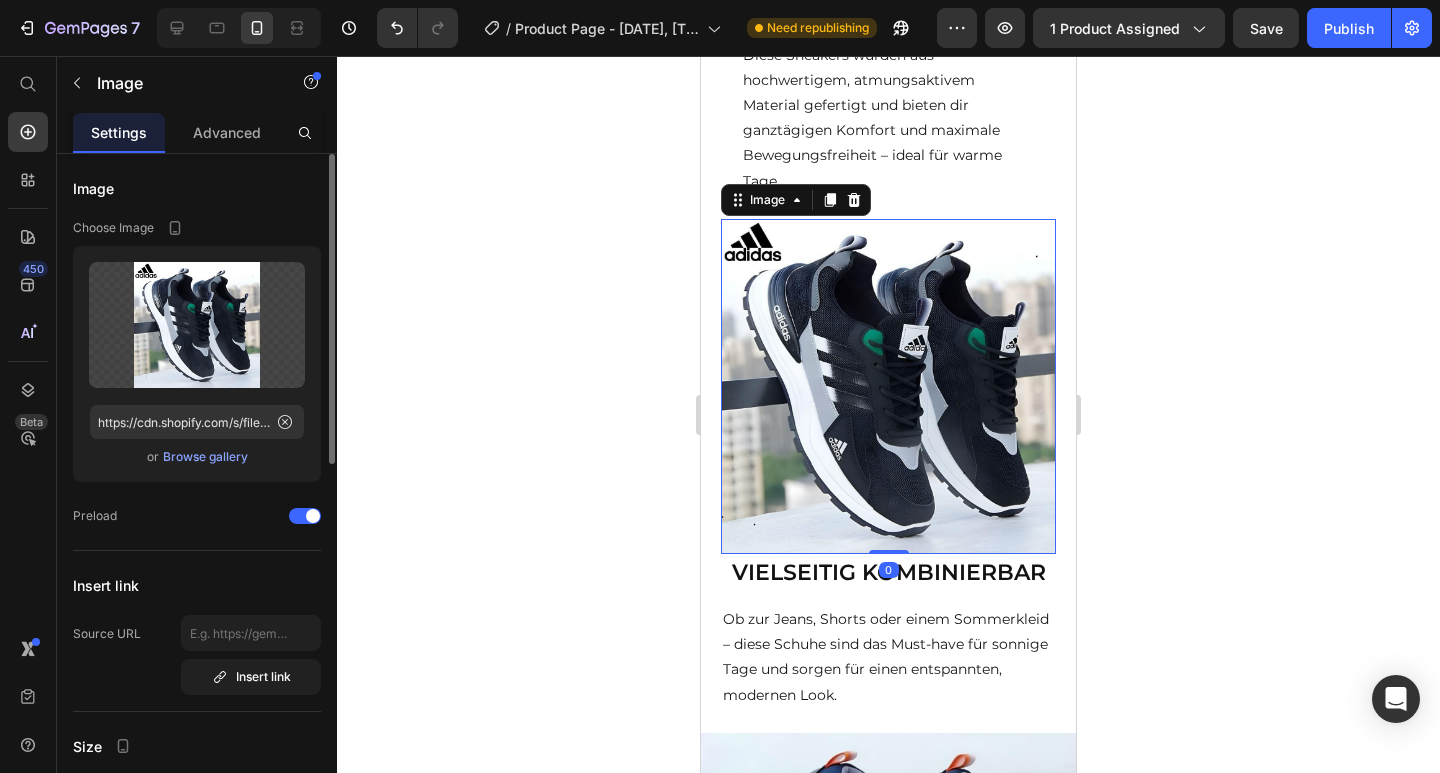 click on "Browse gallery" at bounding box center (205, 457) 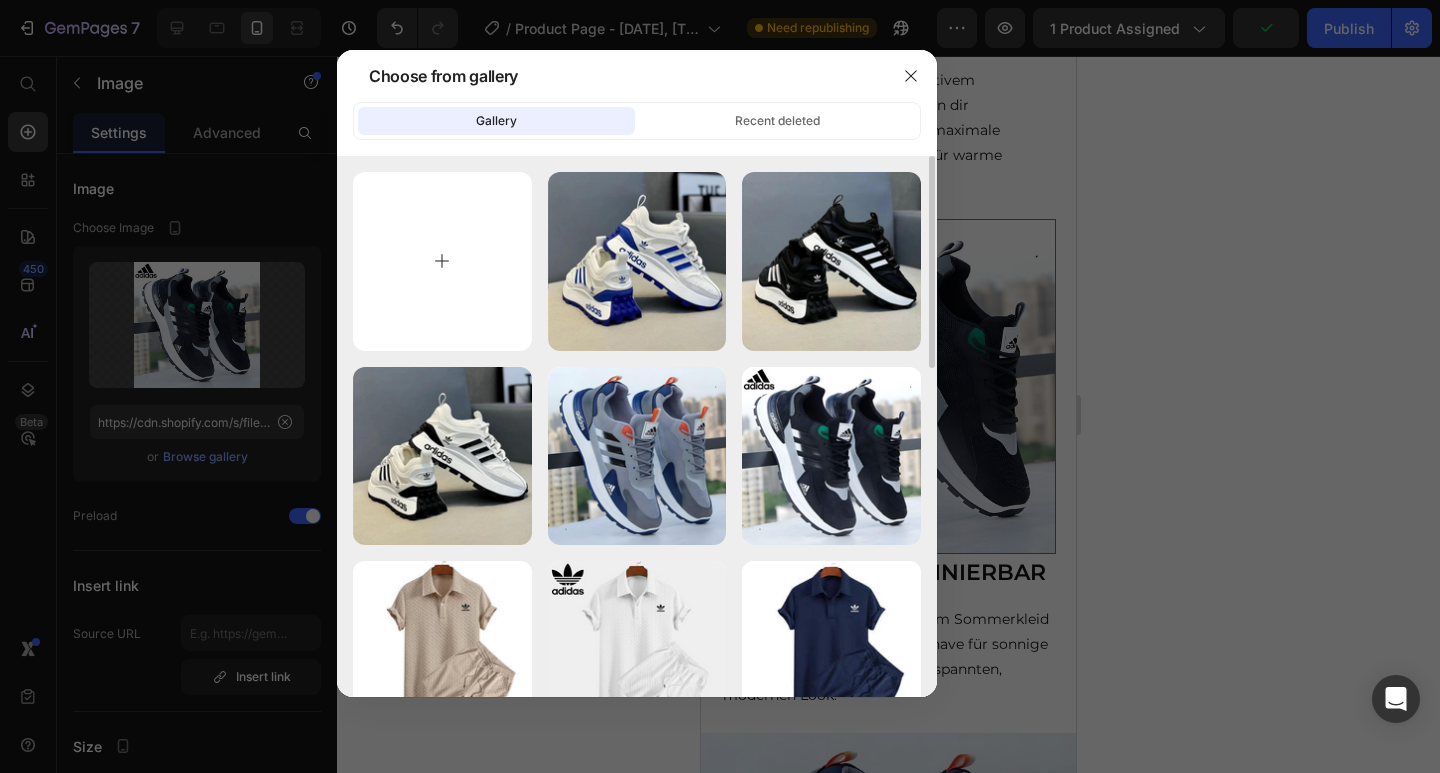 click at bounding box center [442, 261] 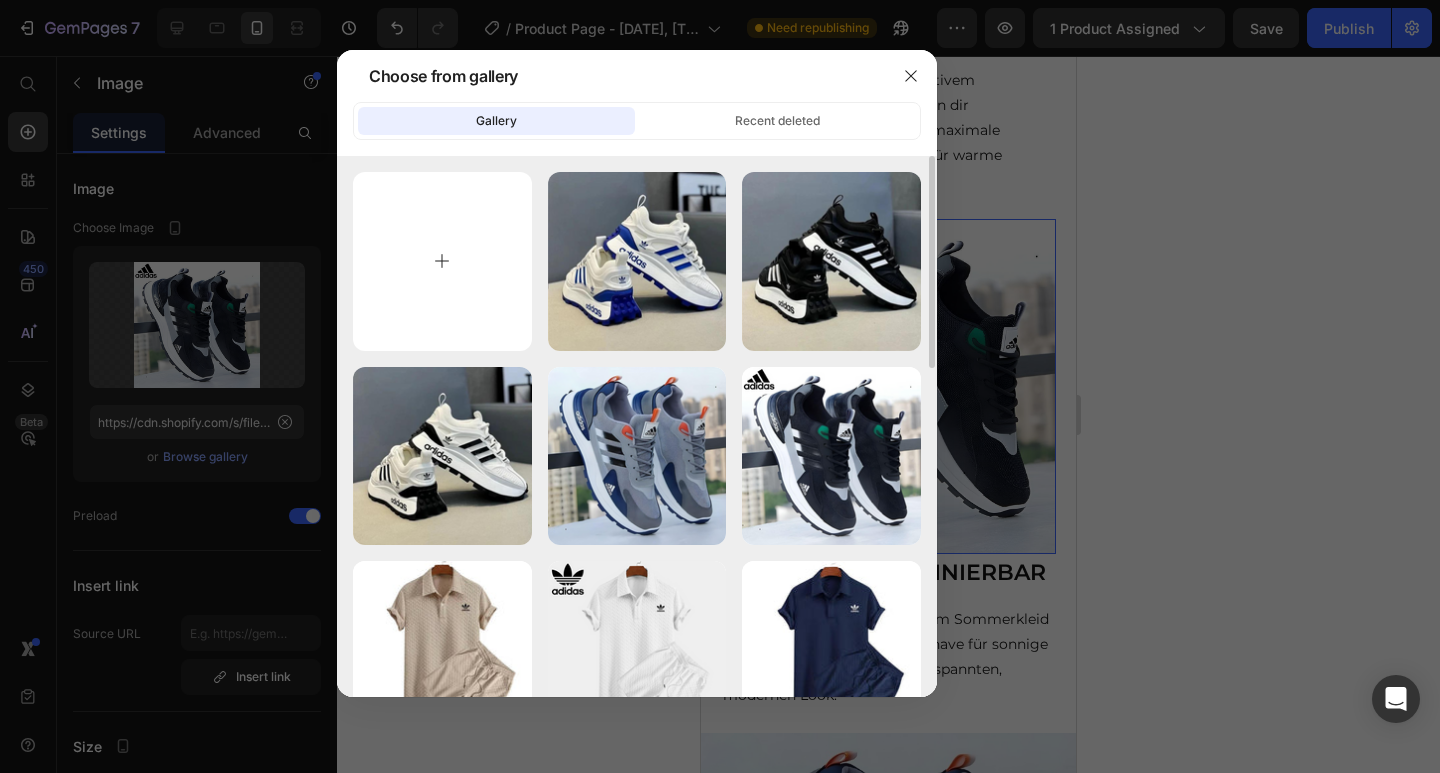 type on "C:\fakepath\13.png" 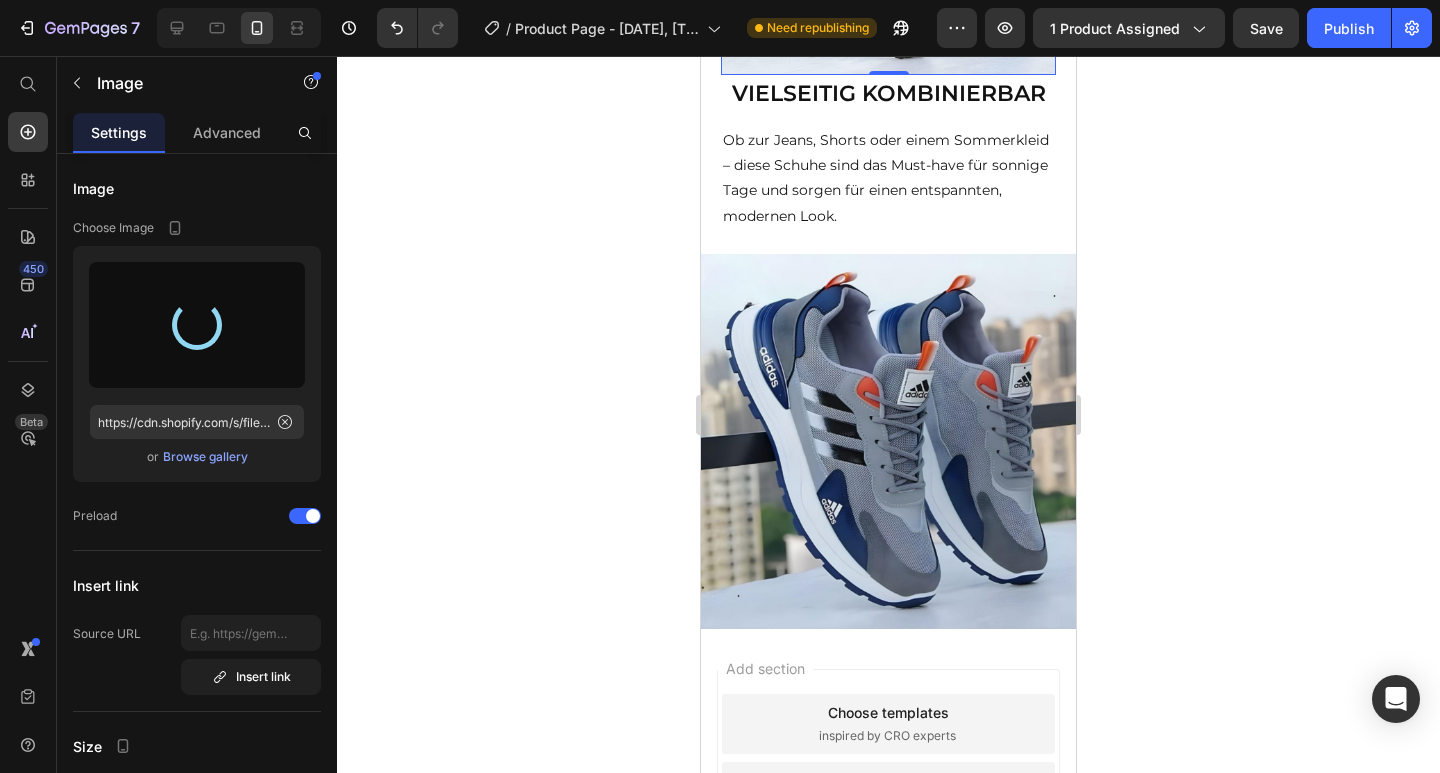 scroll, scrollTop: 1663, scrollLeft: 0, axis: vertical 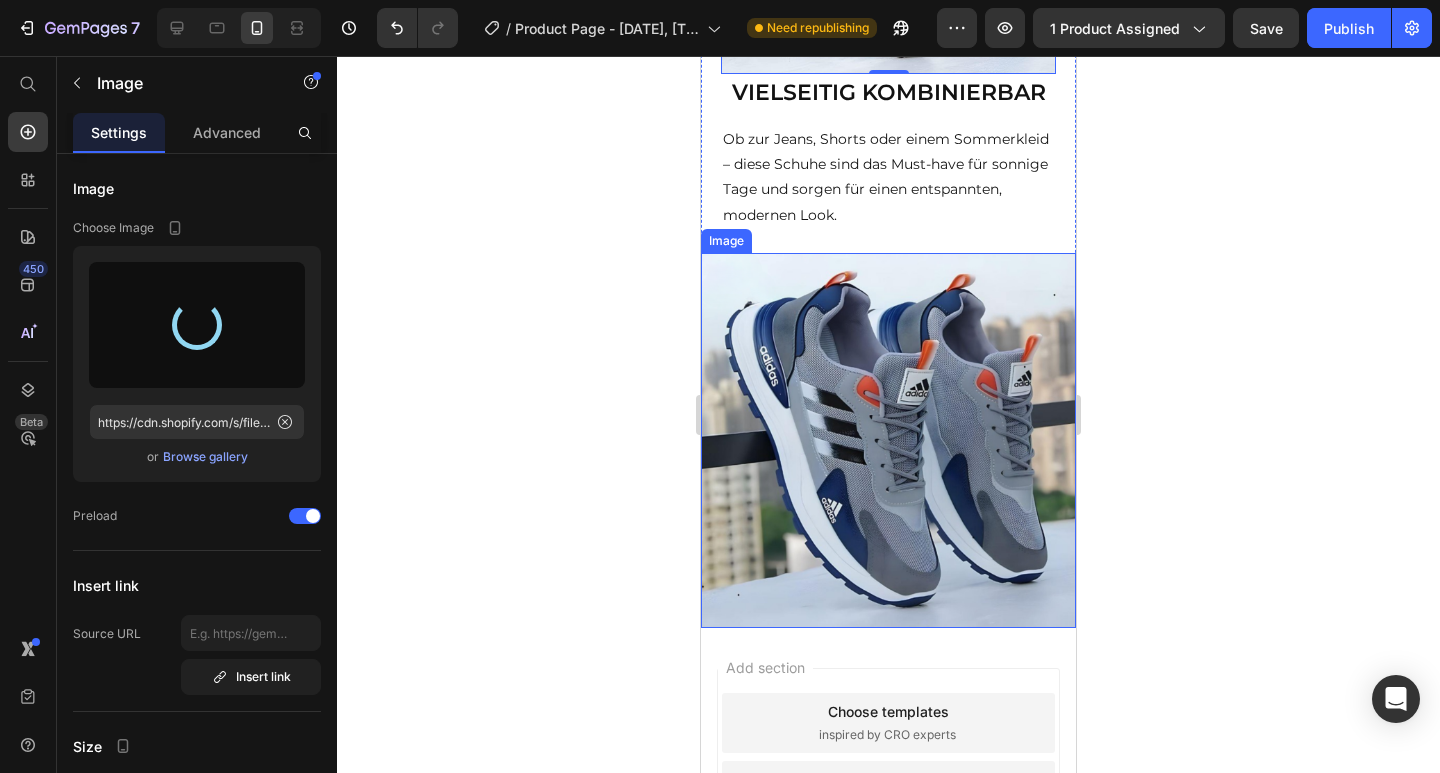click at bounding box center (888, 440) 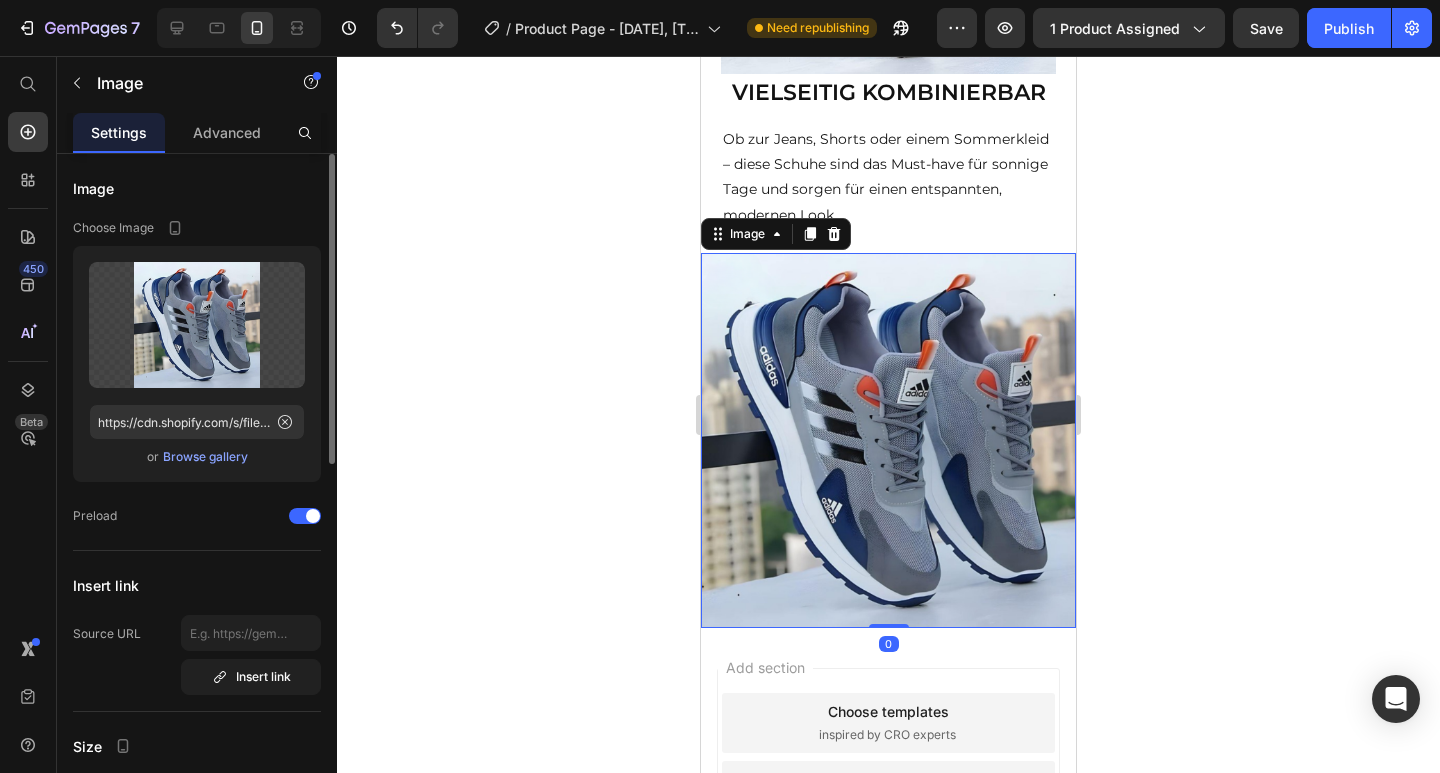 click on "Browse gallery" at bounding box center [205, 457] 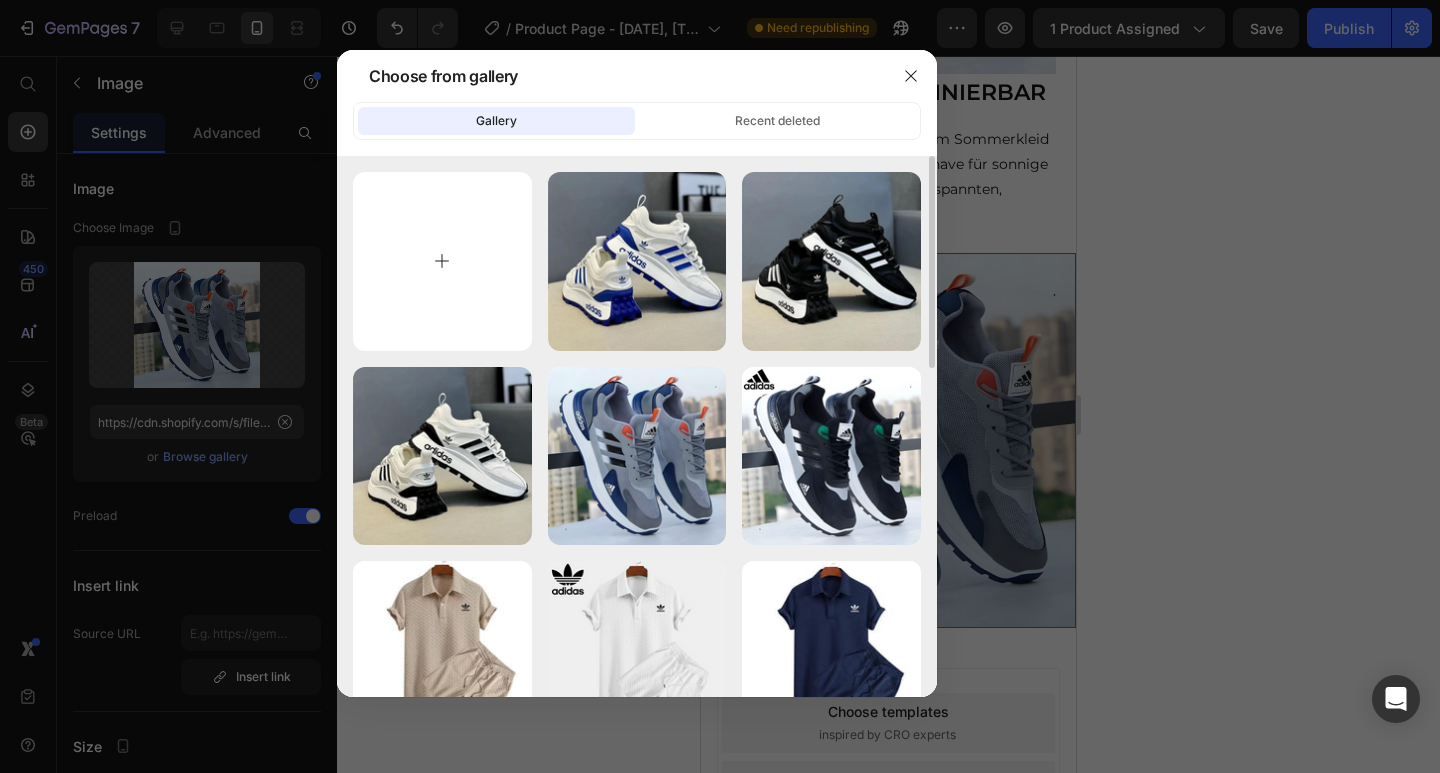 click at bounding box center [442, 261] 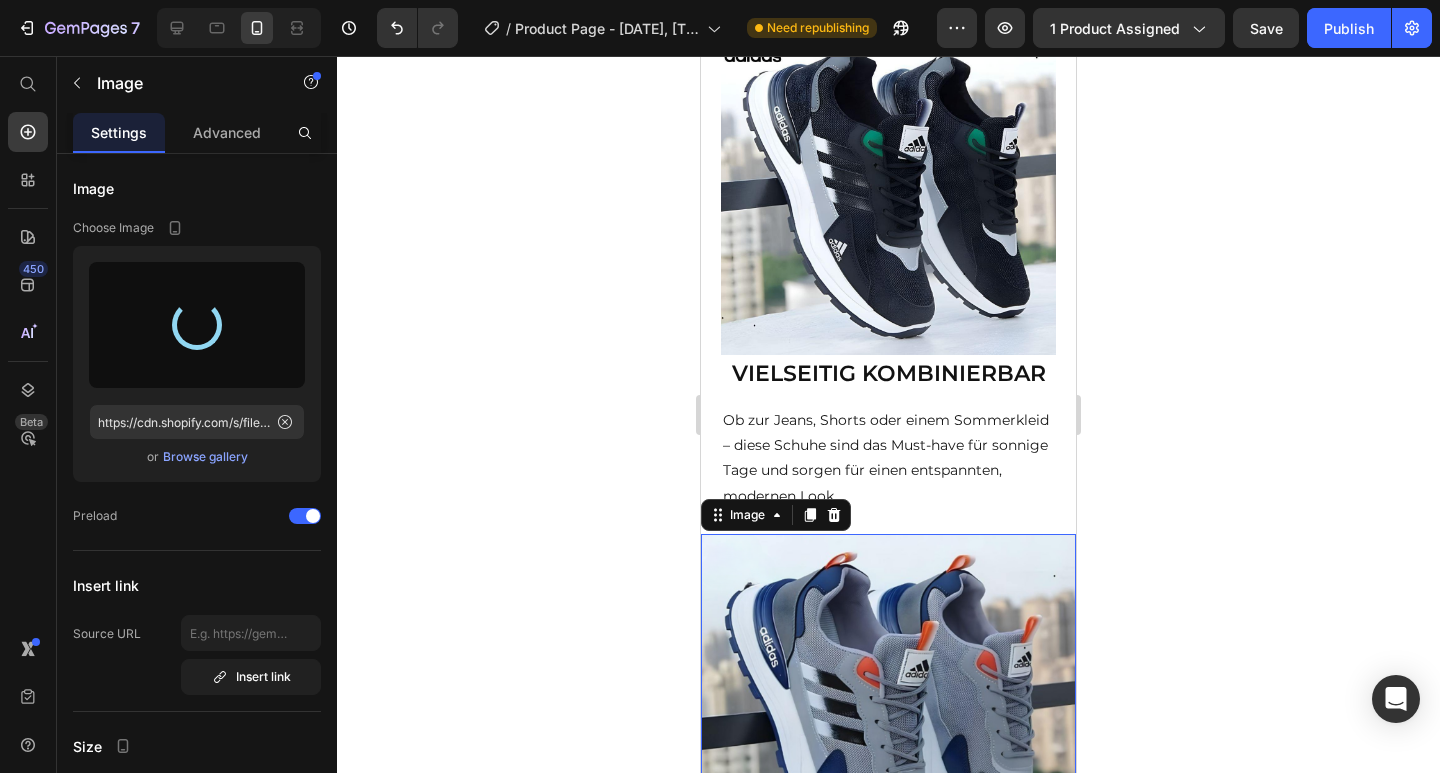 scroll, scrollTop: 1384, scrollLeft: 0, axis: vertical 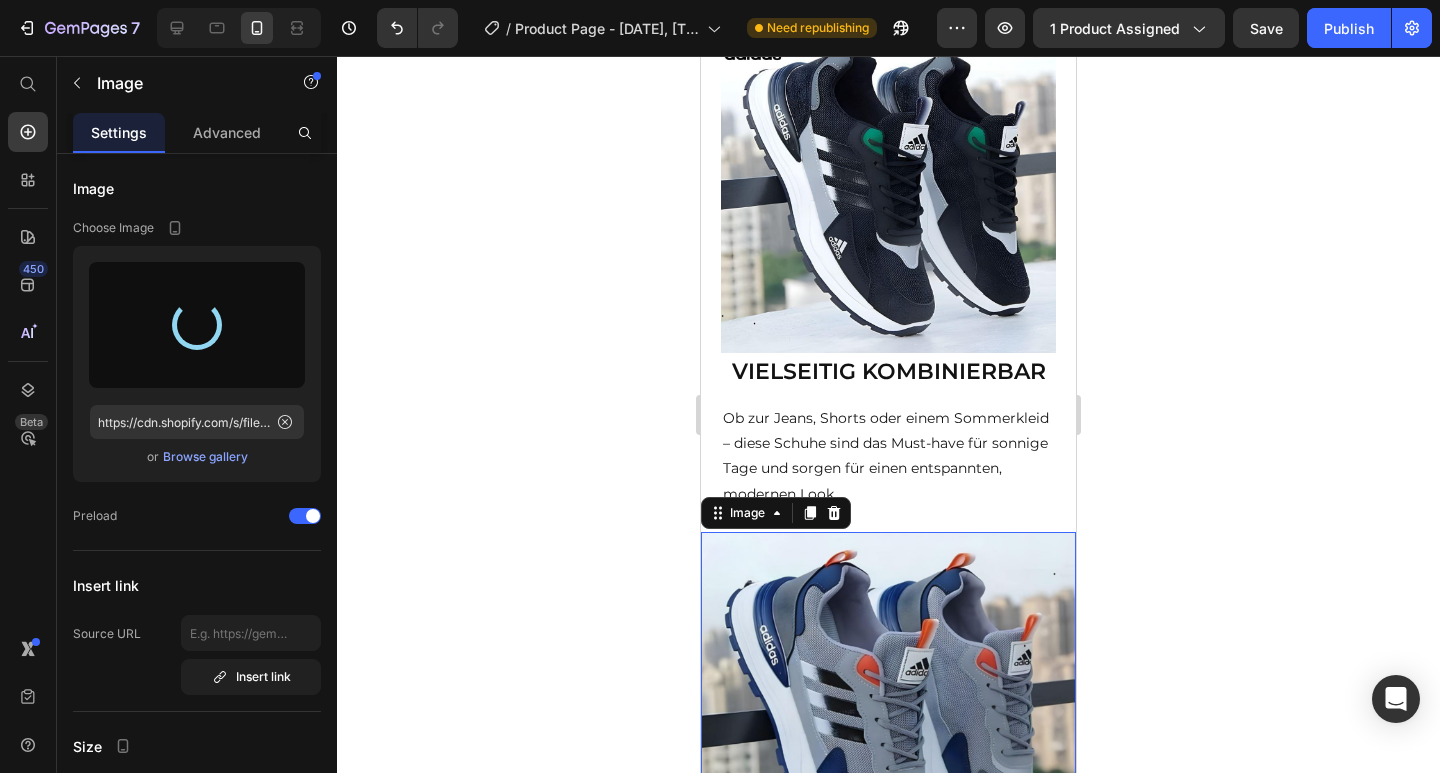 type on "https://cdn.shopify.com/s/files/1/0924/0864/3928/files/gempages_574120060541469742-af6fcd42-1c2f-400b-8969-ab888c34241a.png" 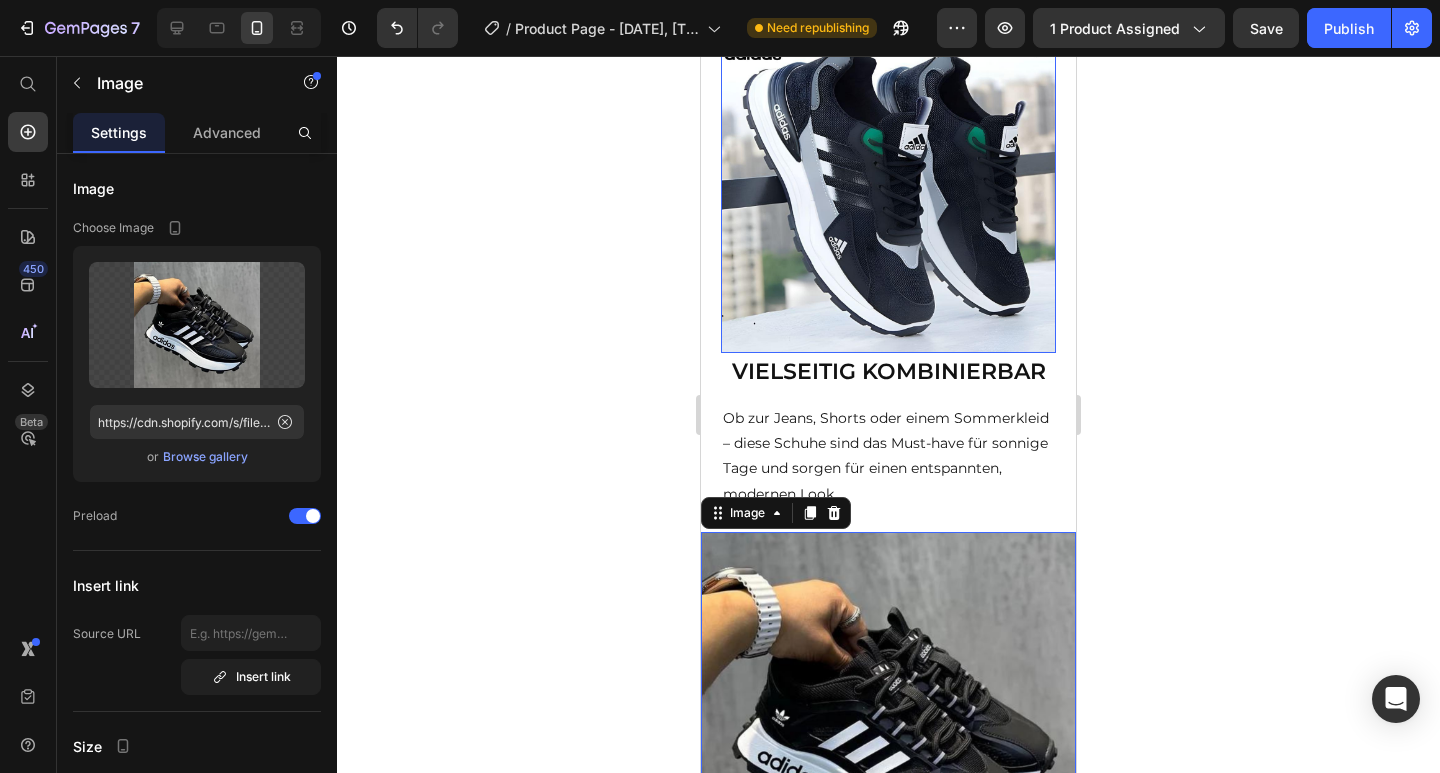 click at bounding box center [888, 185] 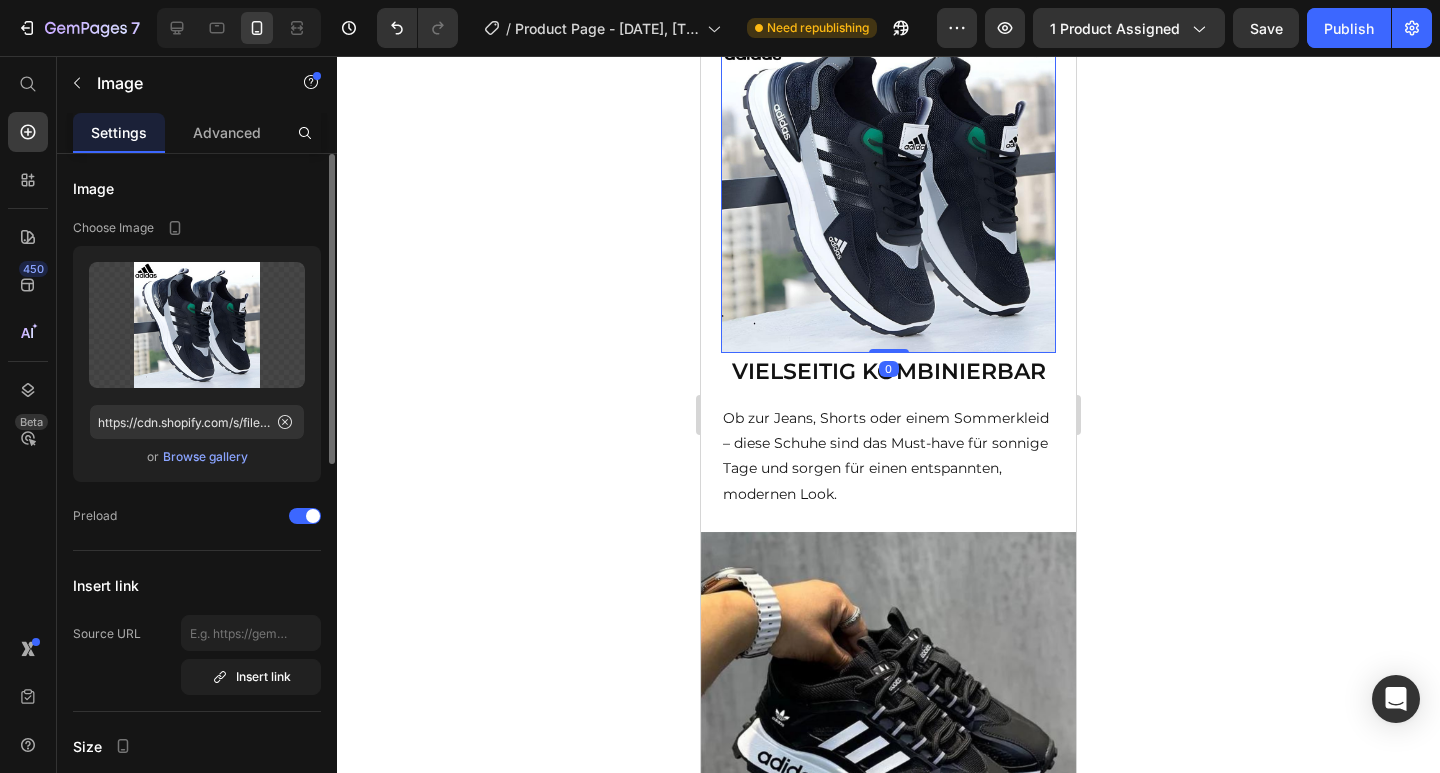 click on "Browse gallery" at bounding box center (205, 457) 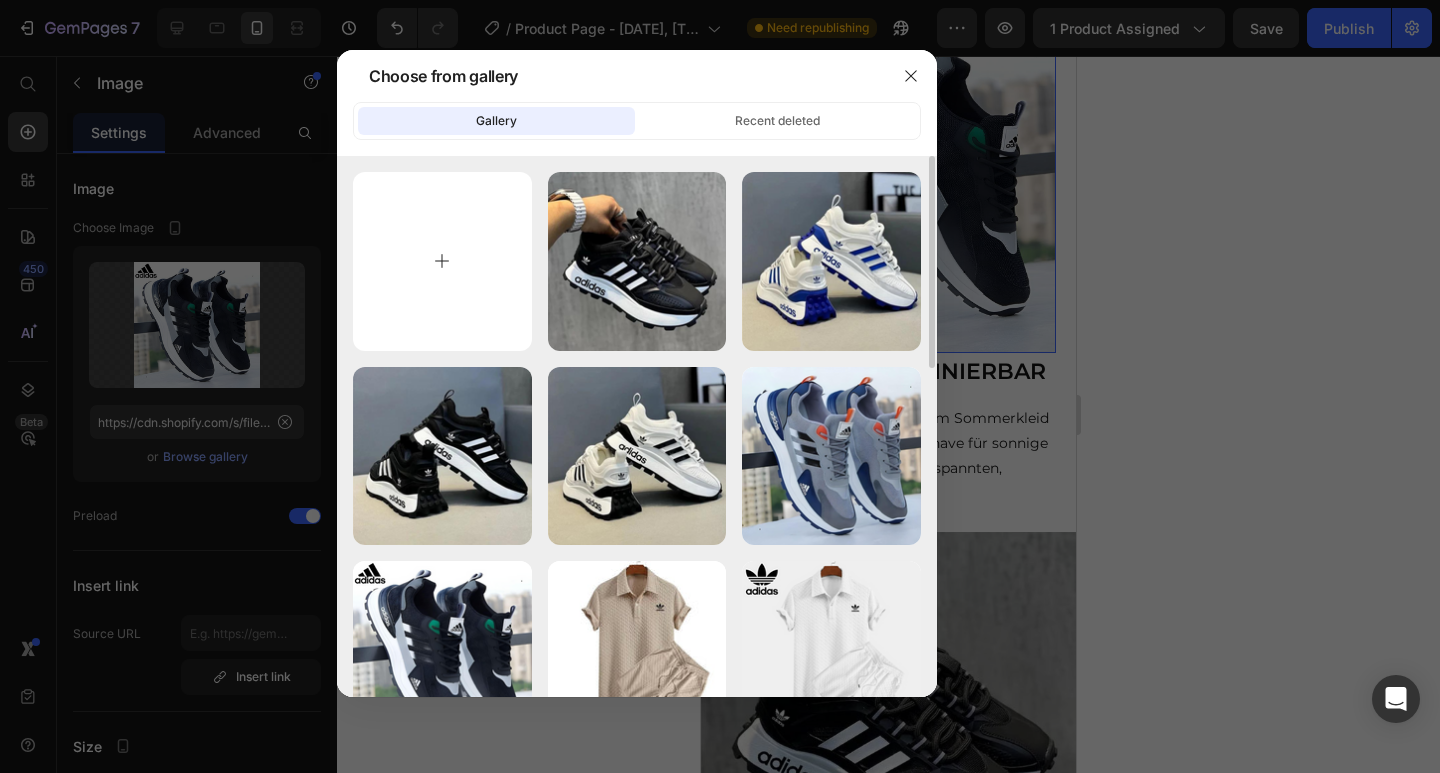 click at bounding box center (442, 261) 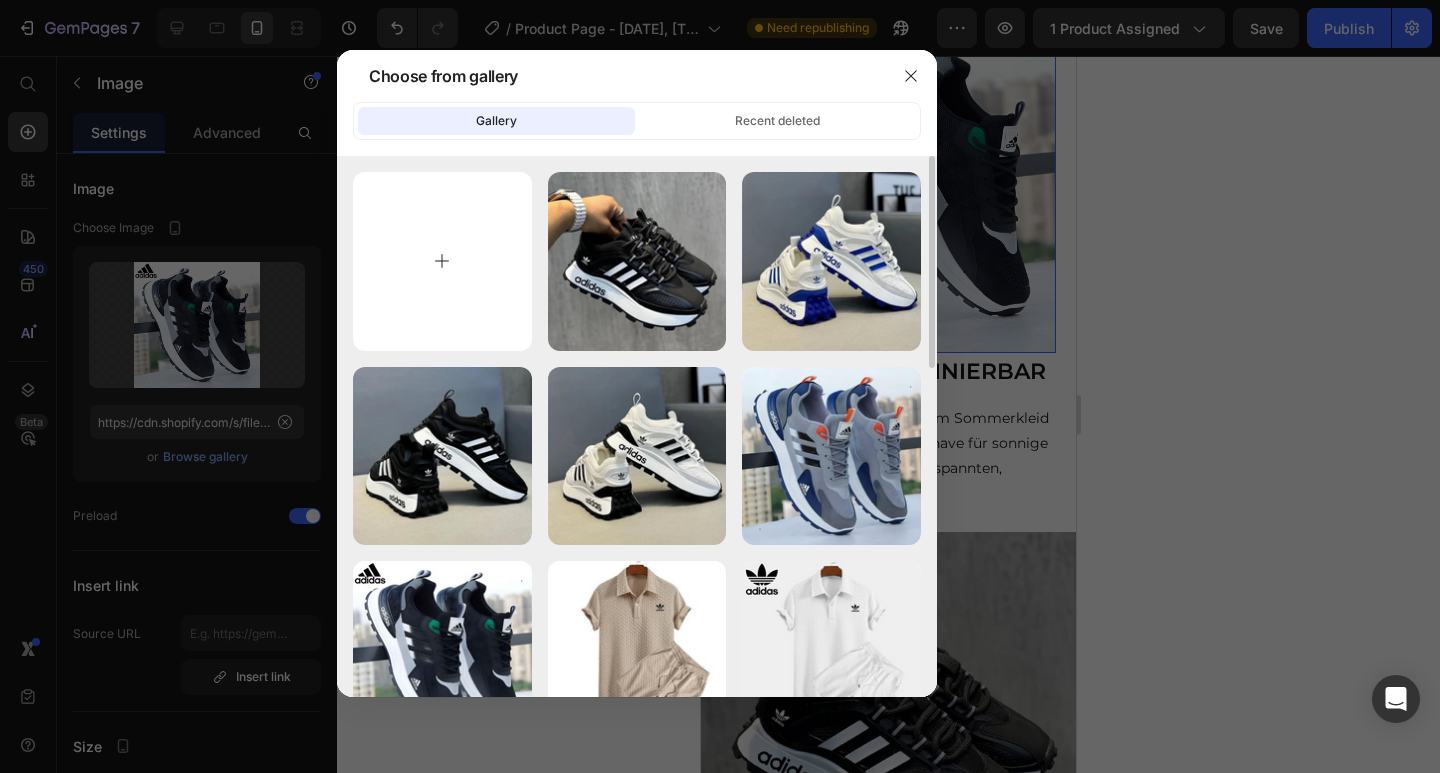 type on "C:\fakepath\13.png" 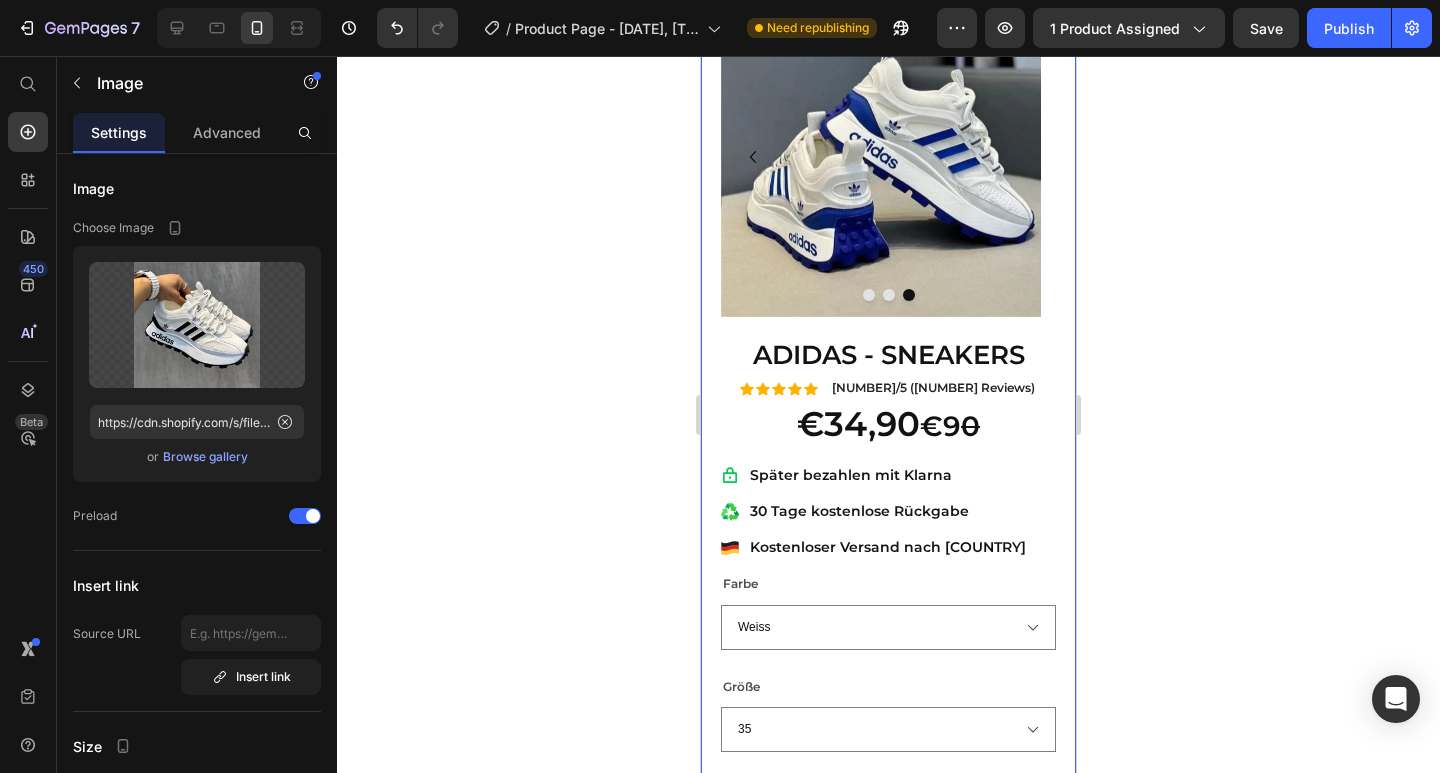 scroll, scrollTop: 0, scrollLeft: 0, axis: both 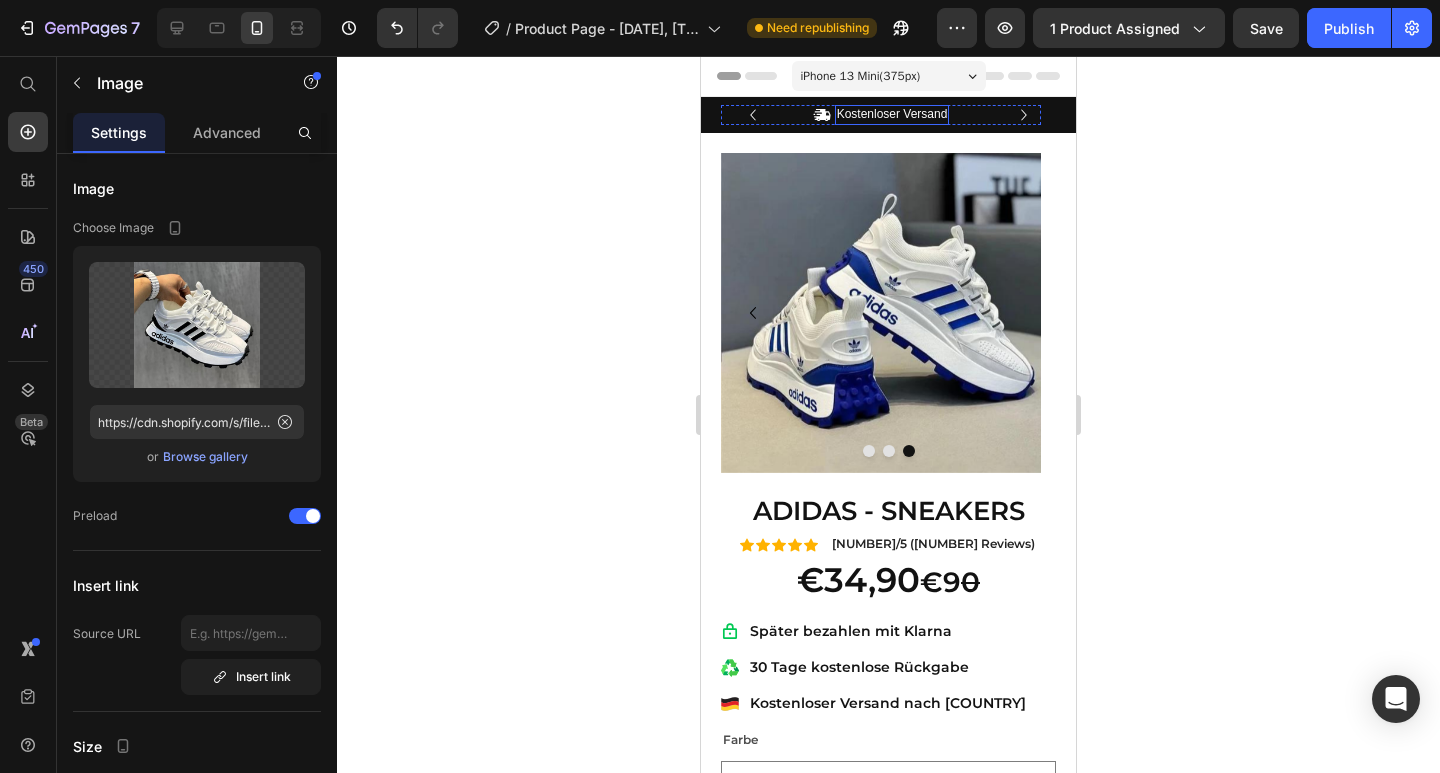 click on "Kostenloser Versand" at bounding box center (892, 115) 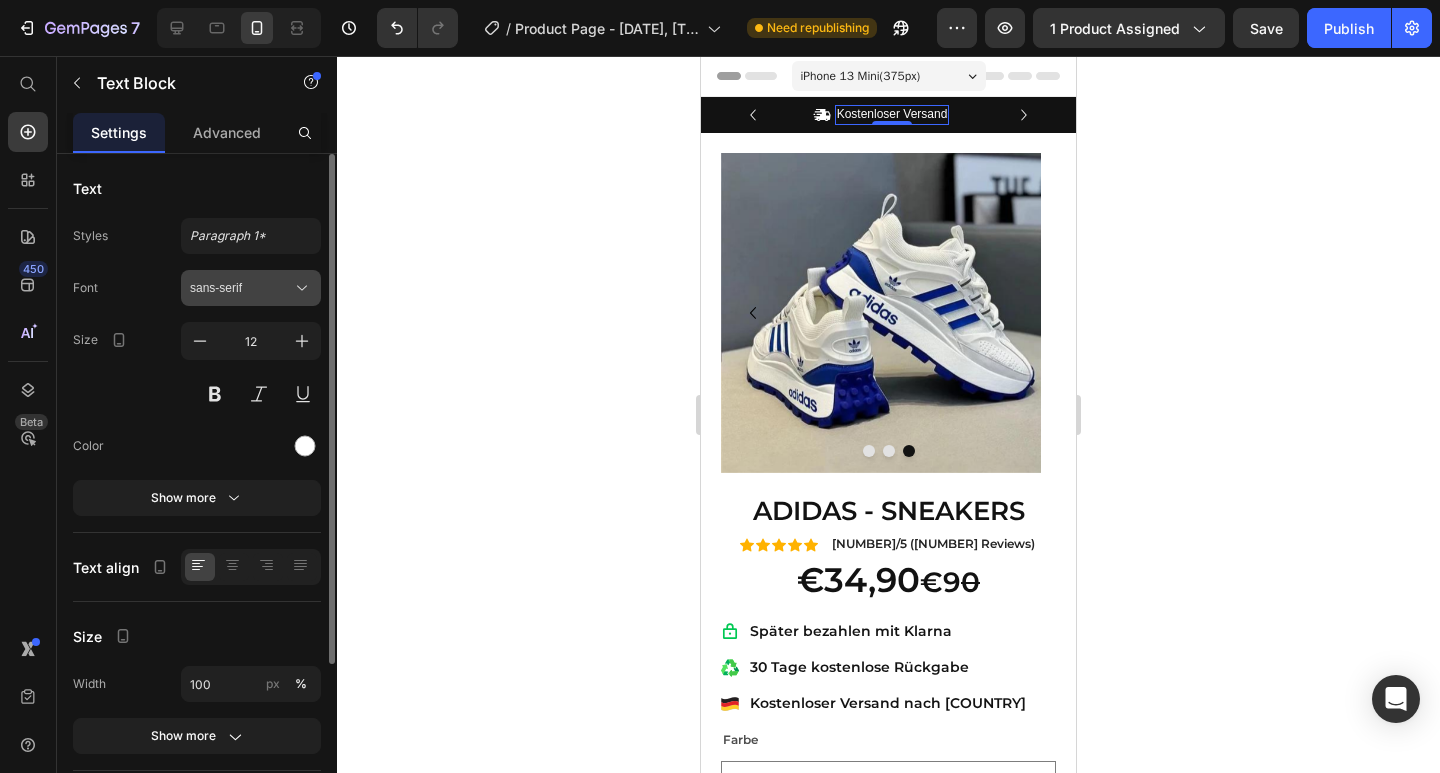 click on "sans-serif" at bounding box center (251, 288) 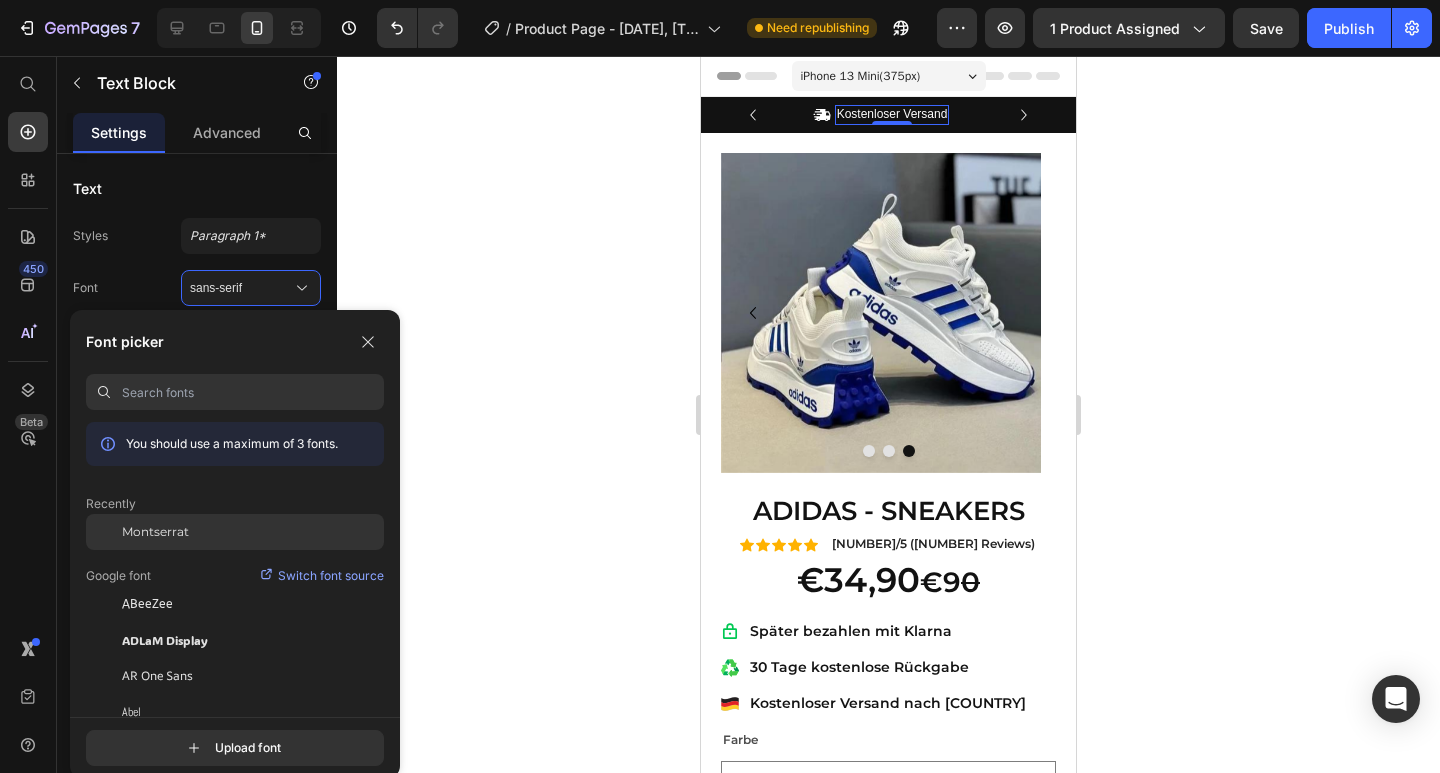 click on "Montserrat" at bounding box center (155, 532) 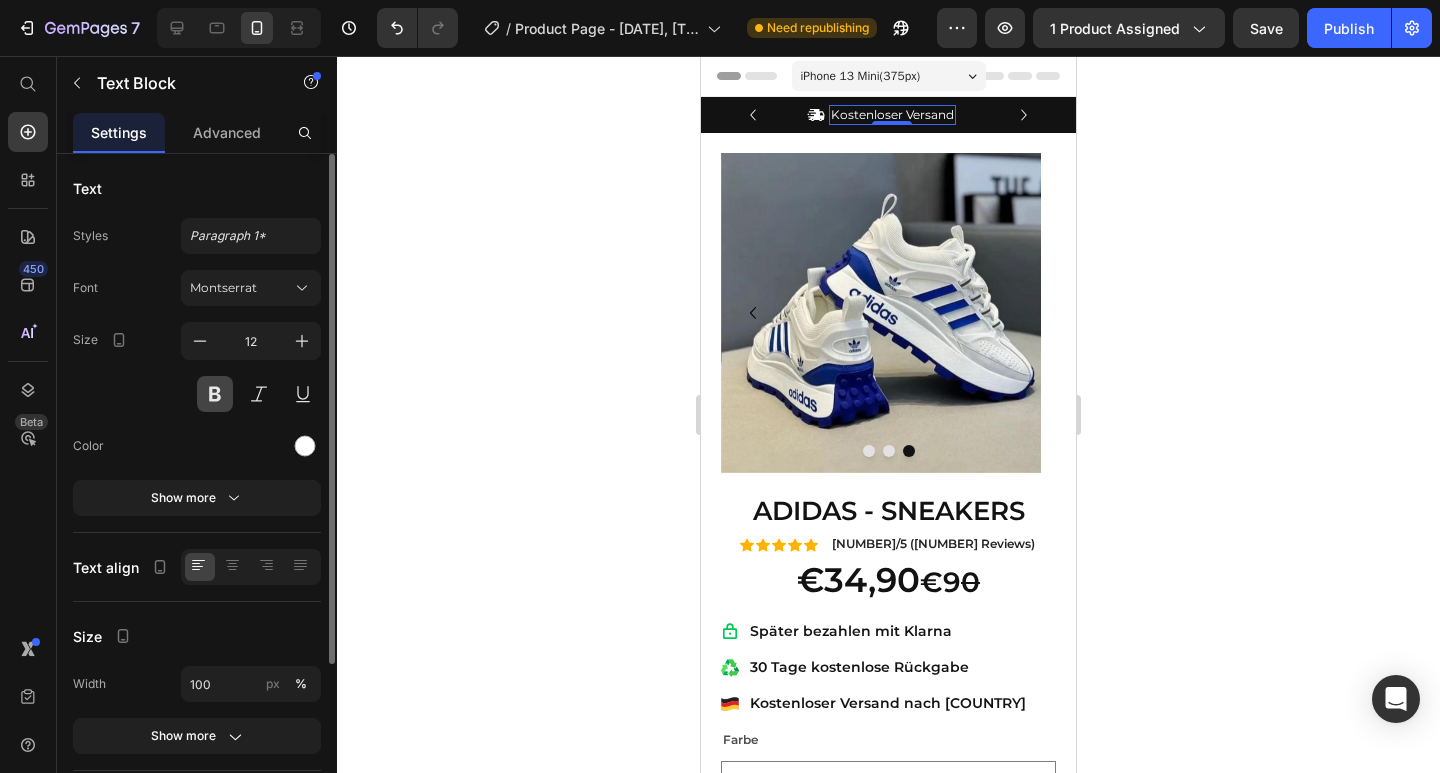 click at bounding box center [215, 394] 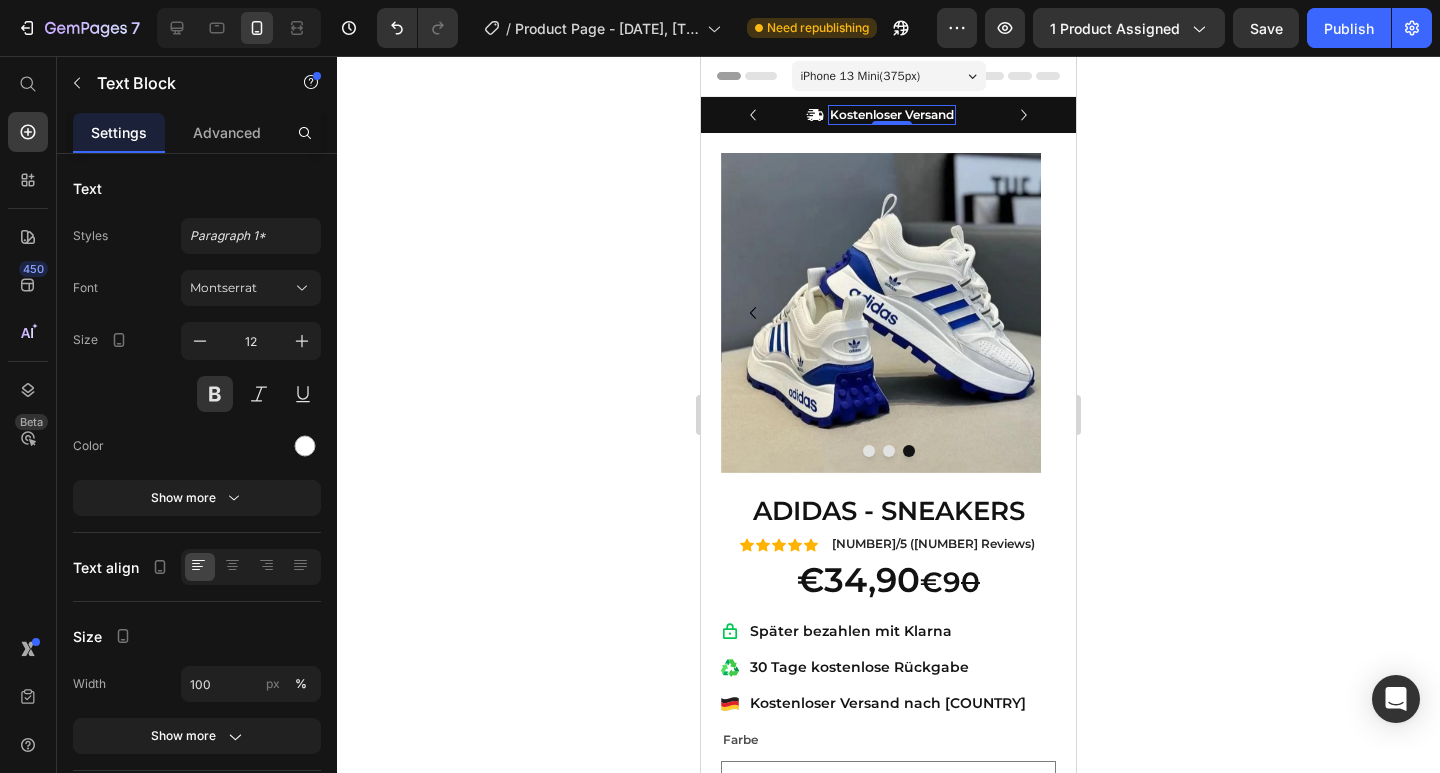 click 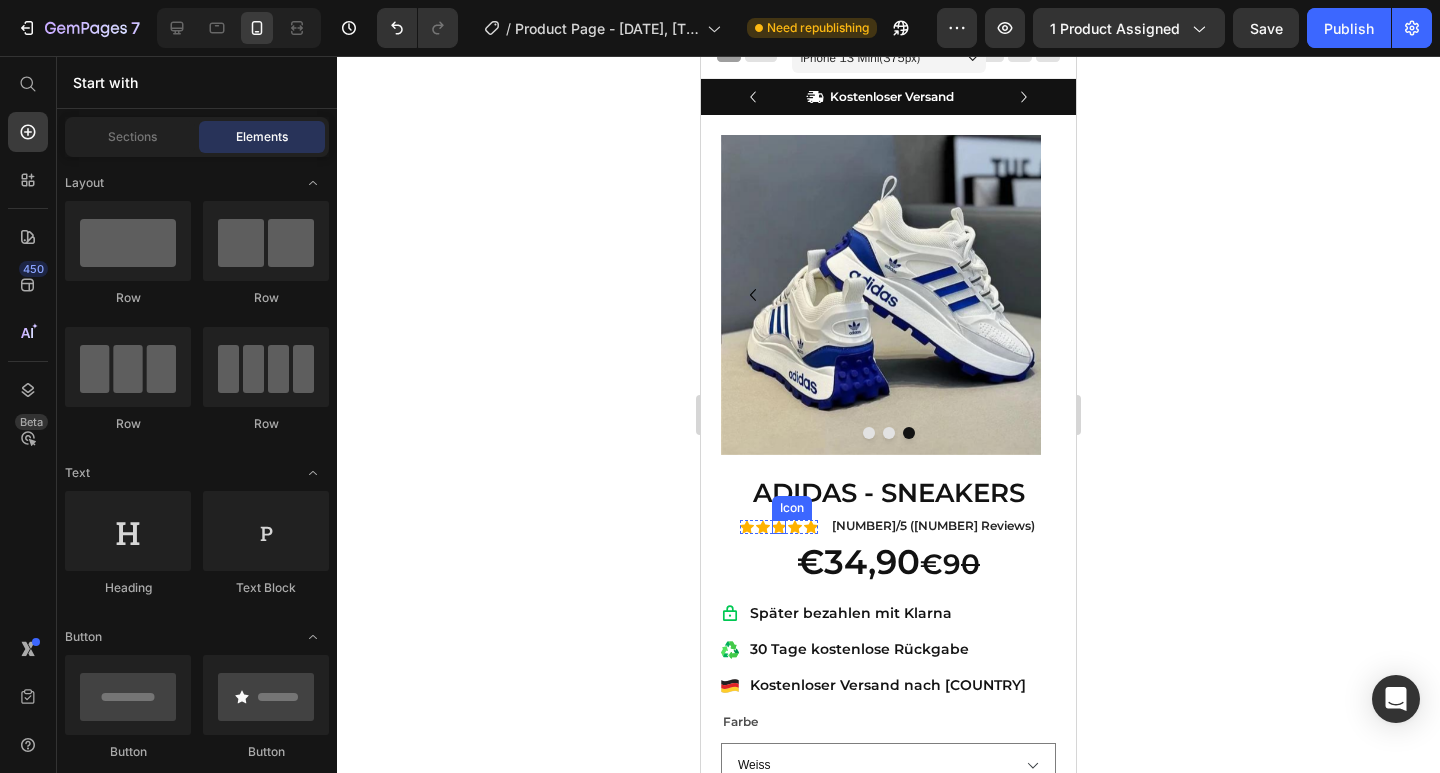 scroll, scrollTop: 0, scrollLeft: 0, axis: both 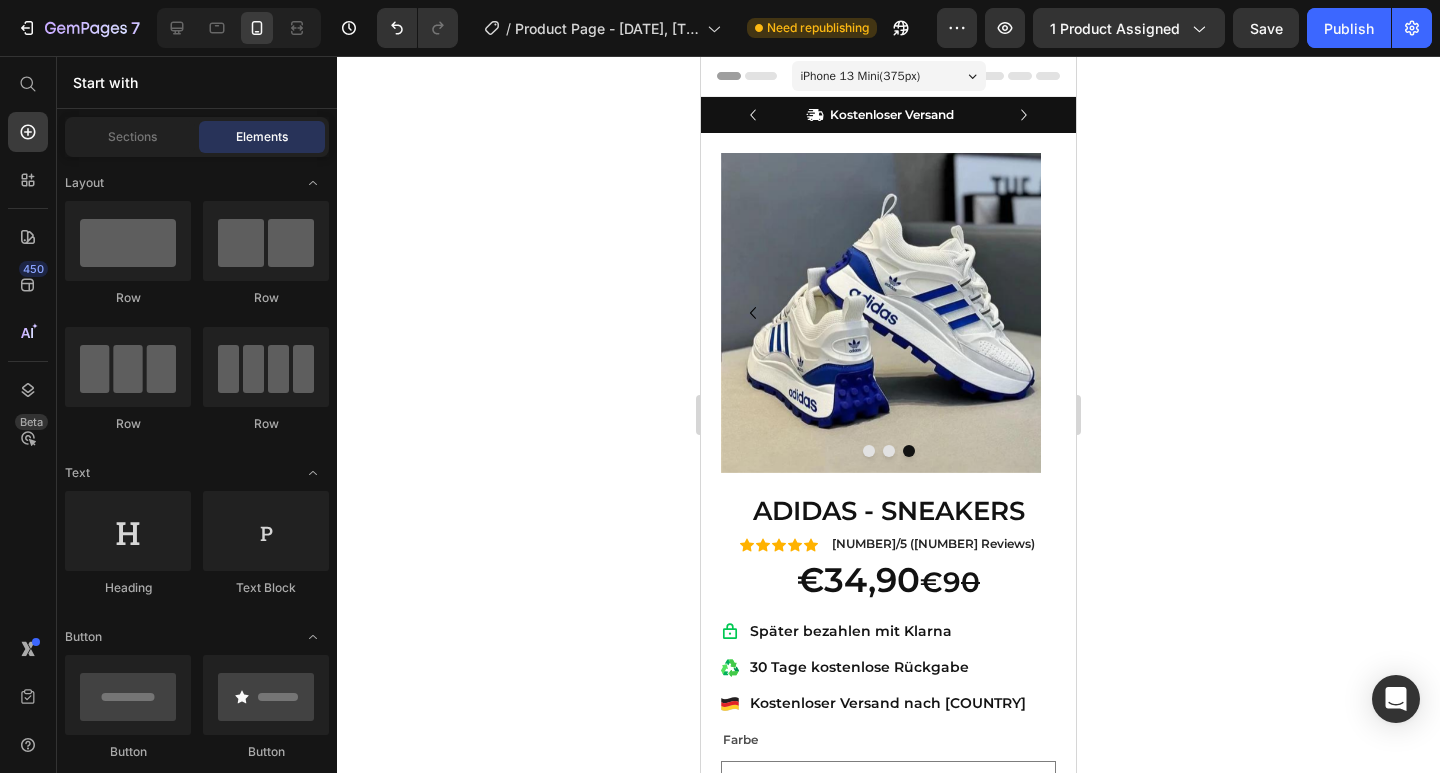 click 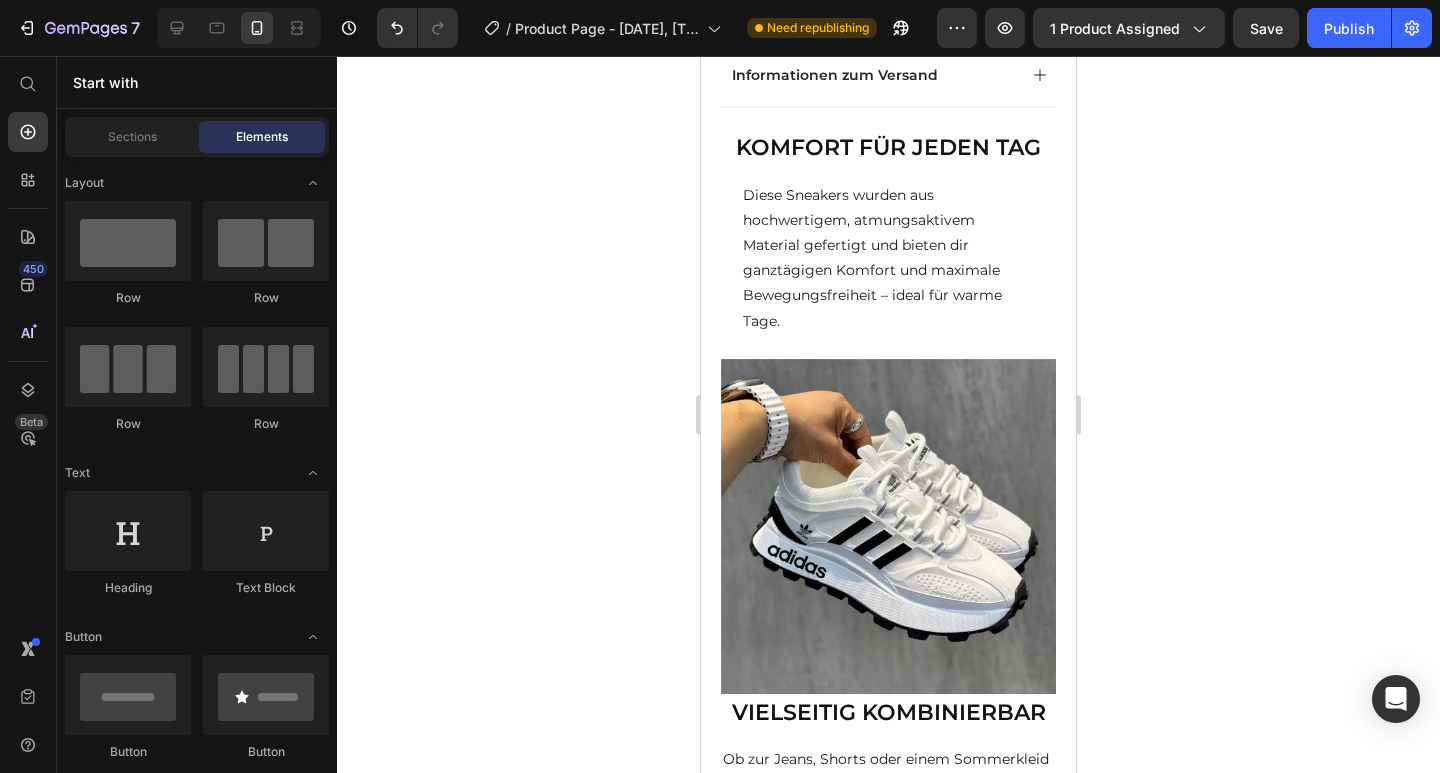 scroll, scrollTop: 1046, scrollLeft: 0, axis: vertical 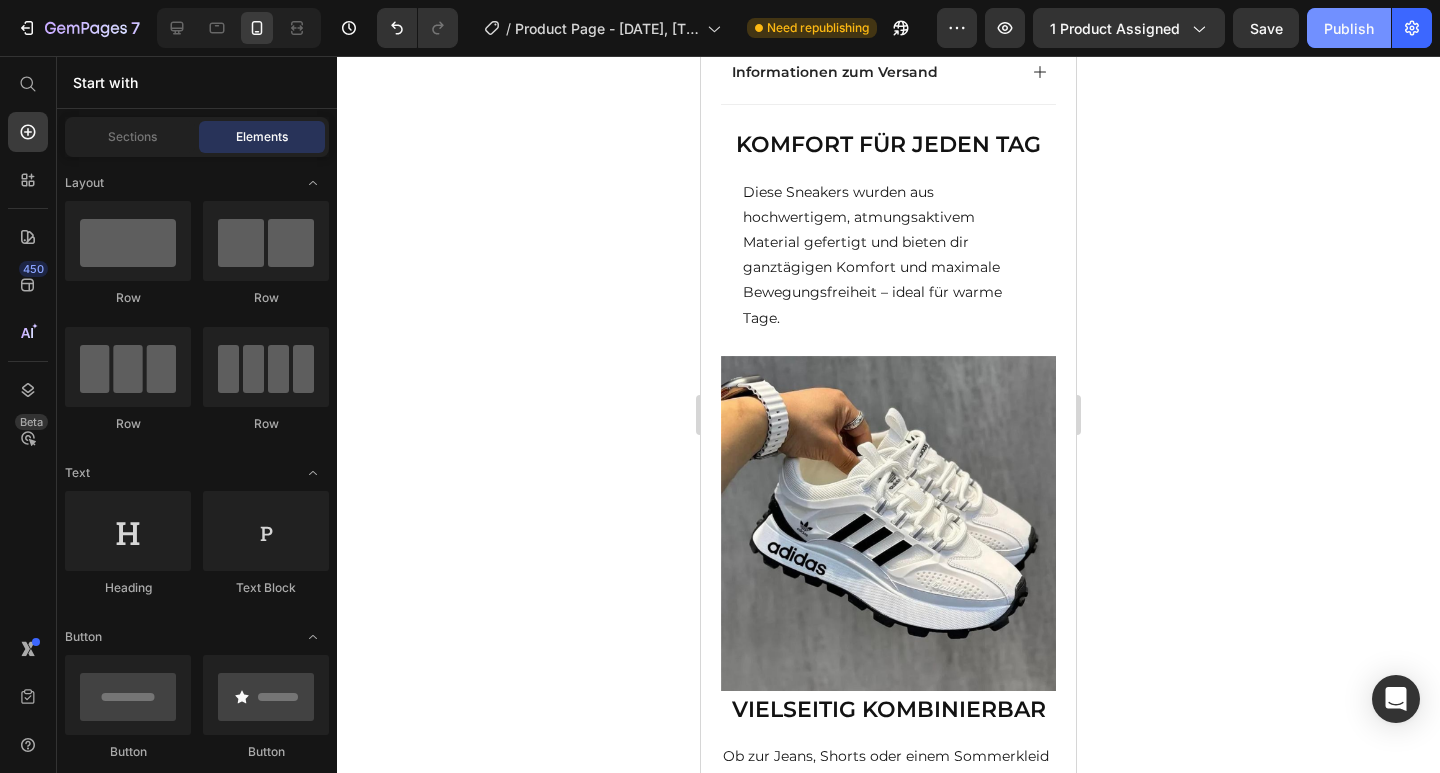click on "Publish" at bounding box center [1349, 28] 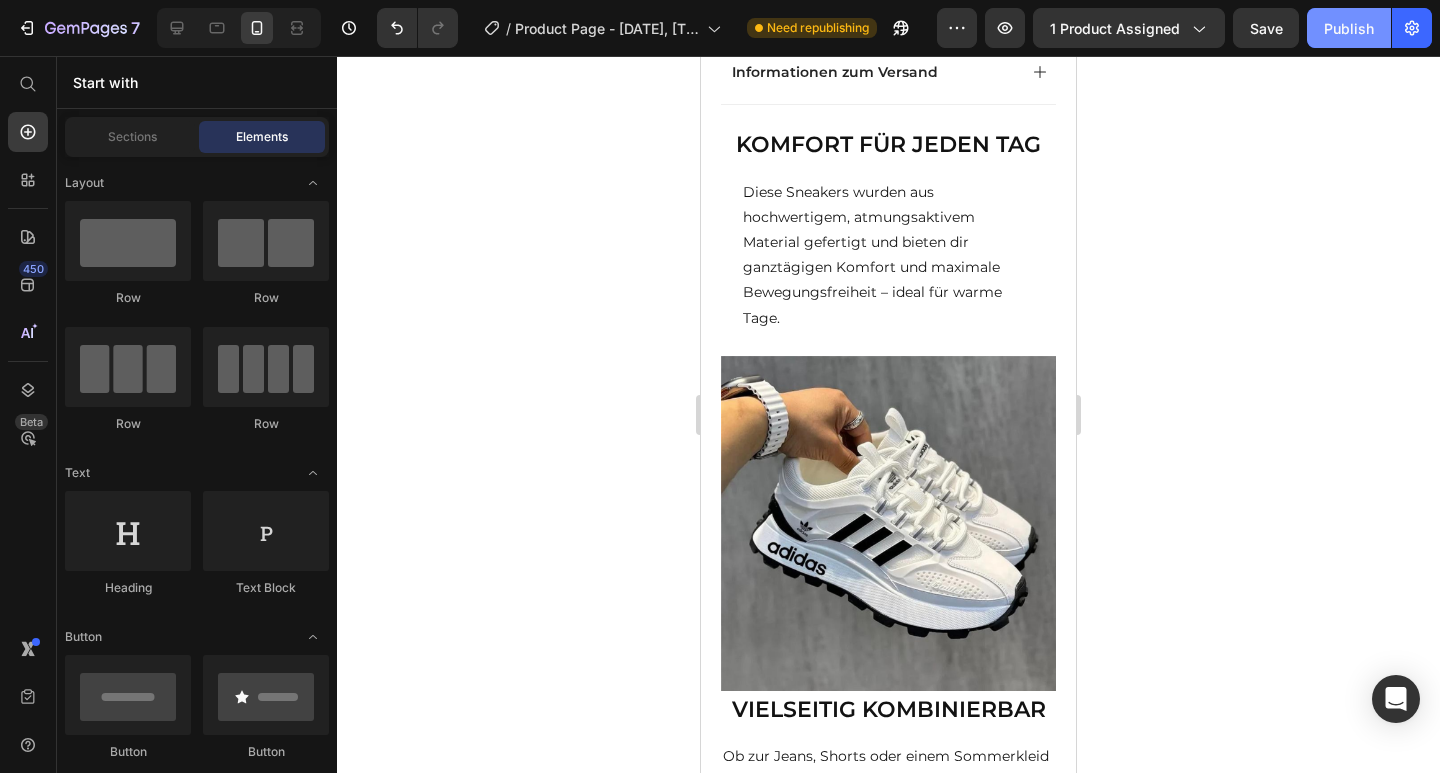 click on "Publish" at bounding box center (1349, 28) 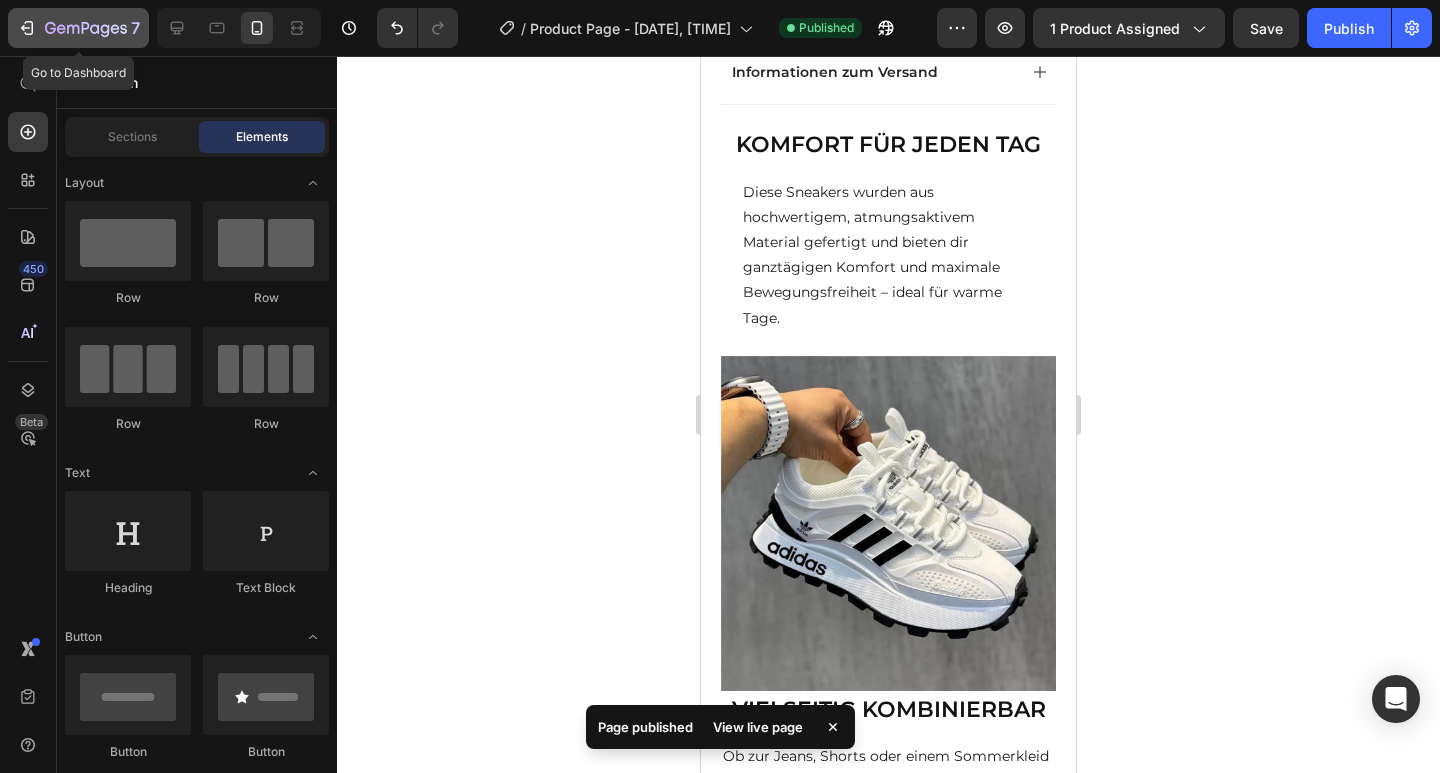 click 